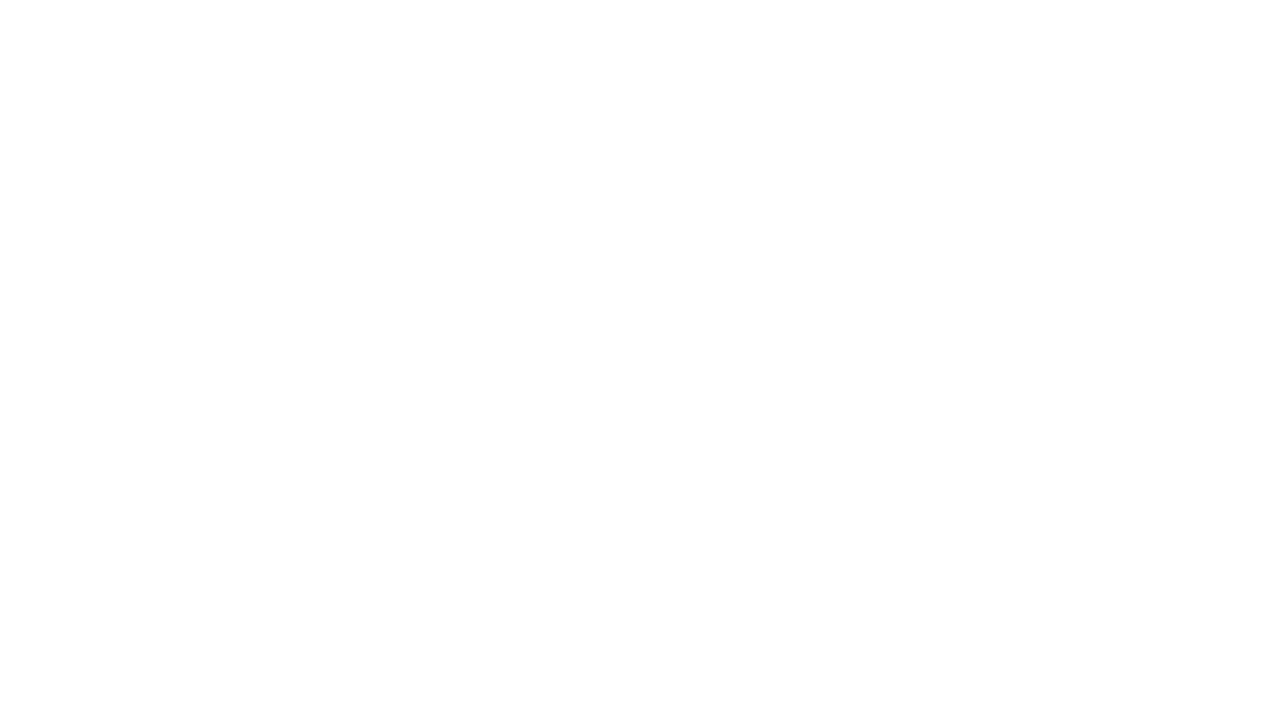scroll, scrollTop: 0, scrollLeft: 0, axis: both 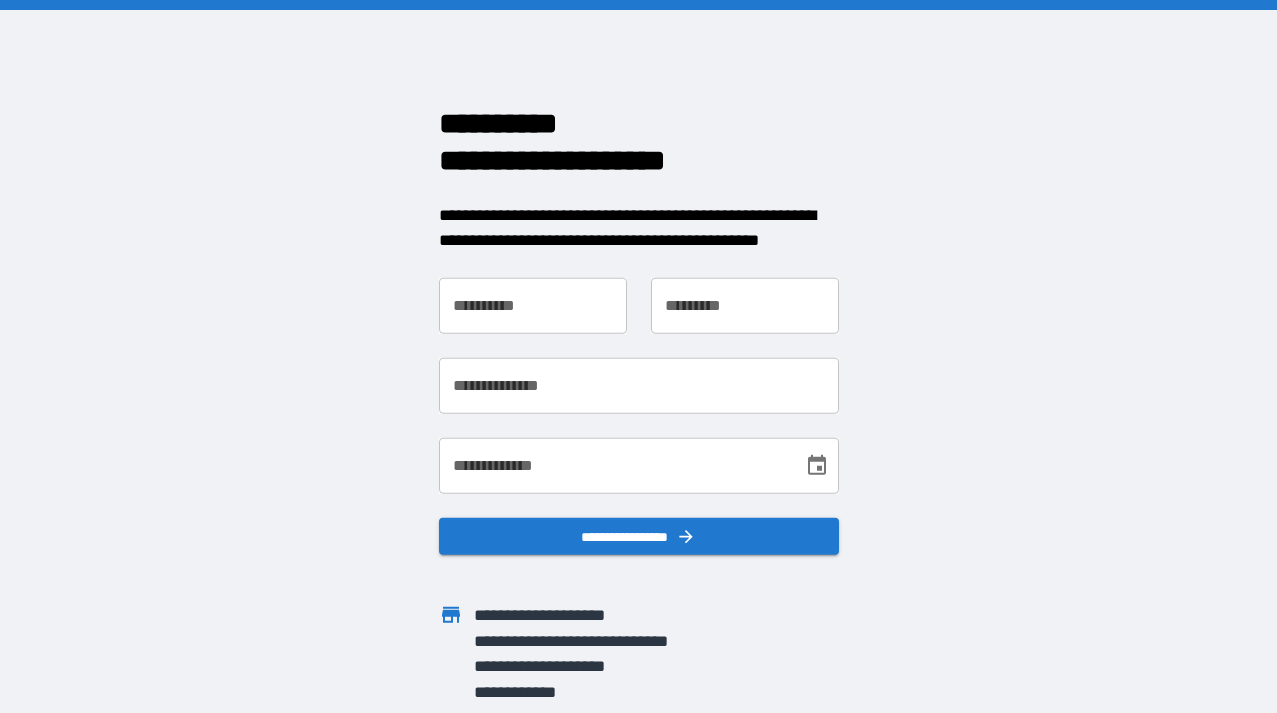 click on "**********" at bounding box center (533, 305) 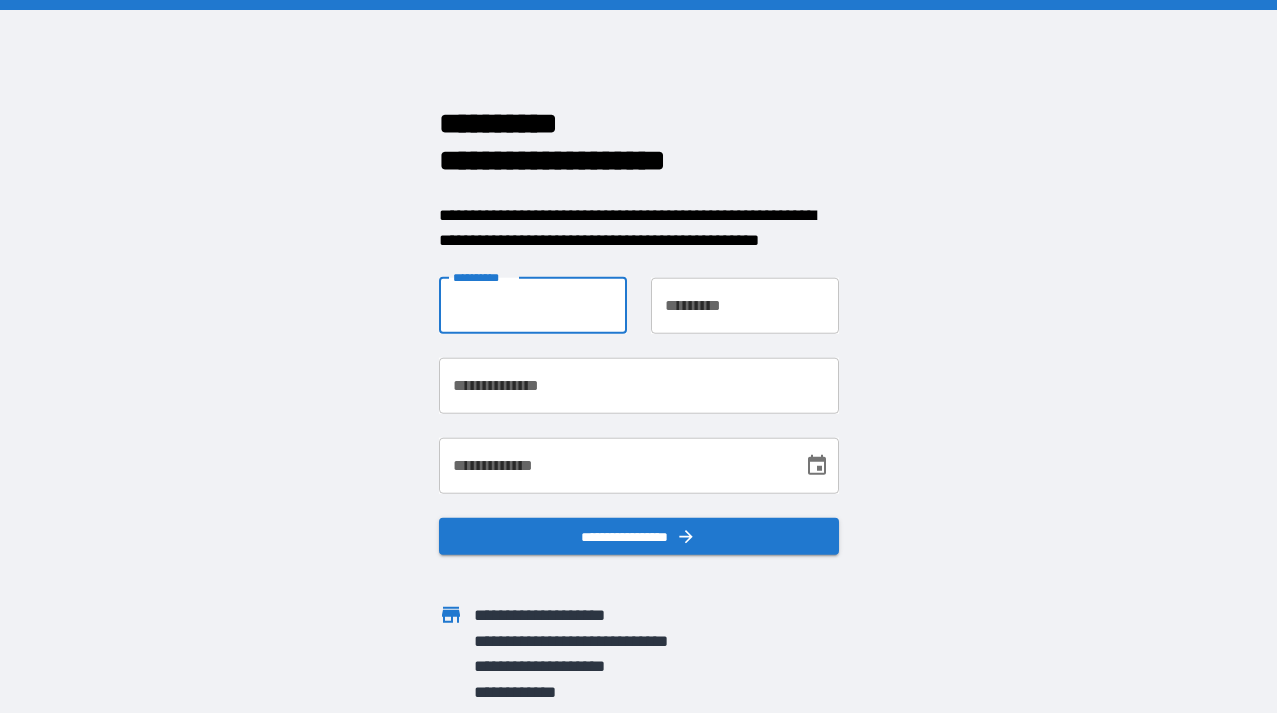 type on "****" 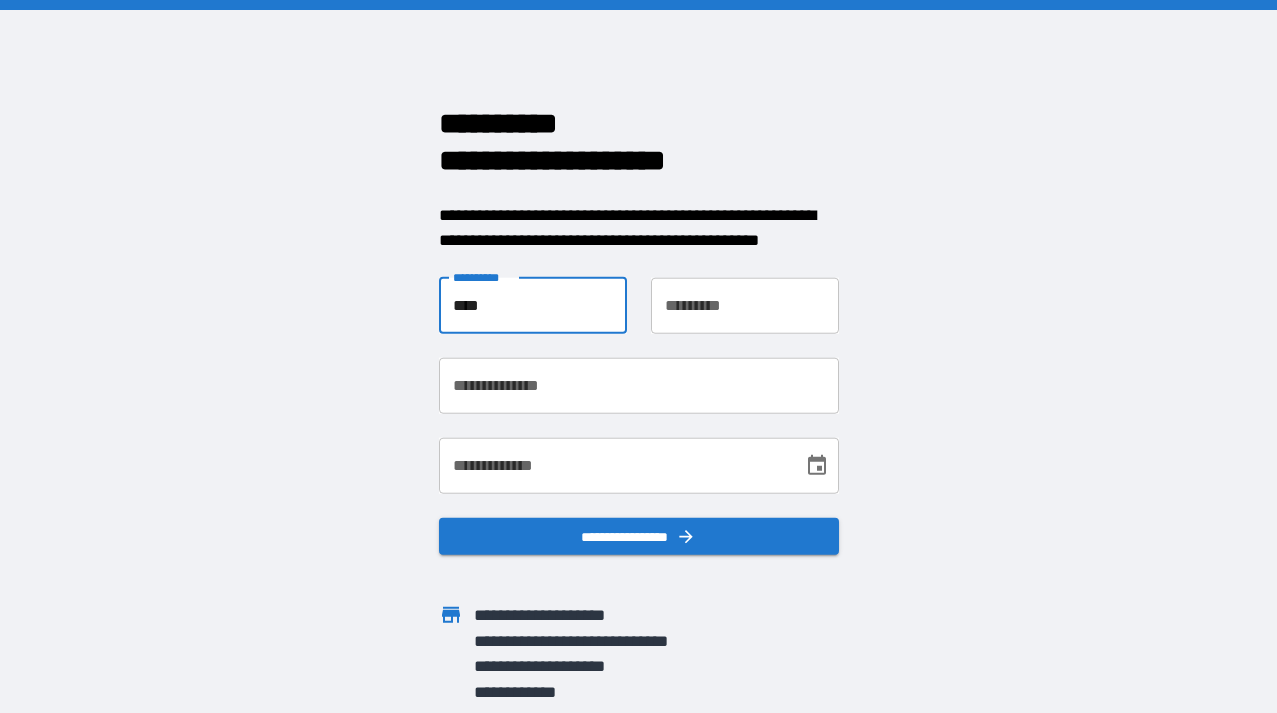 click on "**********" at bounding box center [745, 305] 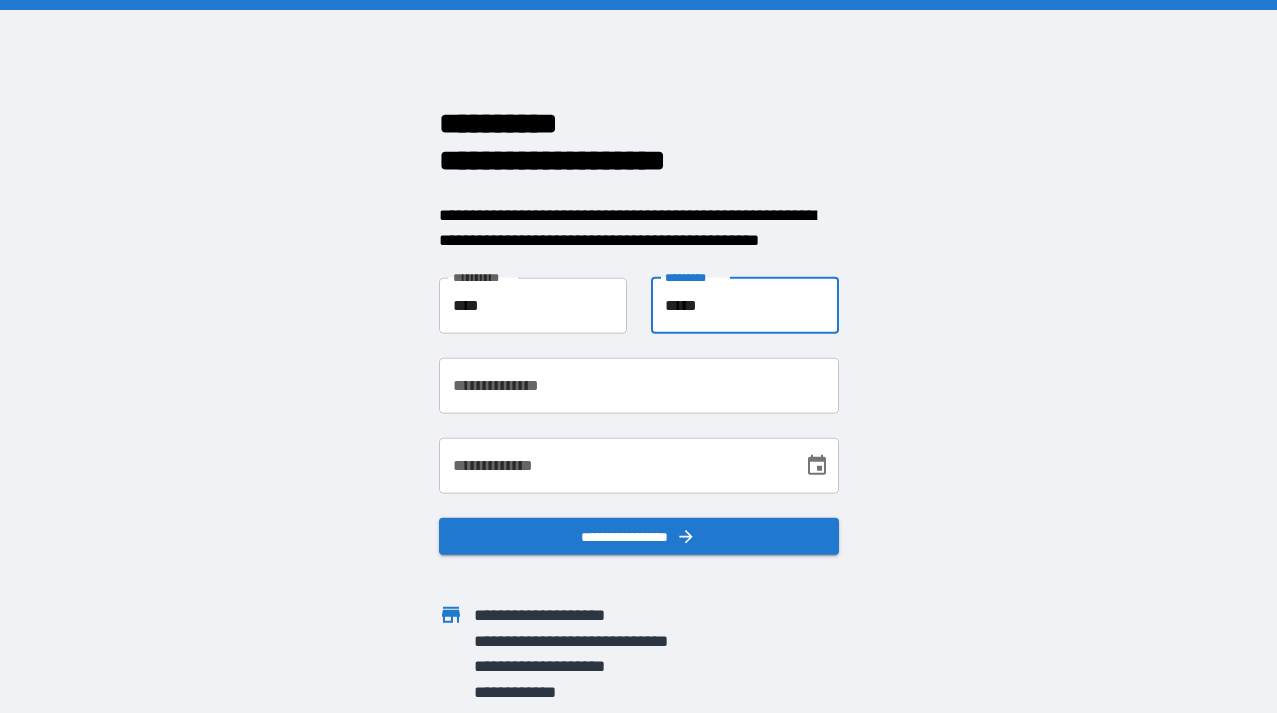 type on "*****" 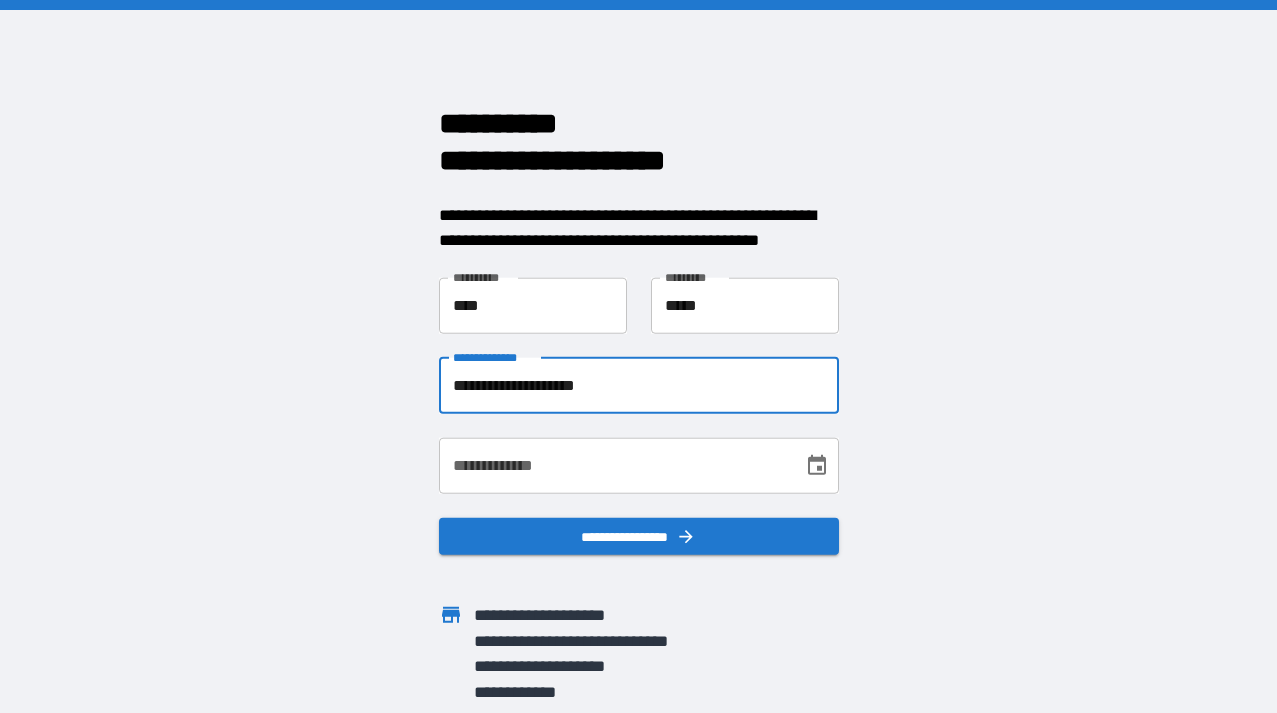 type on "**********" 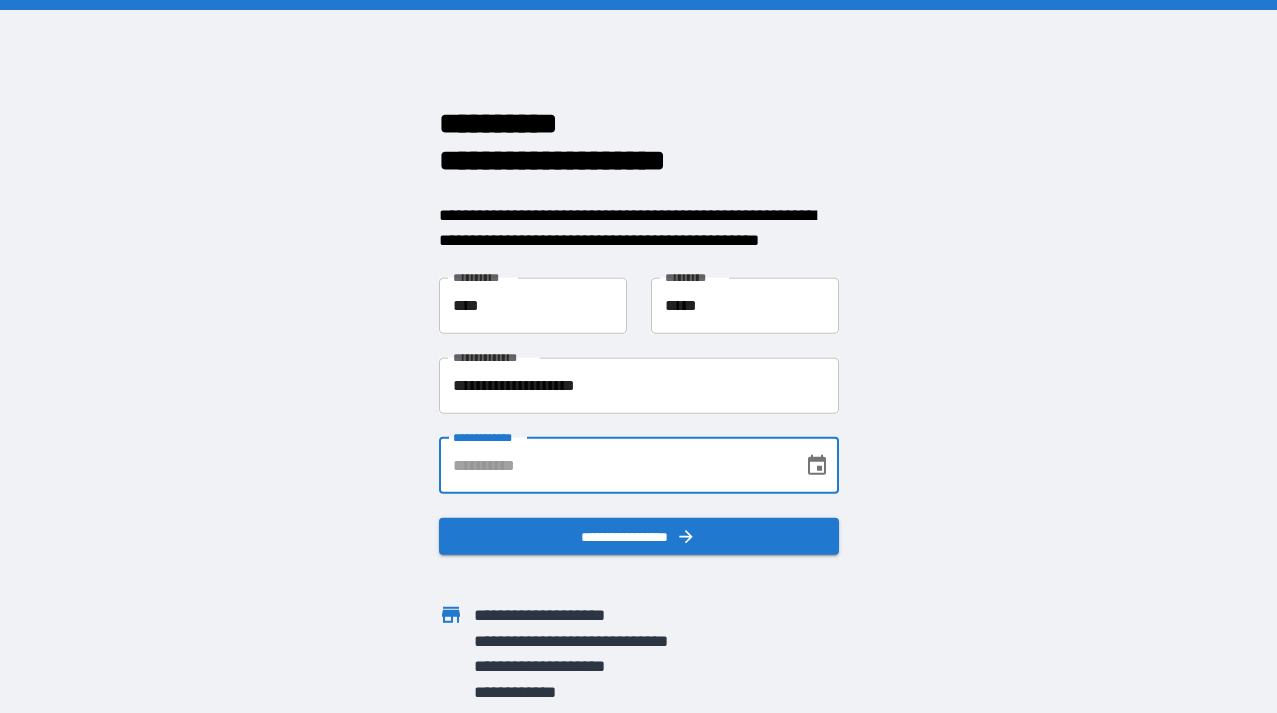click on "**********" at bounding box center [614, 465] 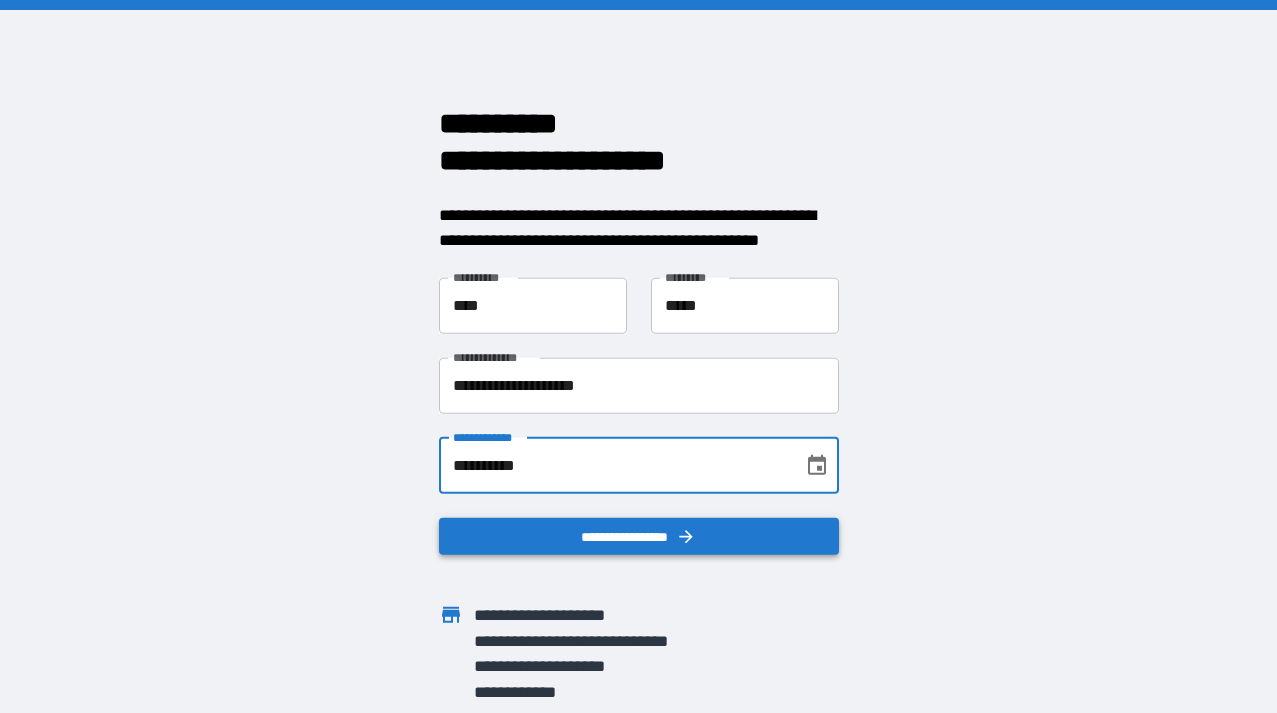 type on "**********" 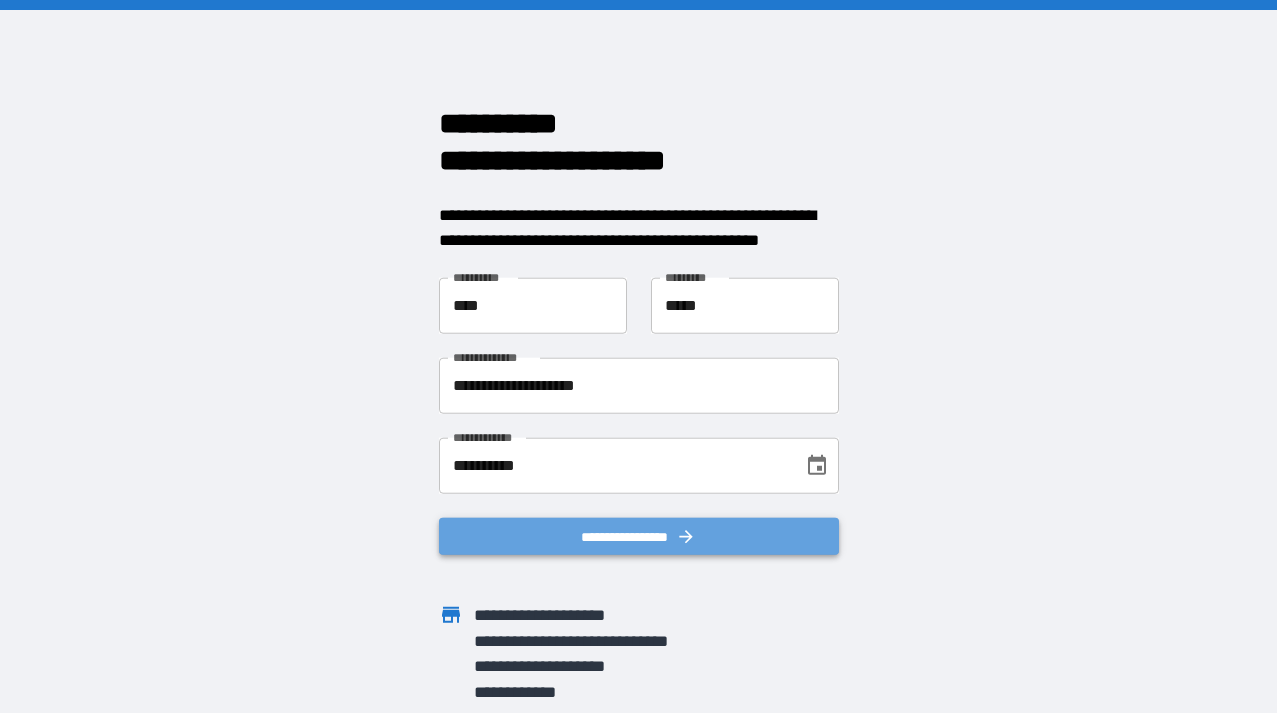 click 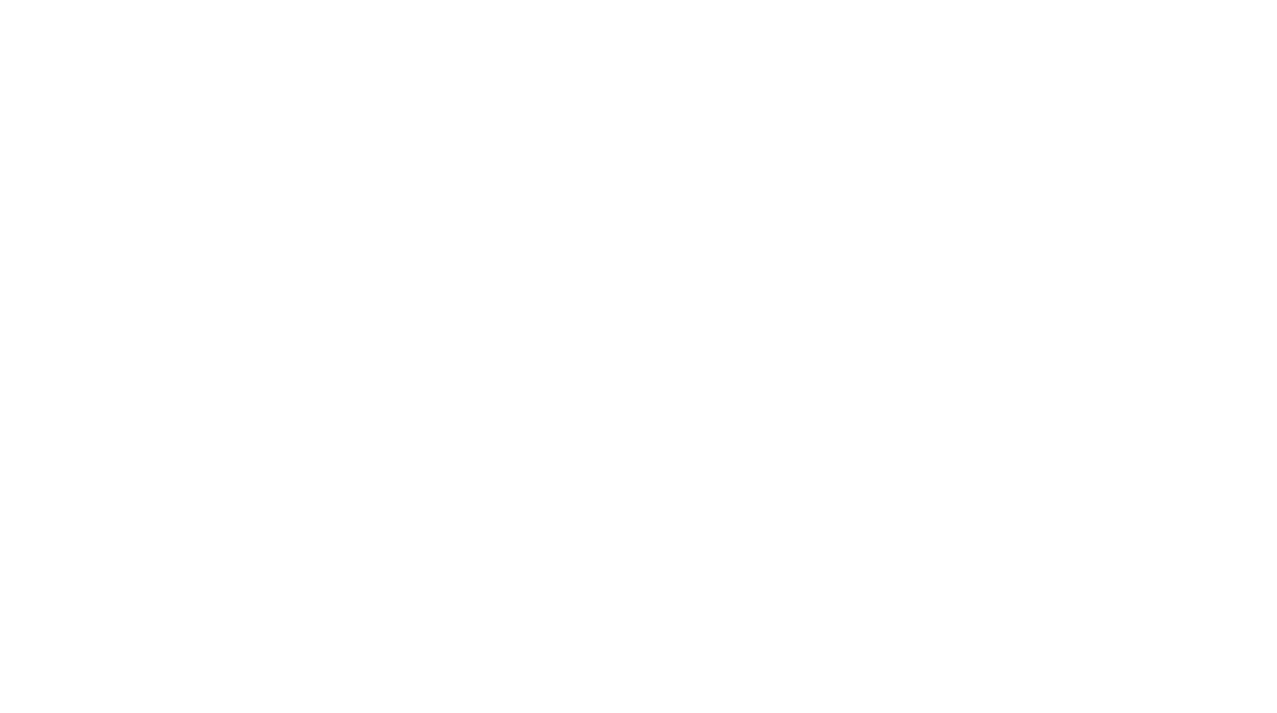 scroll, scrollTop: 0, scrollLeft: 0, axis: both 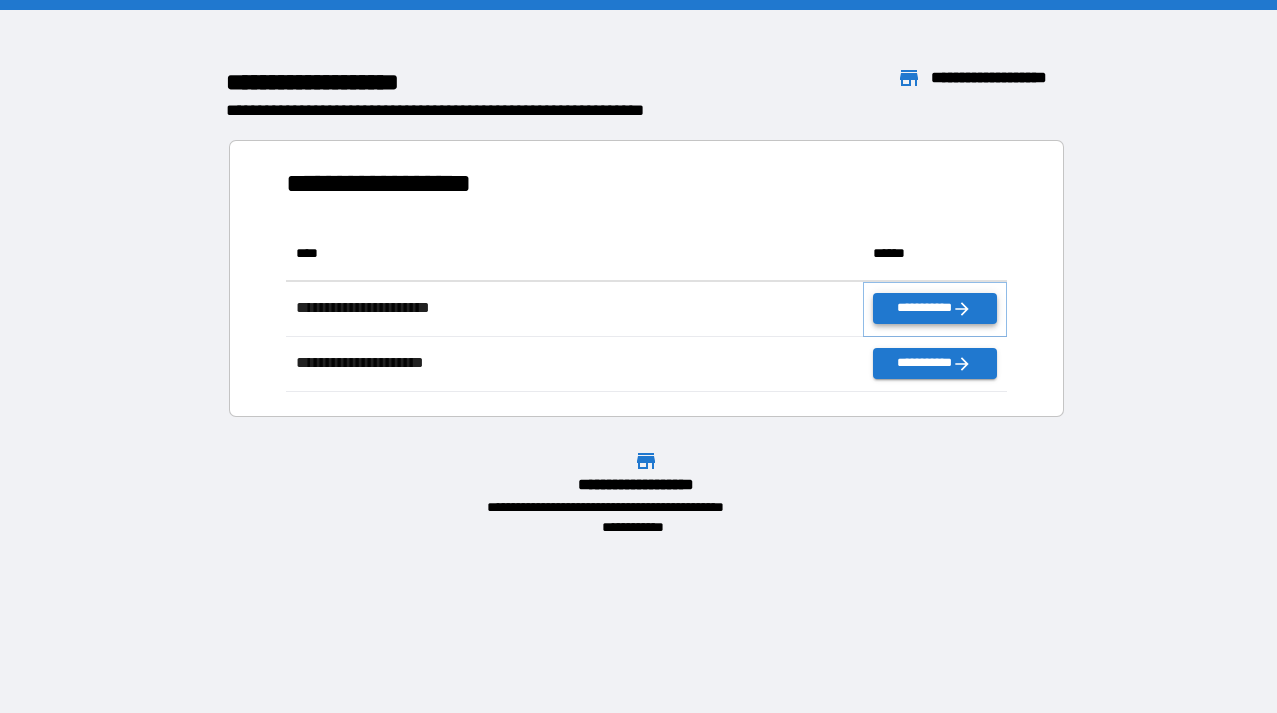 click on "**********" at bounding box center (935, 308) 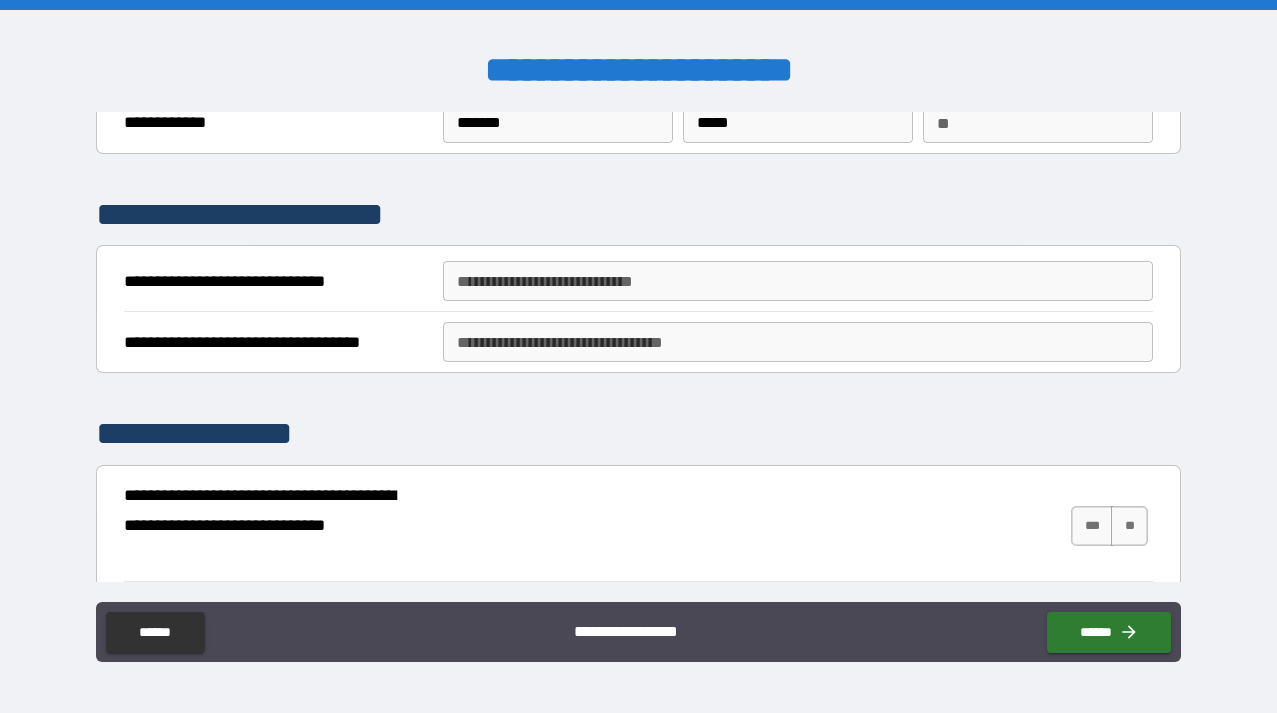 scroll, scrollTop: 97, scrollLeft: 0, axis: vertical 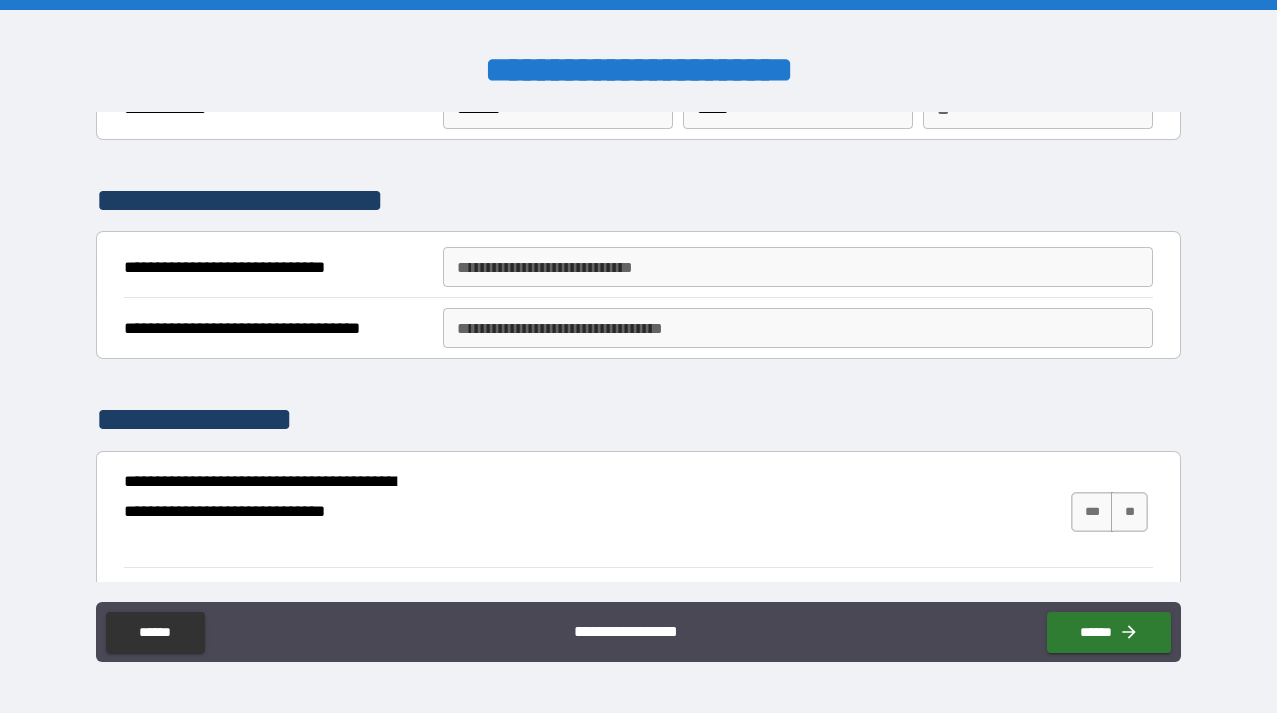 click on "**********" at bounding box center [798, 267] 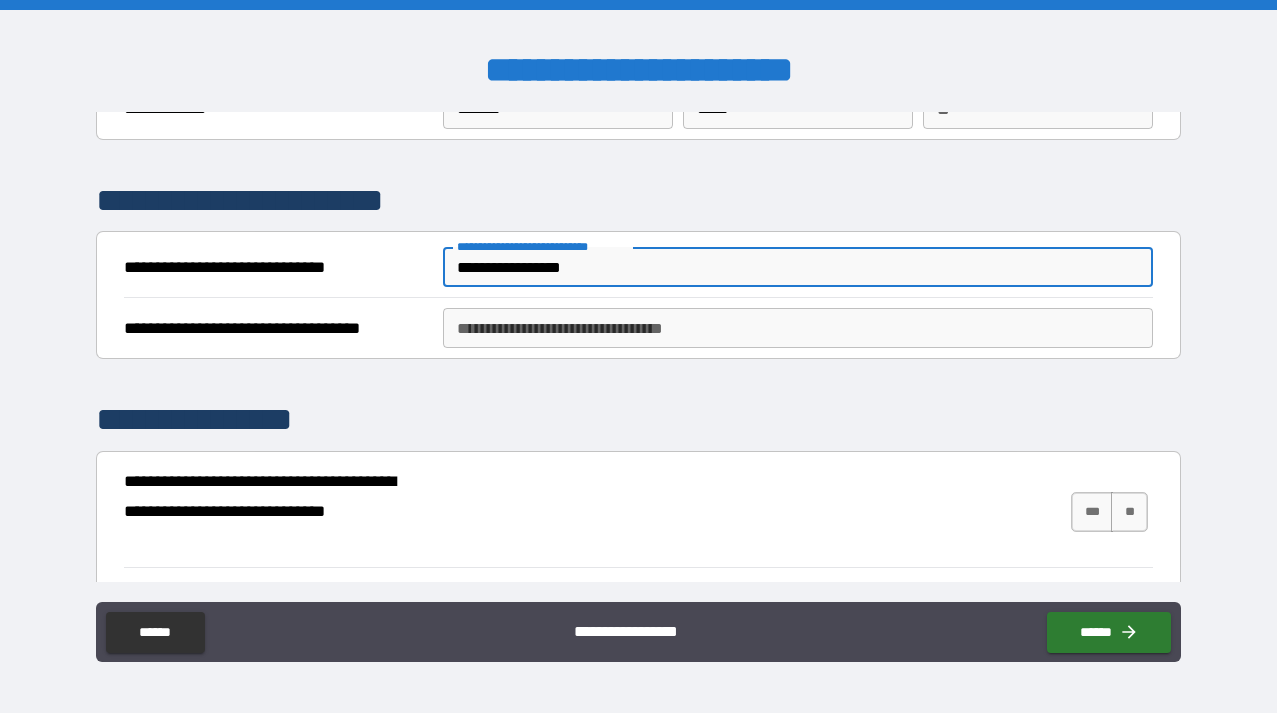 type on "**********" 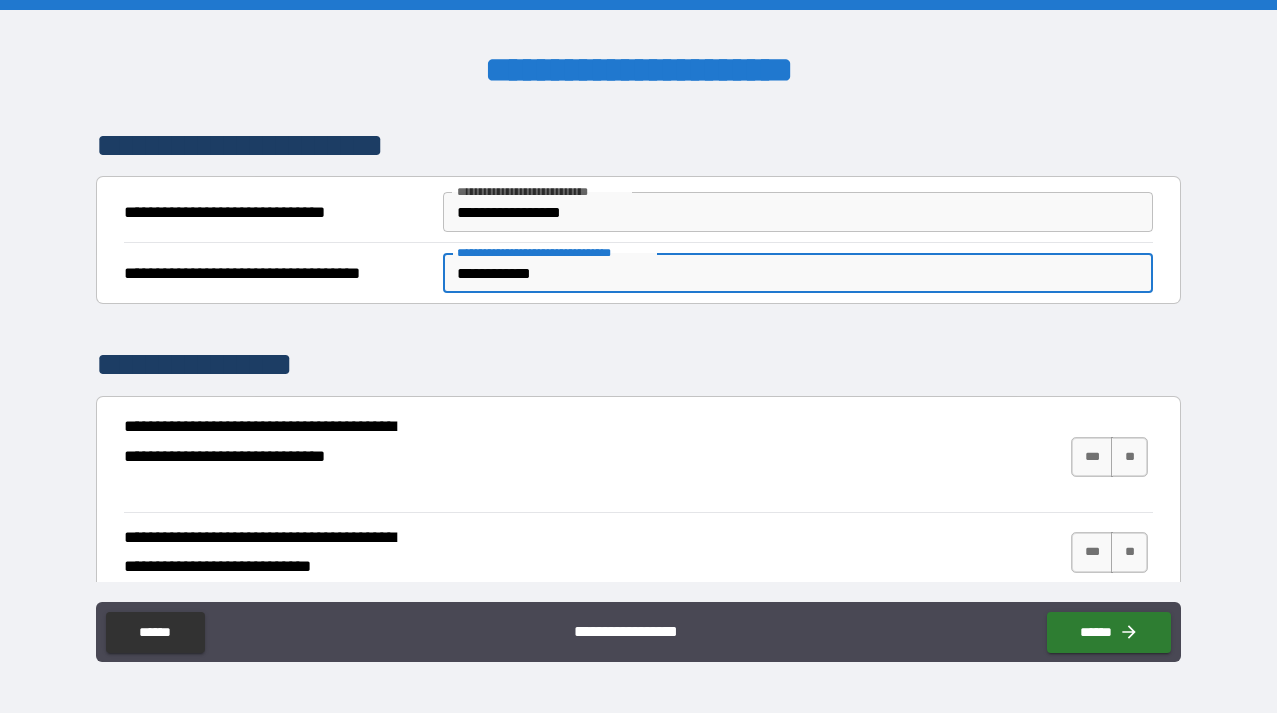 scroll, scrollTop: 169, scrollLeft: 0, axis: vertical 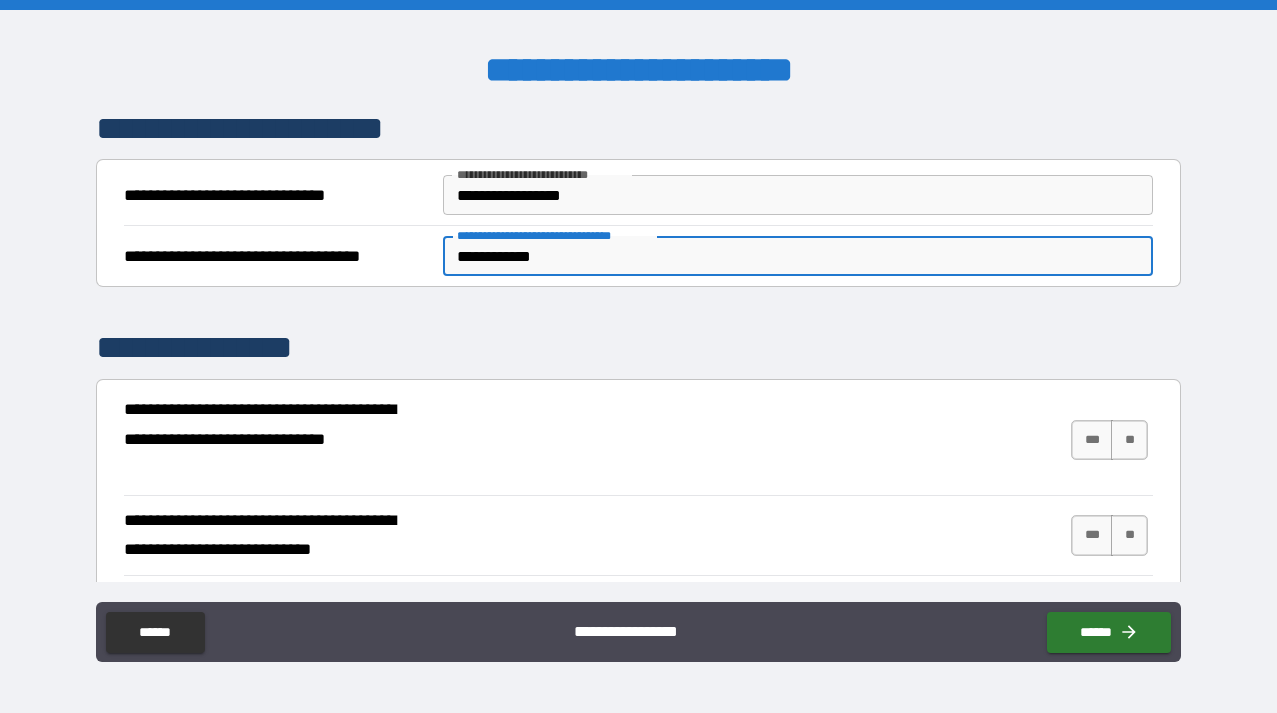 type on "**********" 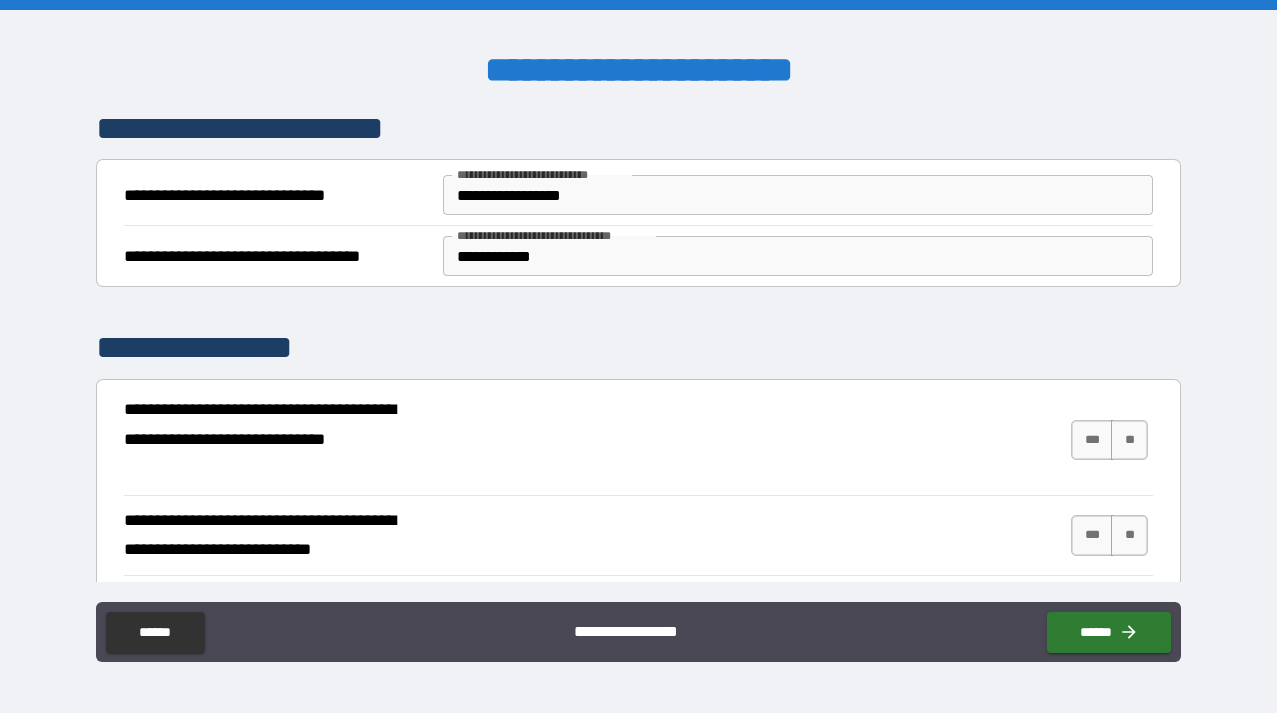 click on "**********" at bounding box center [638, 439] 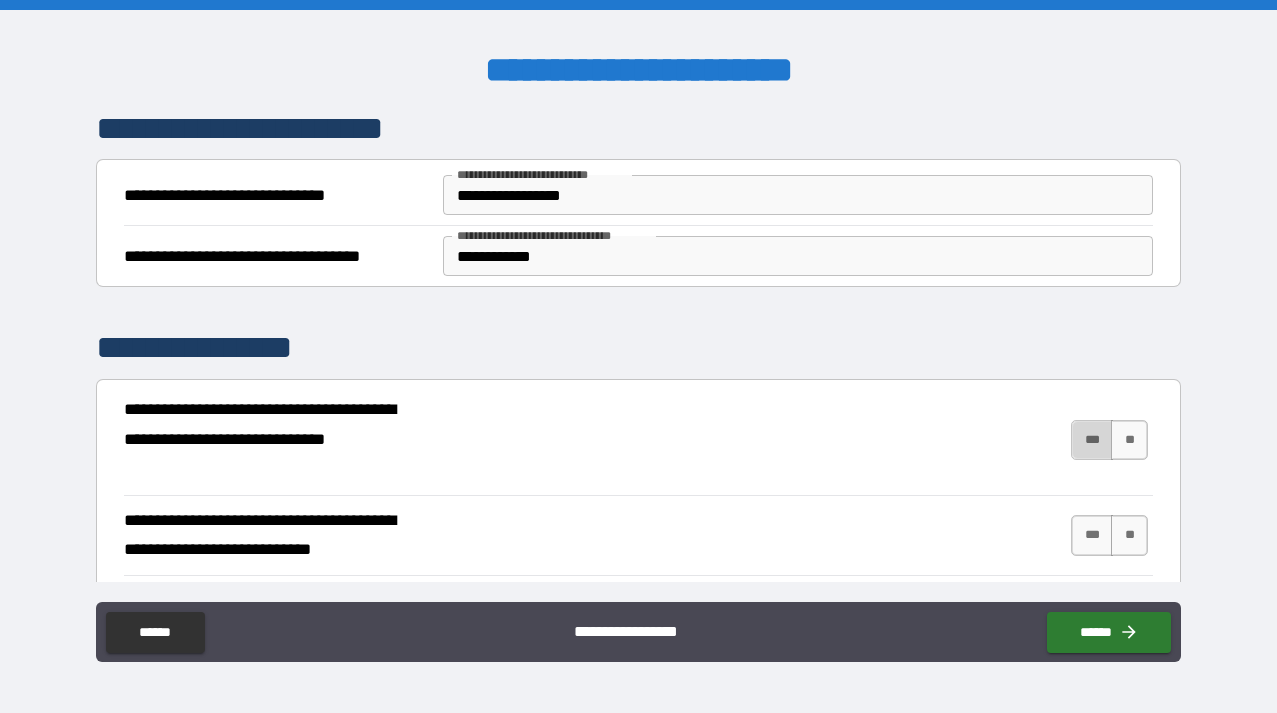 click on "***" at bounding box center [1092, 440] 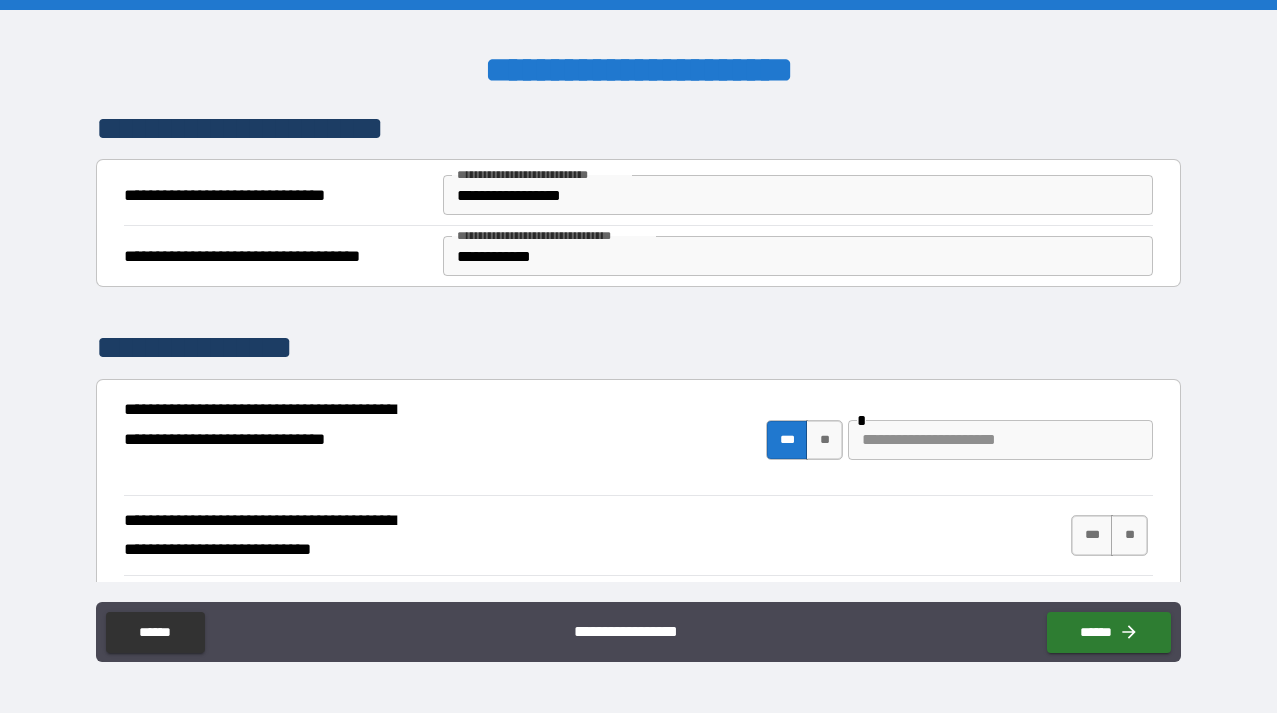 click at bounding box center [1000, 440] 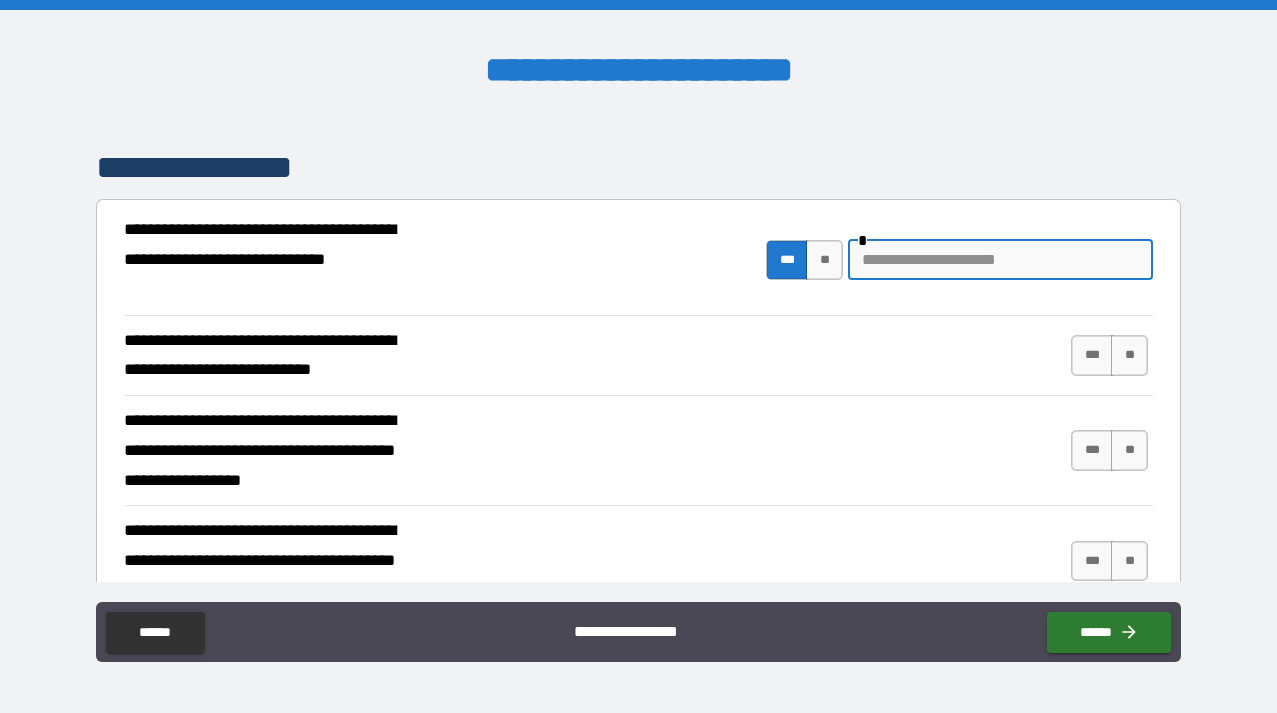 scroll, scrollTop: 347, scrollLeft: 0, axis: vertical 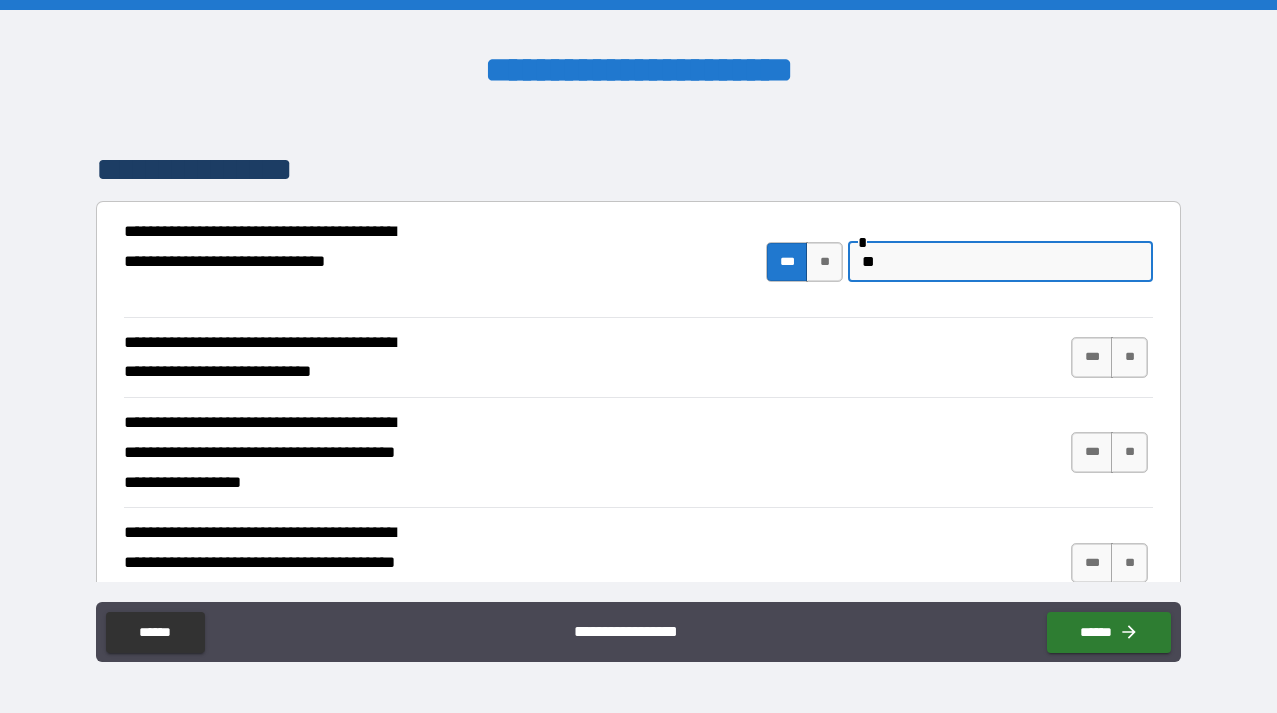 type on "*" 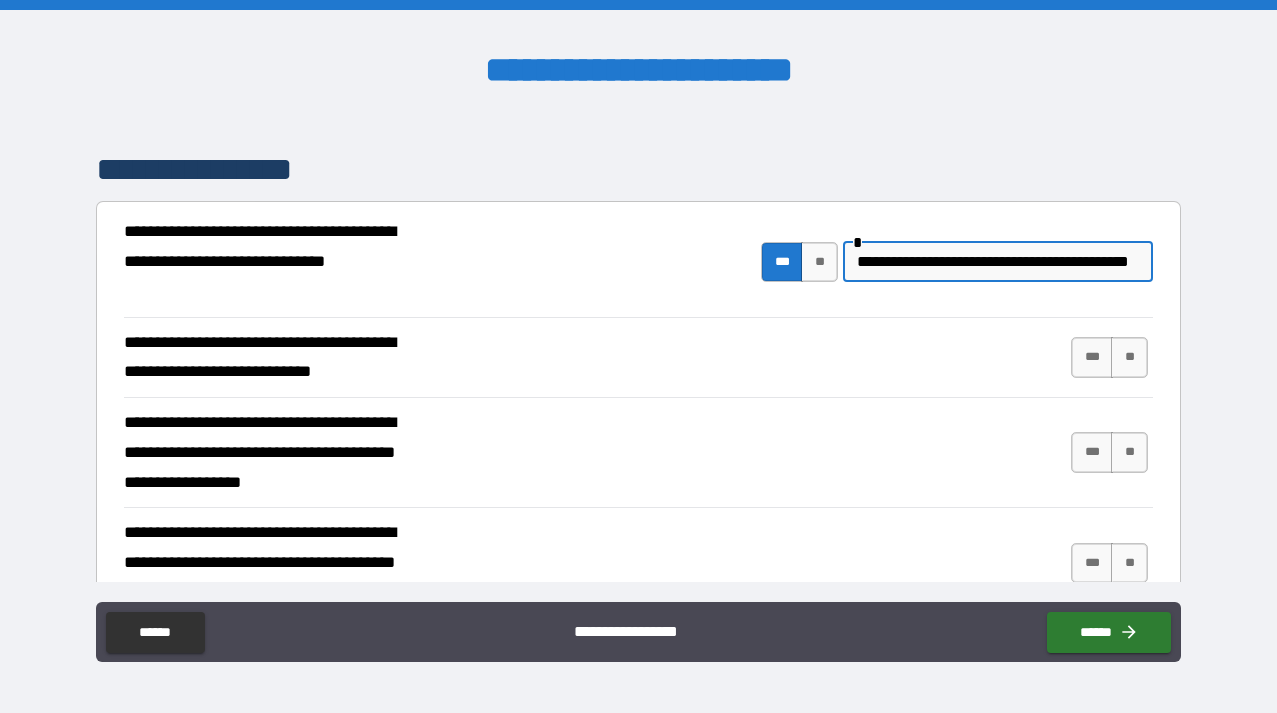 scroll, scrollTop: 0, scrollLeft: 51, axis: horizontal 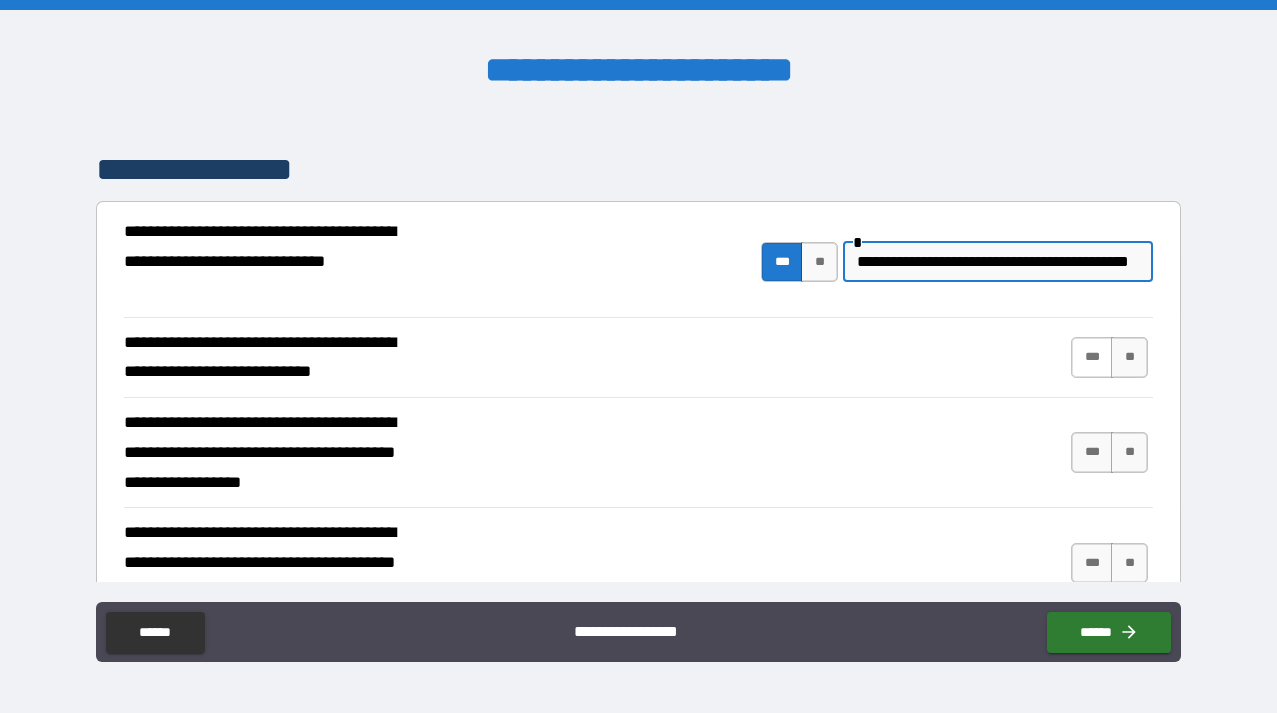 type on "**********" 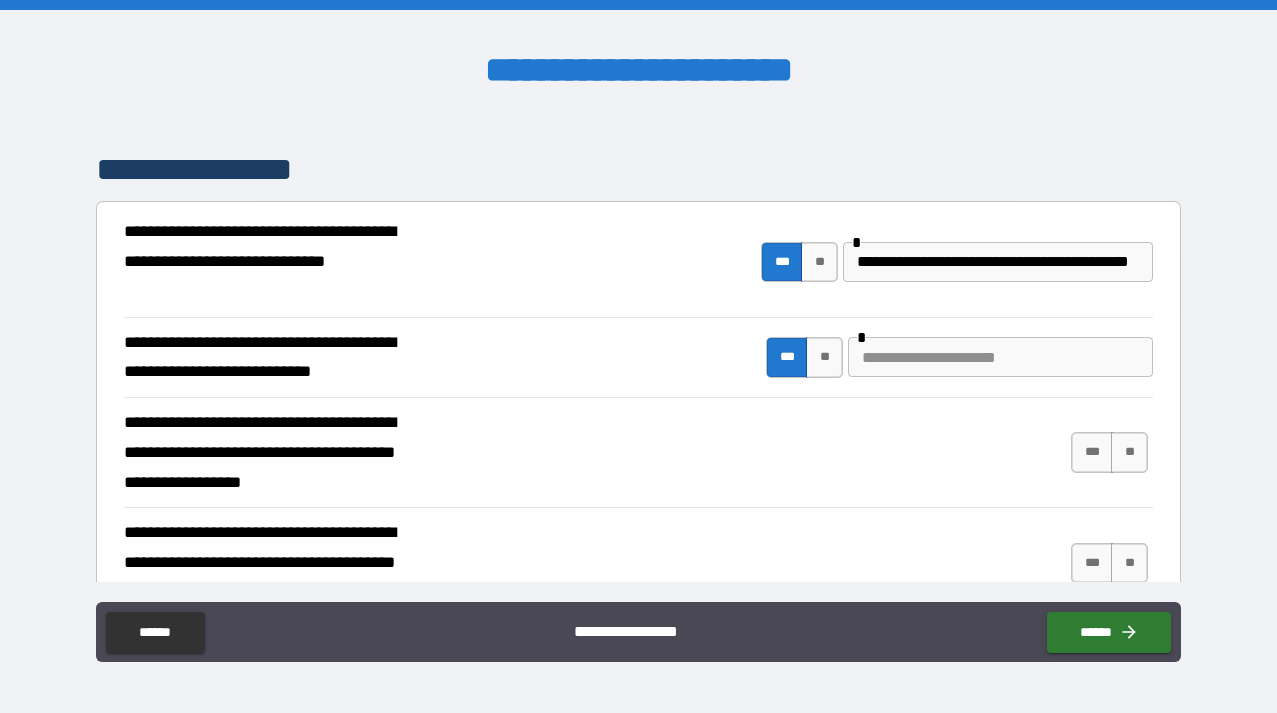 scroll, scrollTop: 0, scrollLeft: 0, axis: both 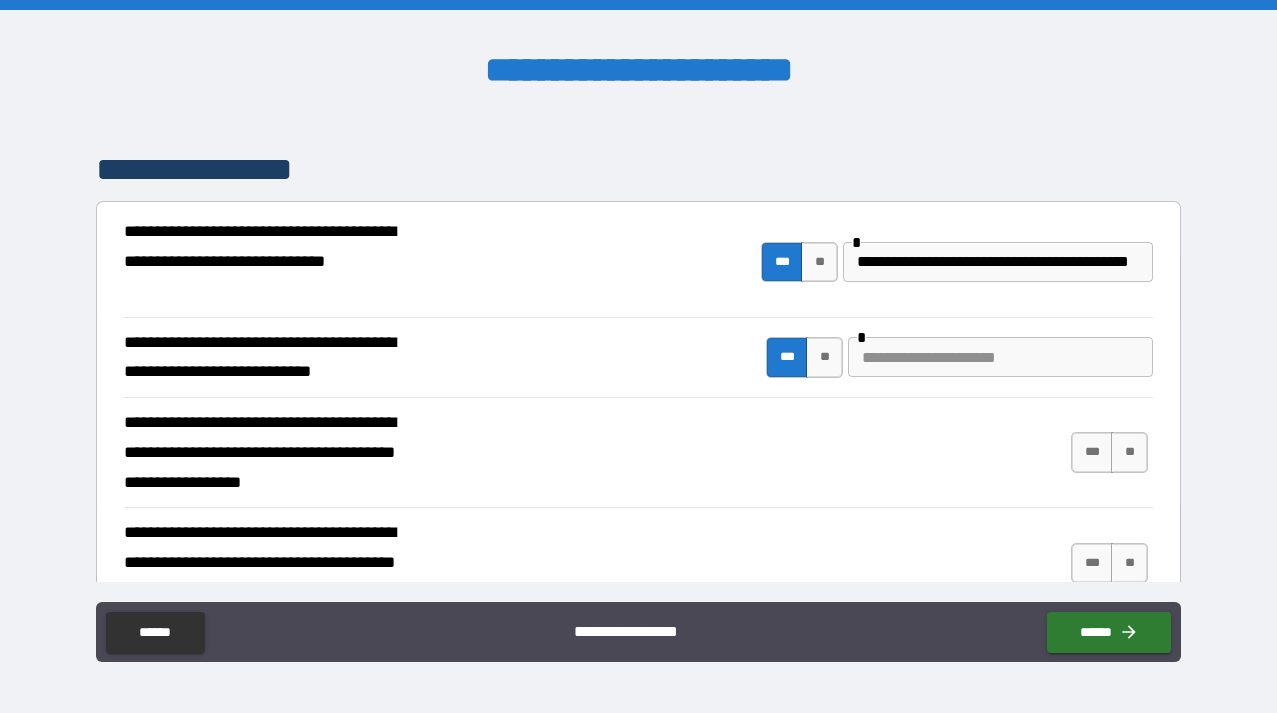 click at bounding box center (1000, 357) 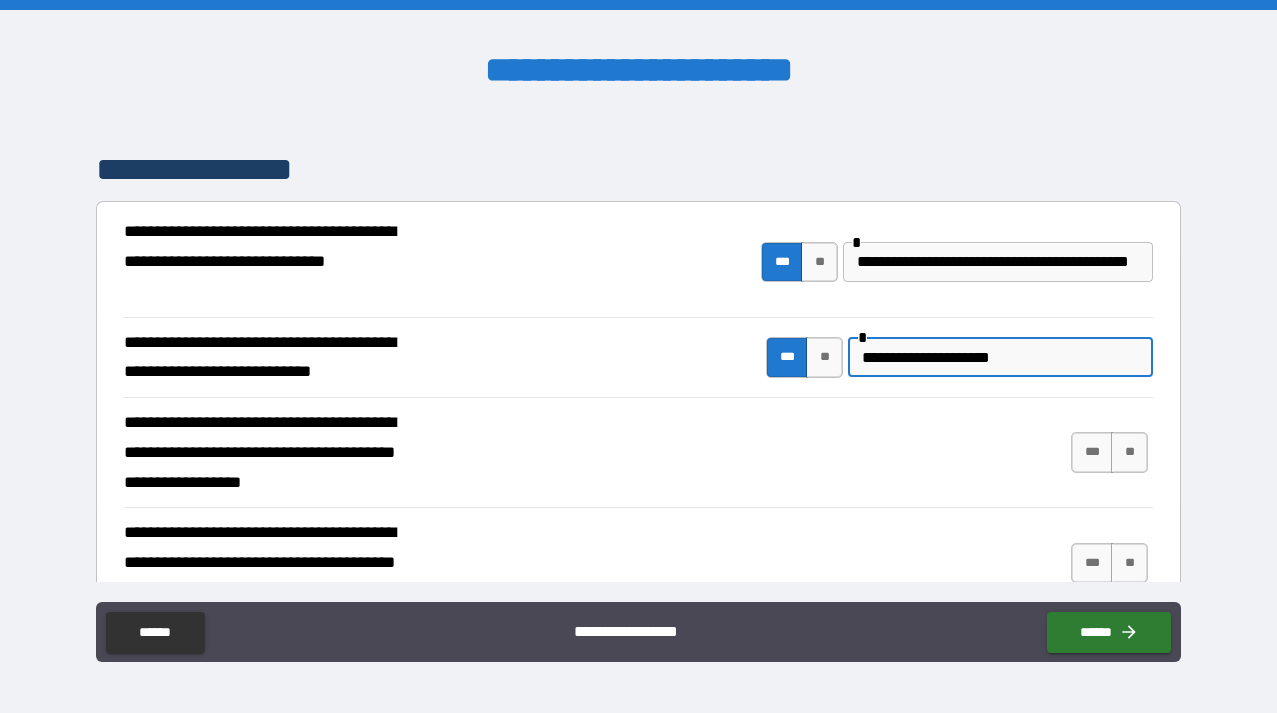 click on "**********" at bounding box center [1000, 357] 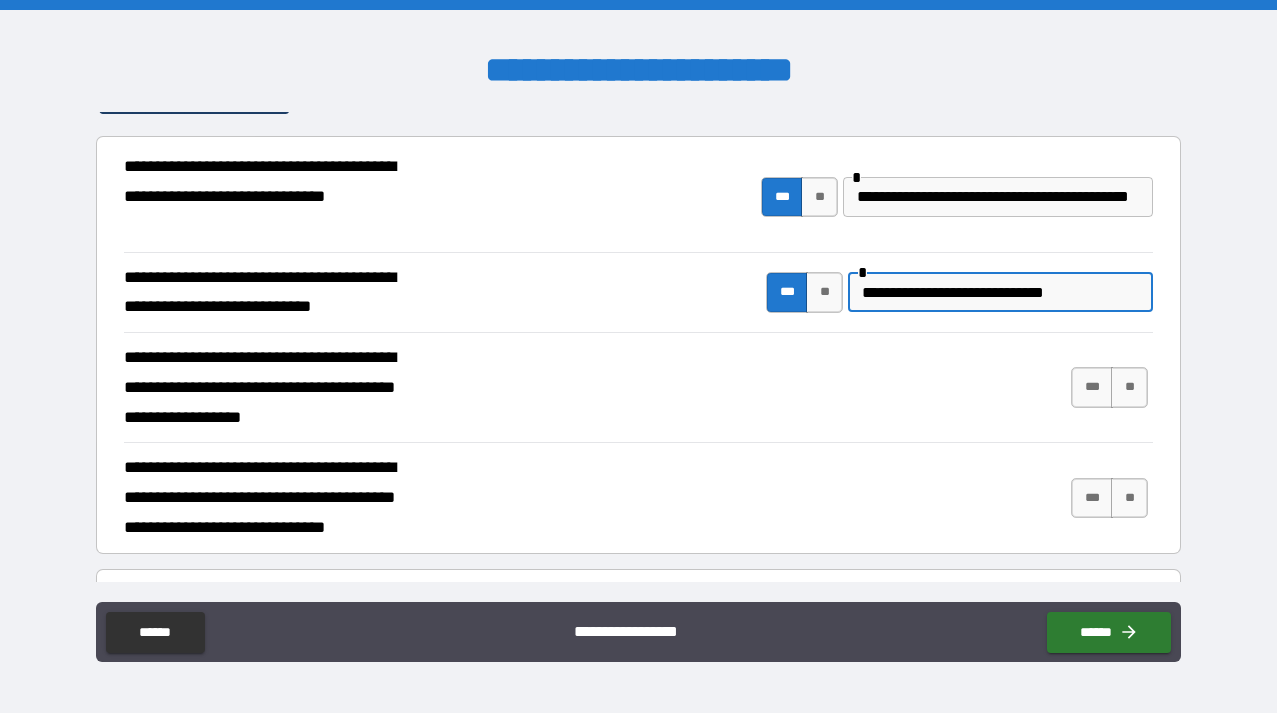 scroll, scrollTop: 420, scrollLeft: 0, axis: vertical 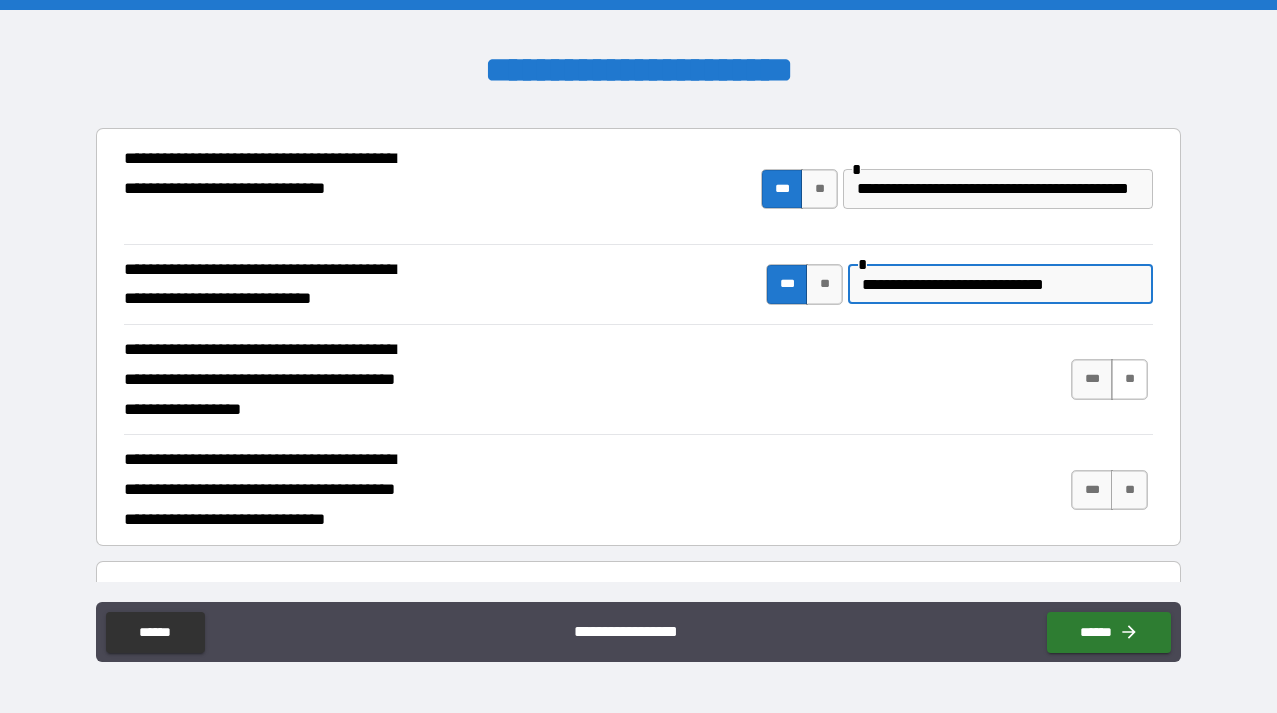 type on "**********" 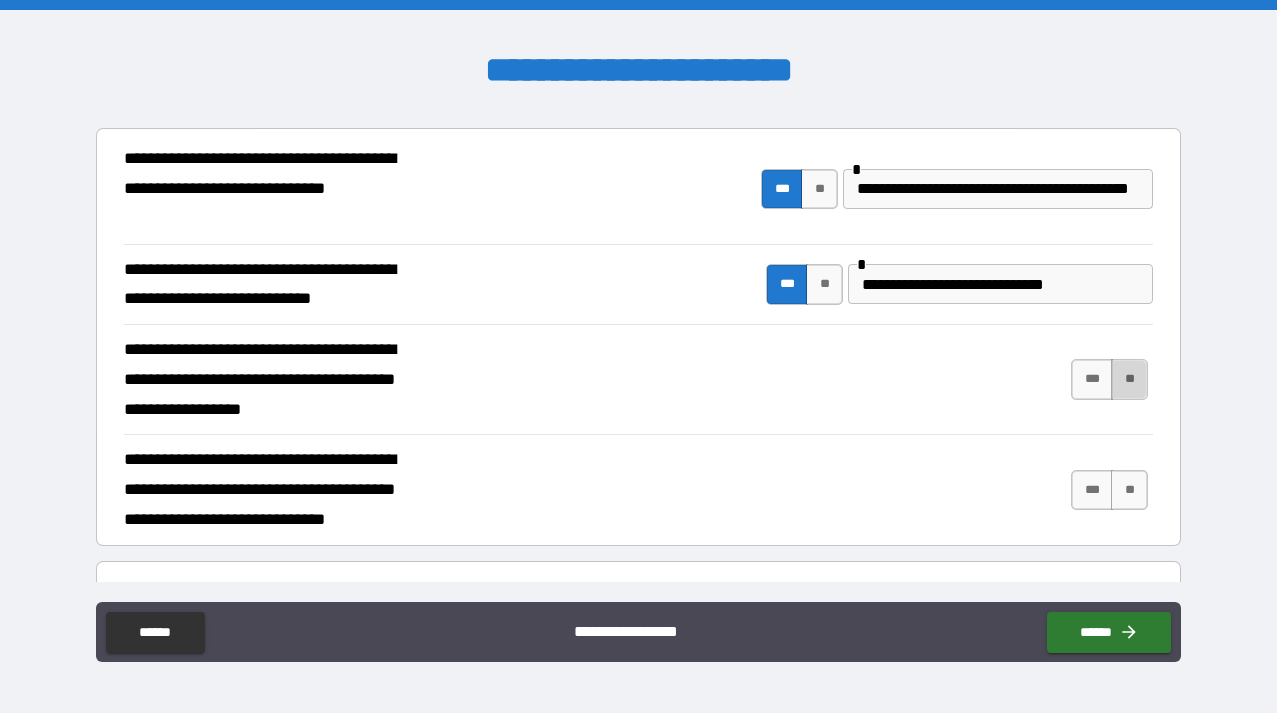 click on "**" at bounding box center (1129, 379) 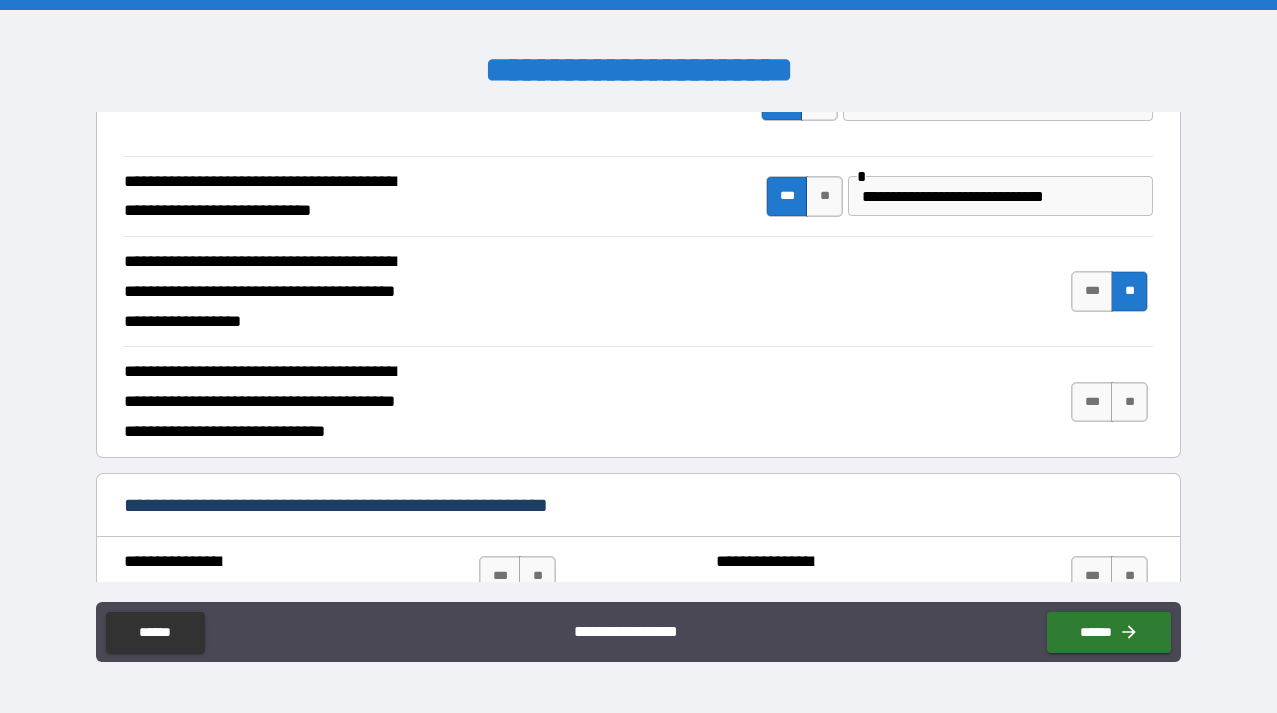 scroll, scrollTop: 529, scrollLeft: 0, axis: vertical 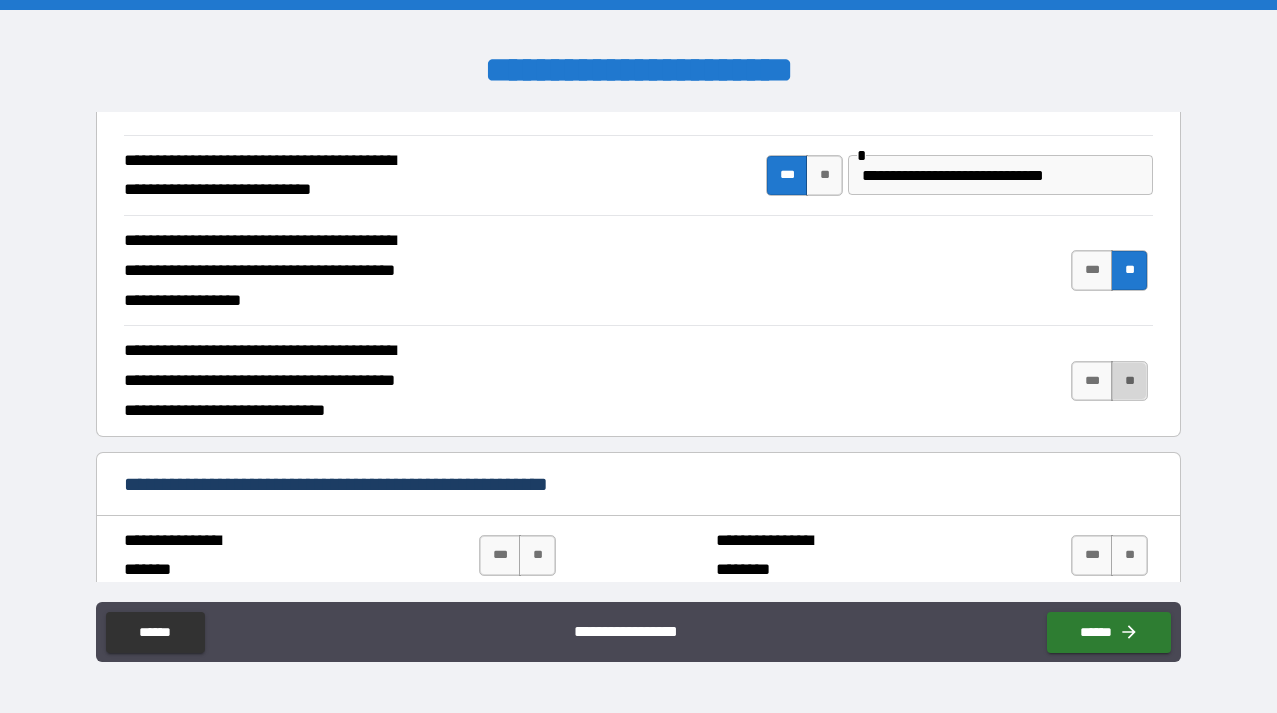 click on "**" at bounding box center (1129, 381) 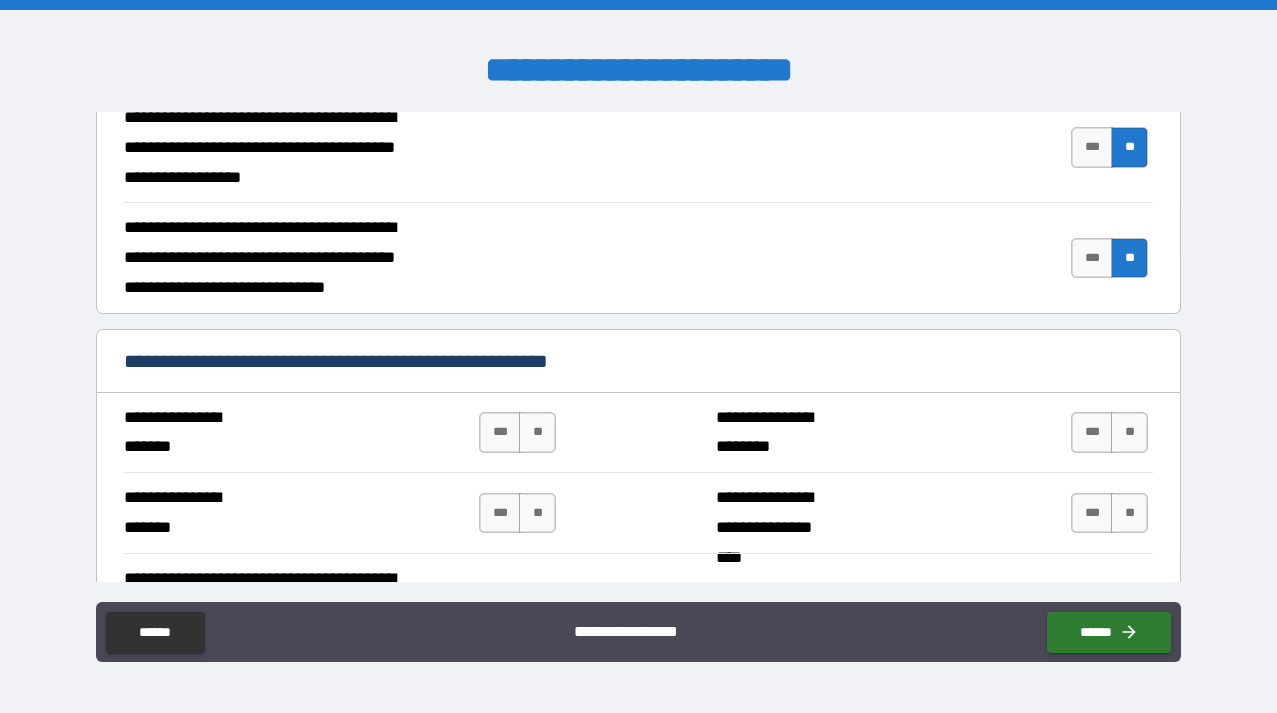 scroll, scrollTop: 675, scrollLeft: 0, axis: vertical 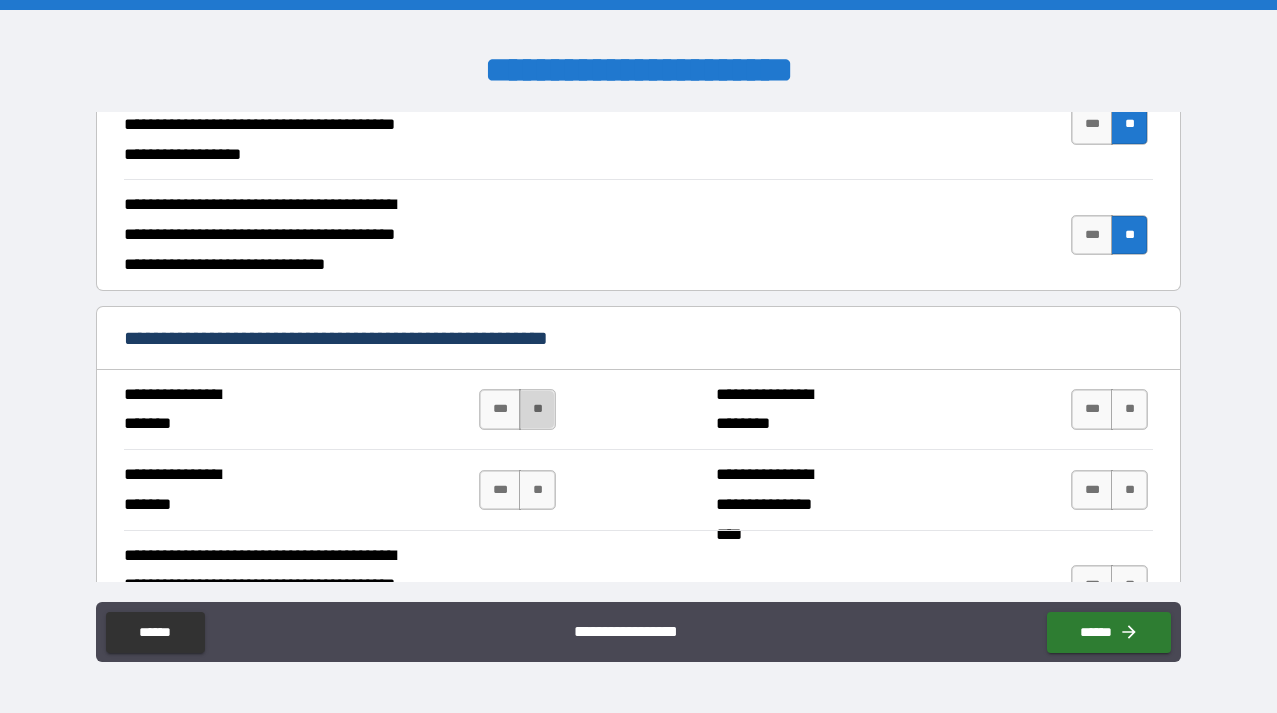 click on "**" at bounding box center [537, 409] 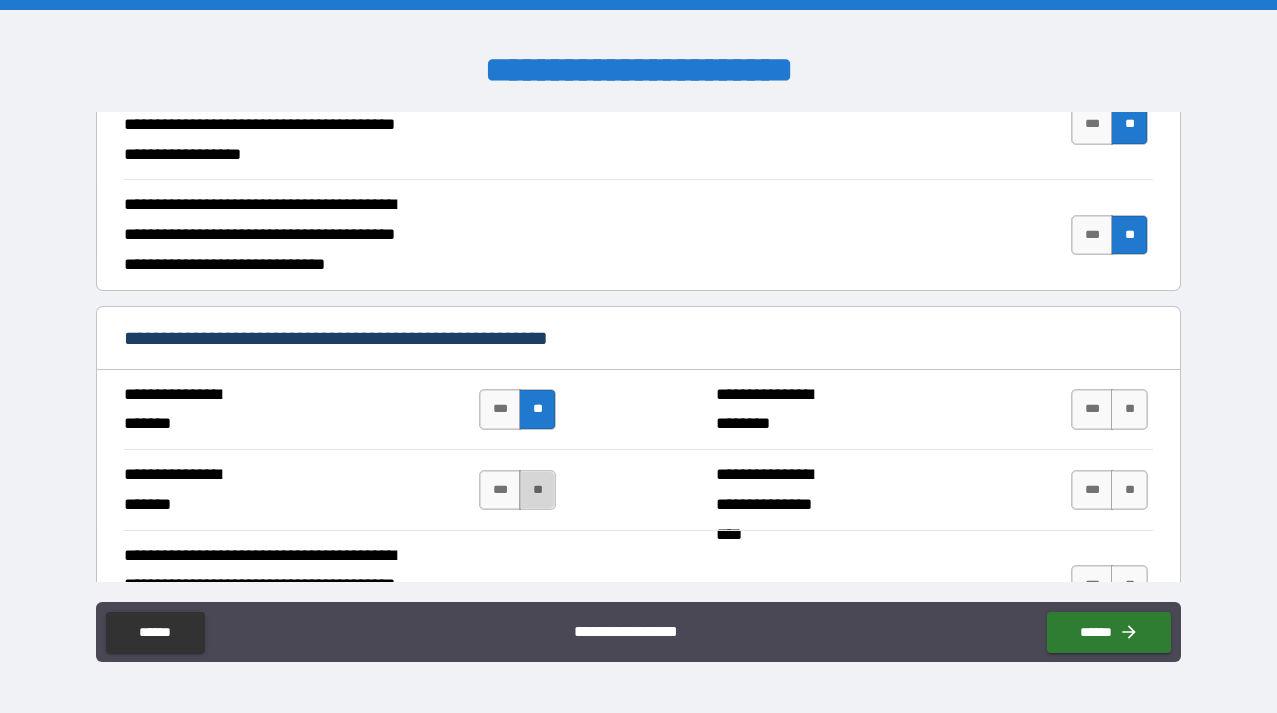 click on "**" at bounding box center (537, 490) 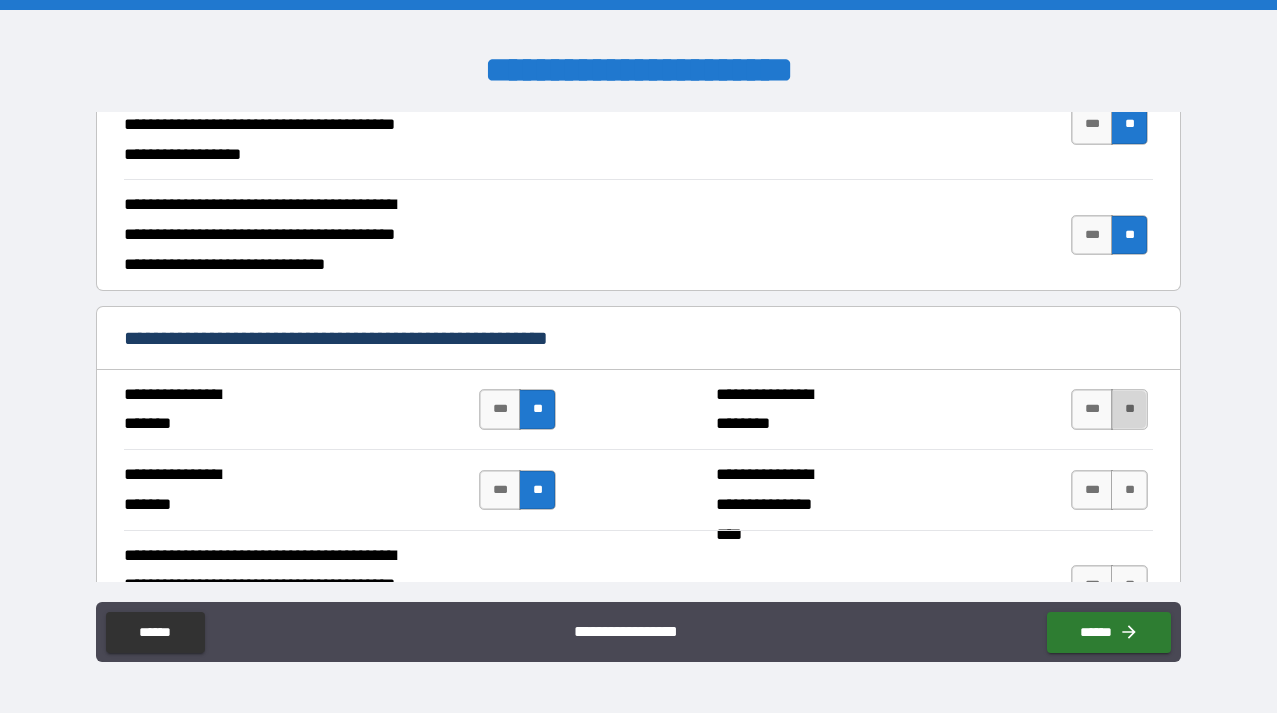click on "**" at bounding box center [1129, 409] 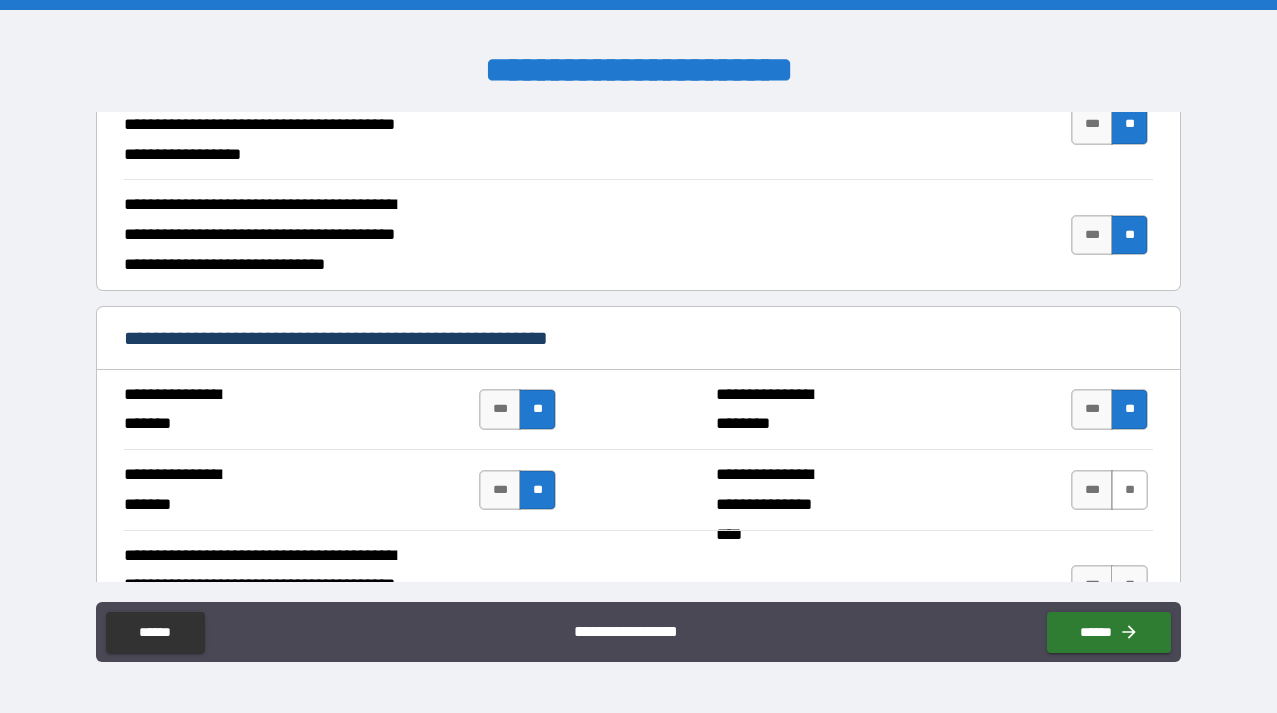click on "**" at bounding box center [1129, 490] 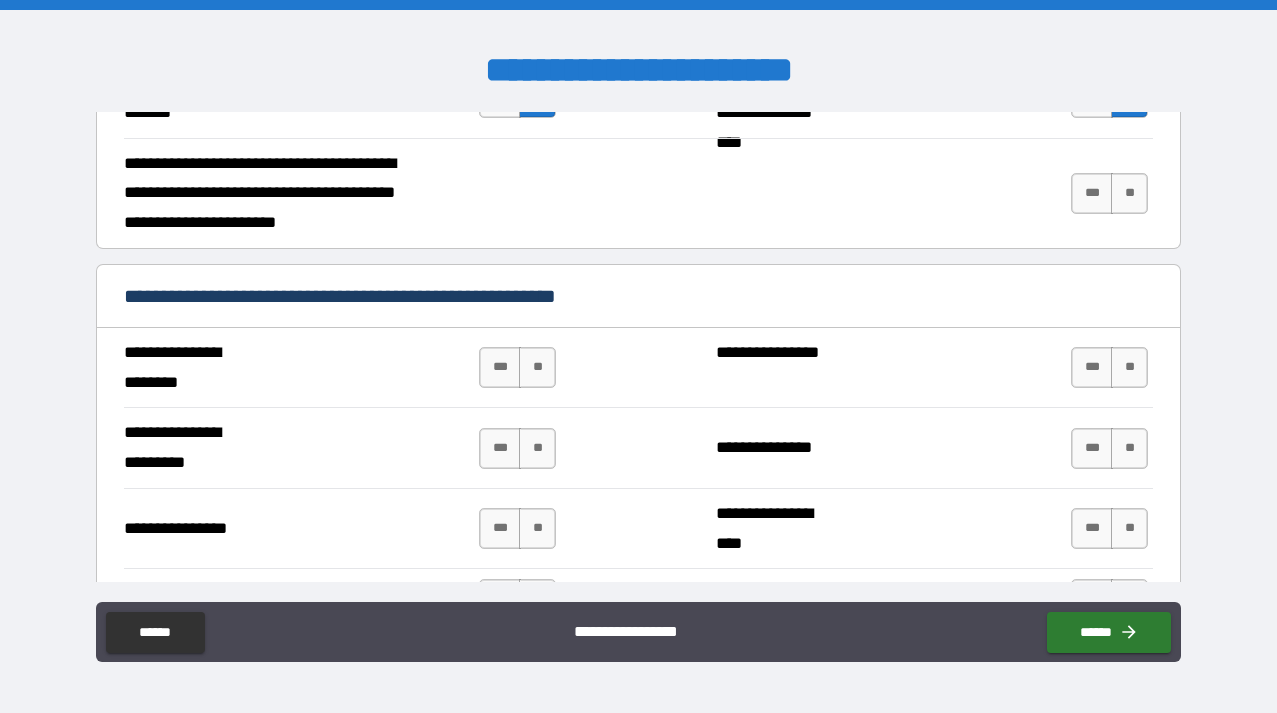 scroll, scrollTop: 1071, scrollLeft: 0, axis: vertical 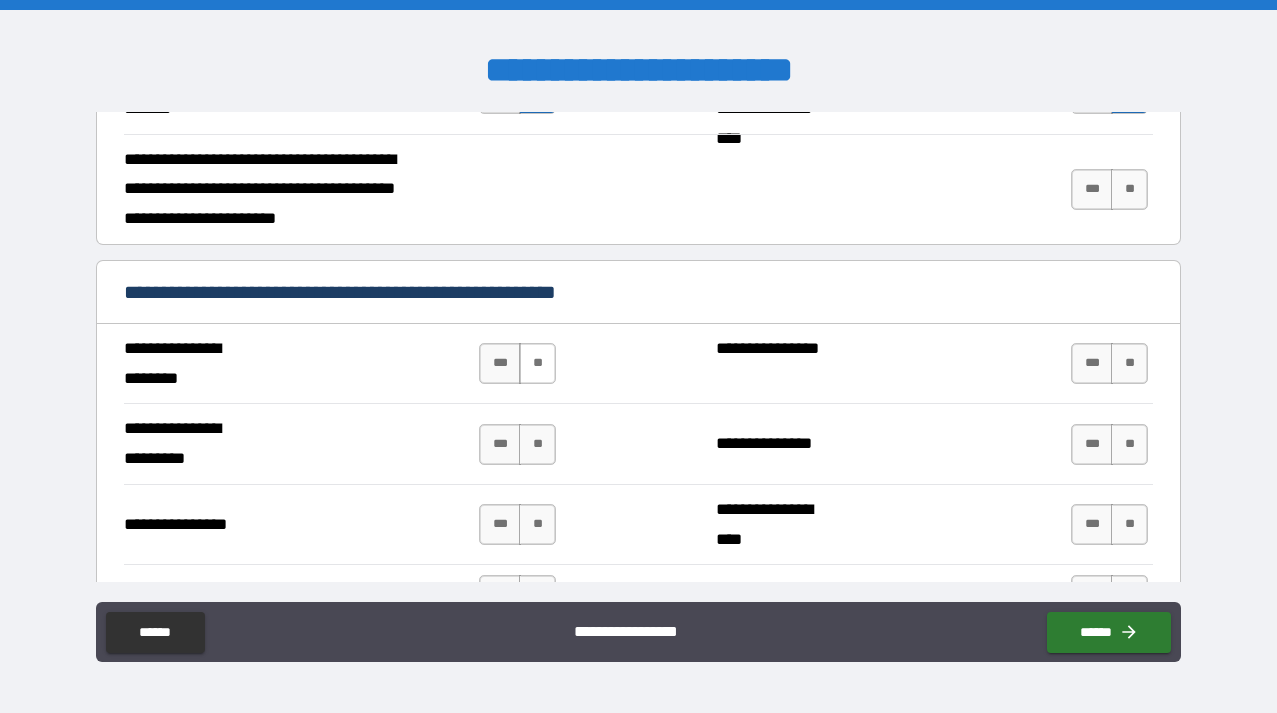click on "**" at bounding box center [537, 363] 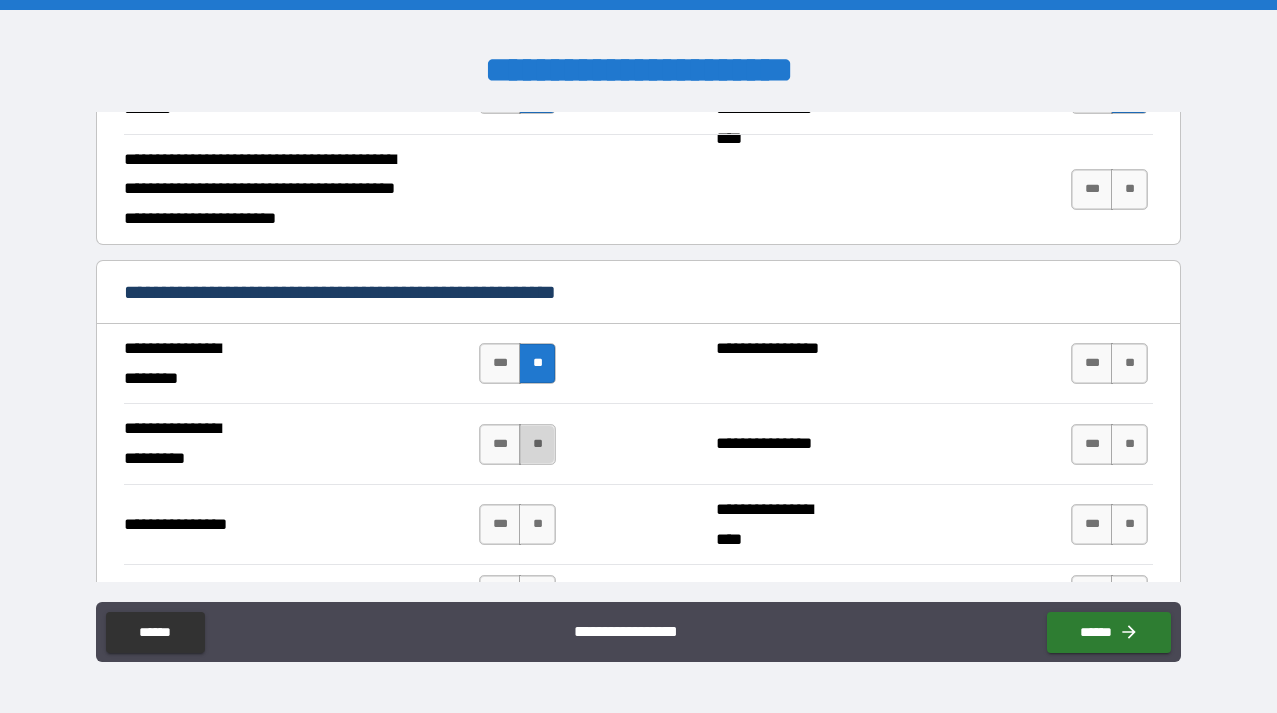 click on "**" at bounding box center (537, 444) 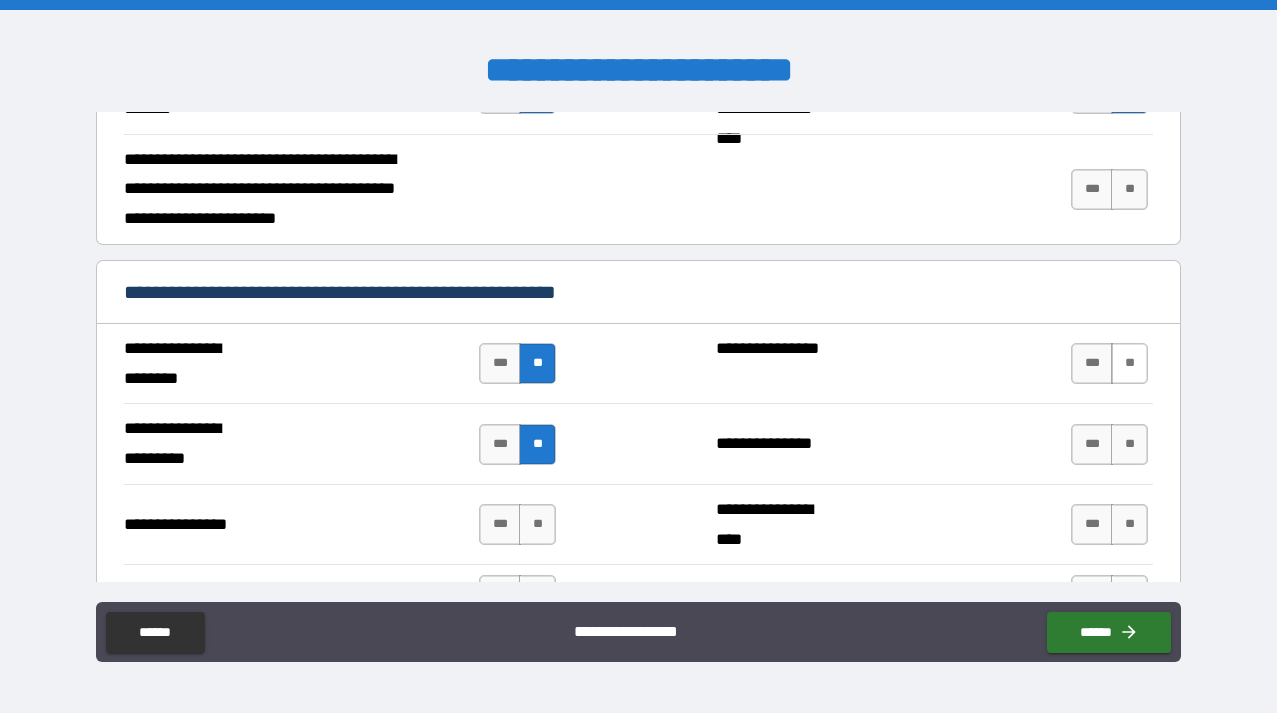 click on "**" at bounding box center (1129, 363) 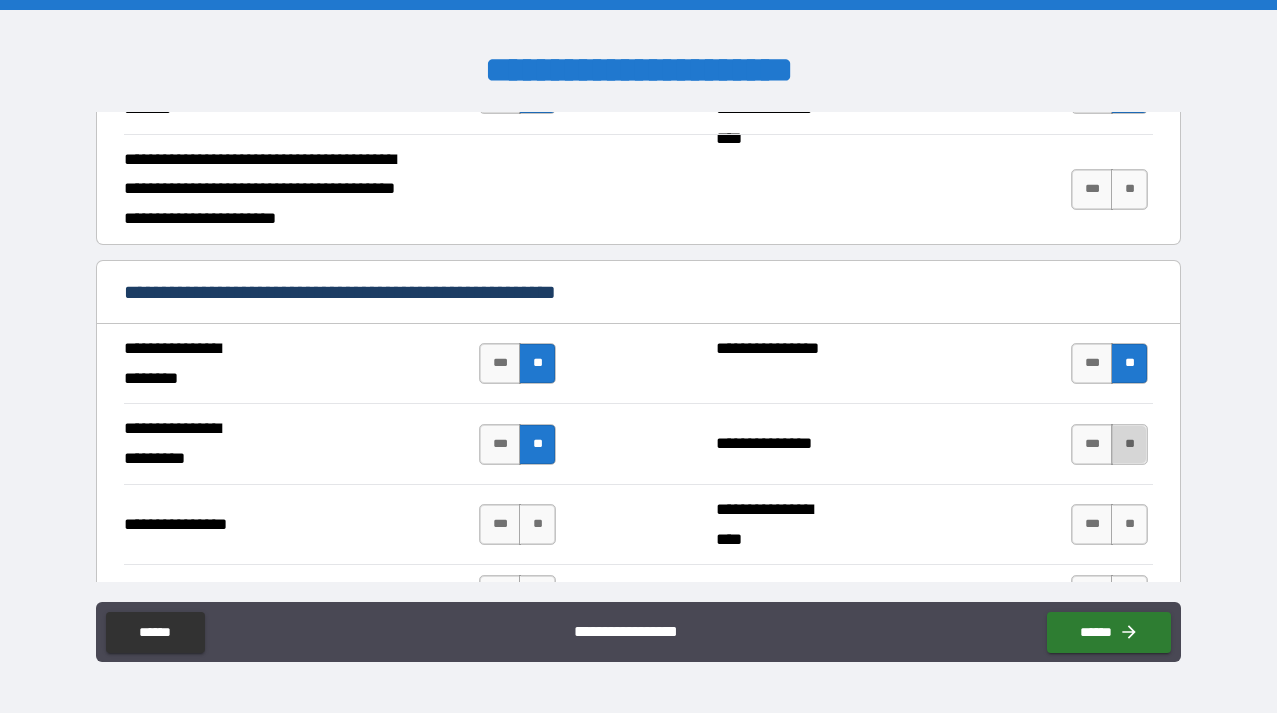 click on "**" at bounding box center (1129, 444) 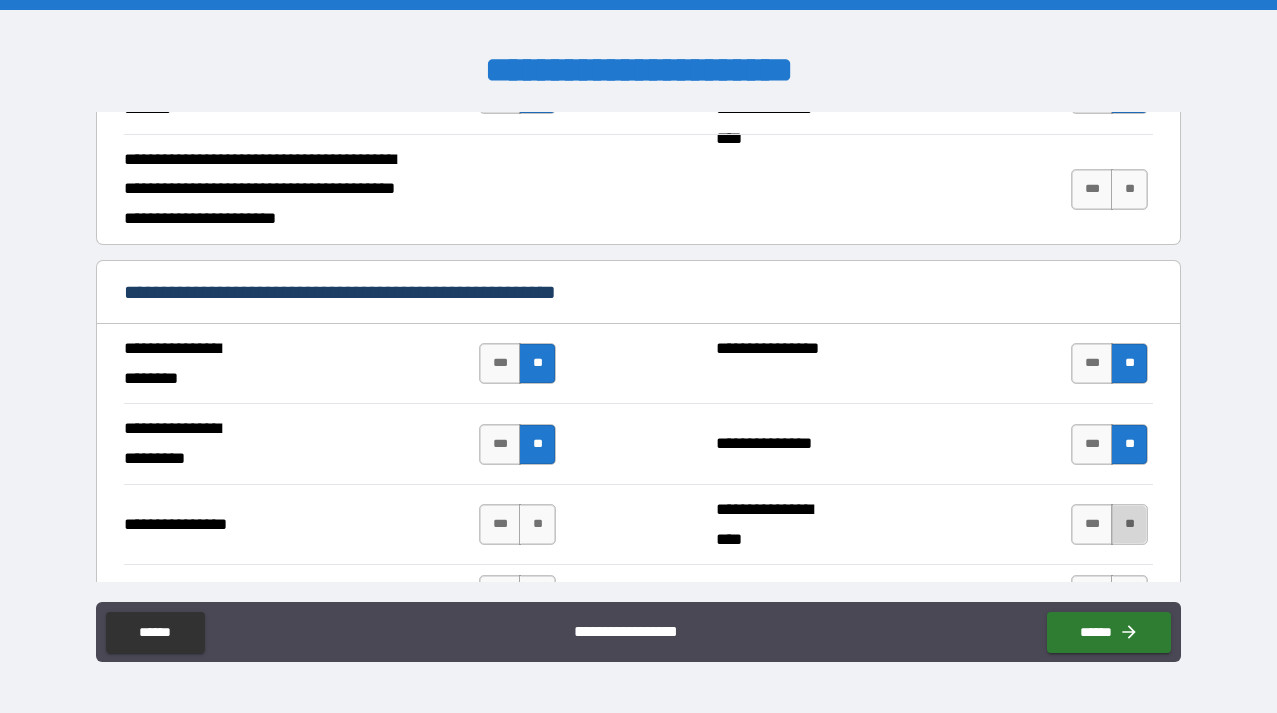 click on "**" at bounding box center (1129, 524) 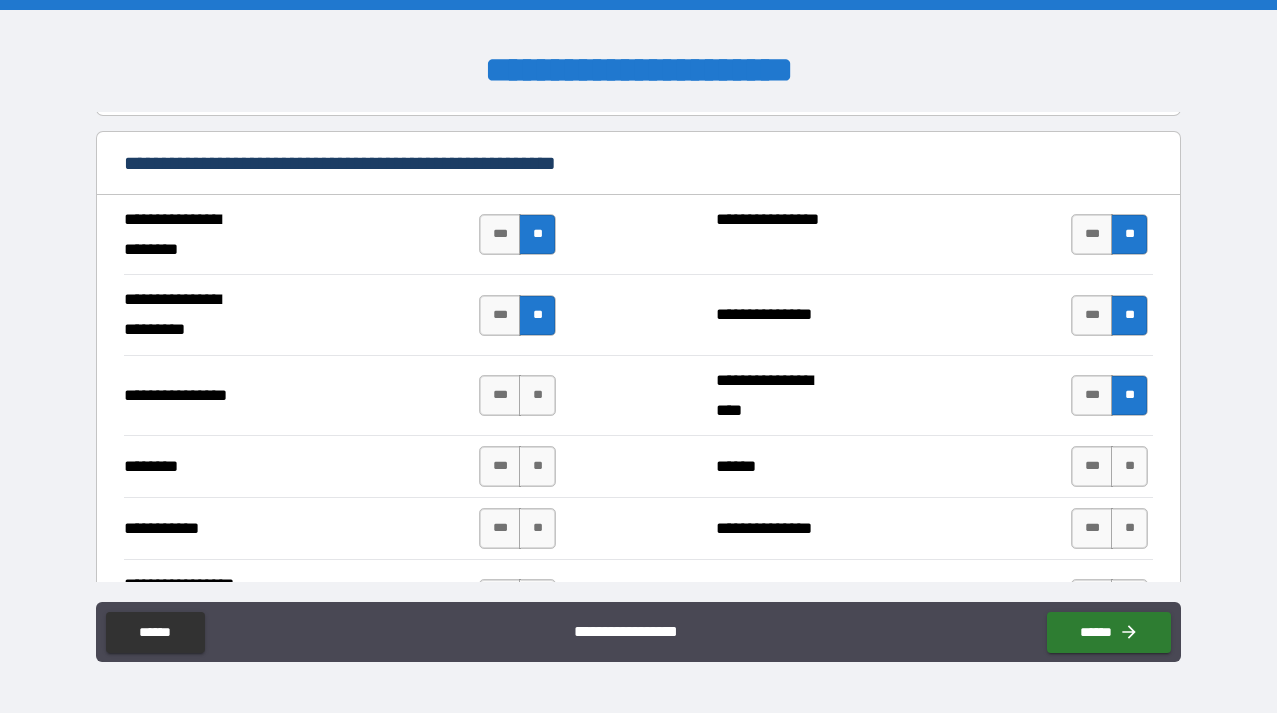 scroll, scrollTop: 1216, scrollLeft: 0, axis: vertical 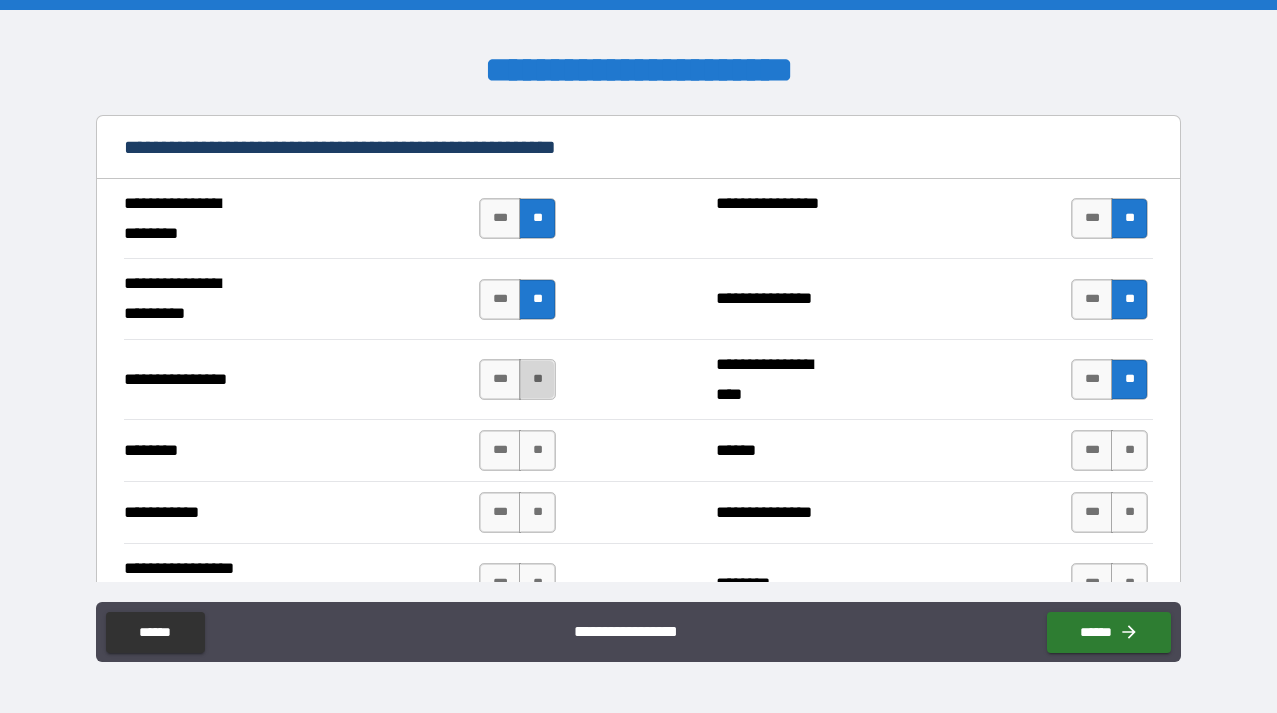 click on "**" at bounding box center (537, 379) 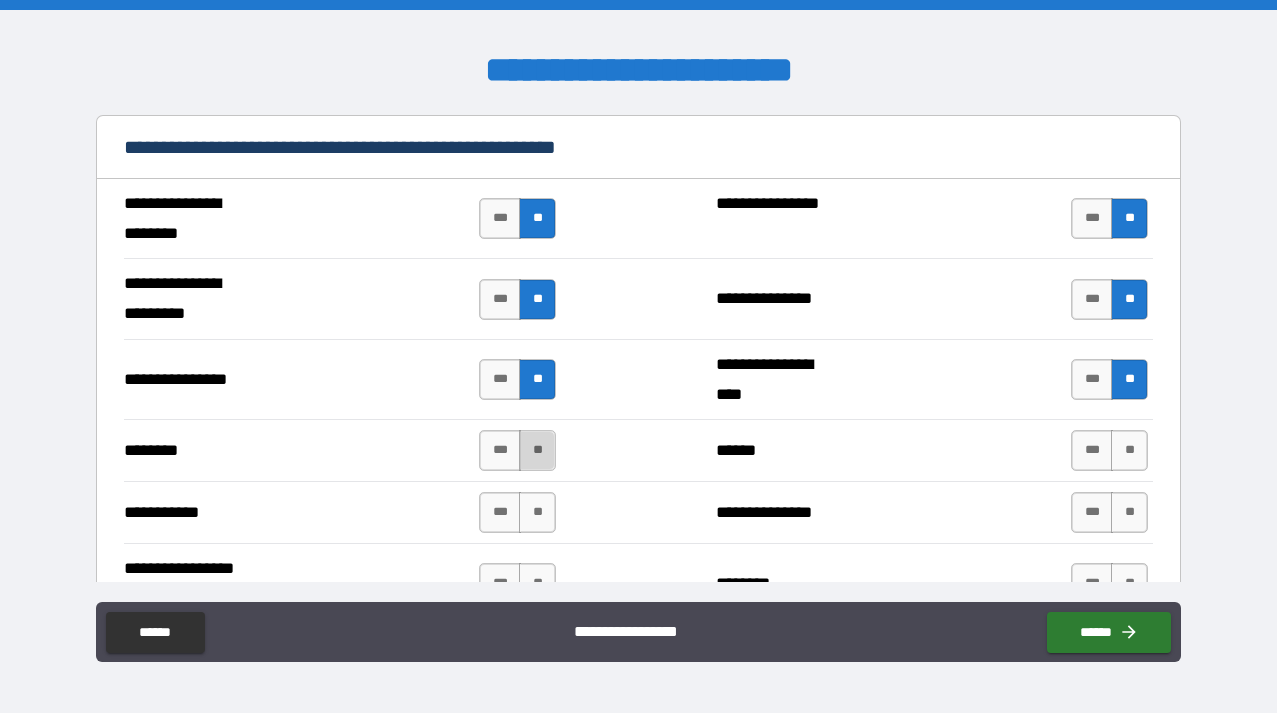 click on "**" at bounding box center [537, 450] 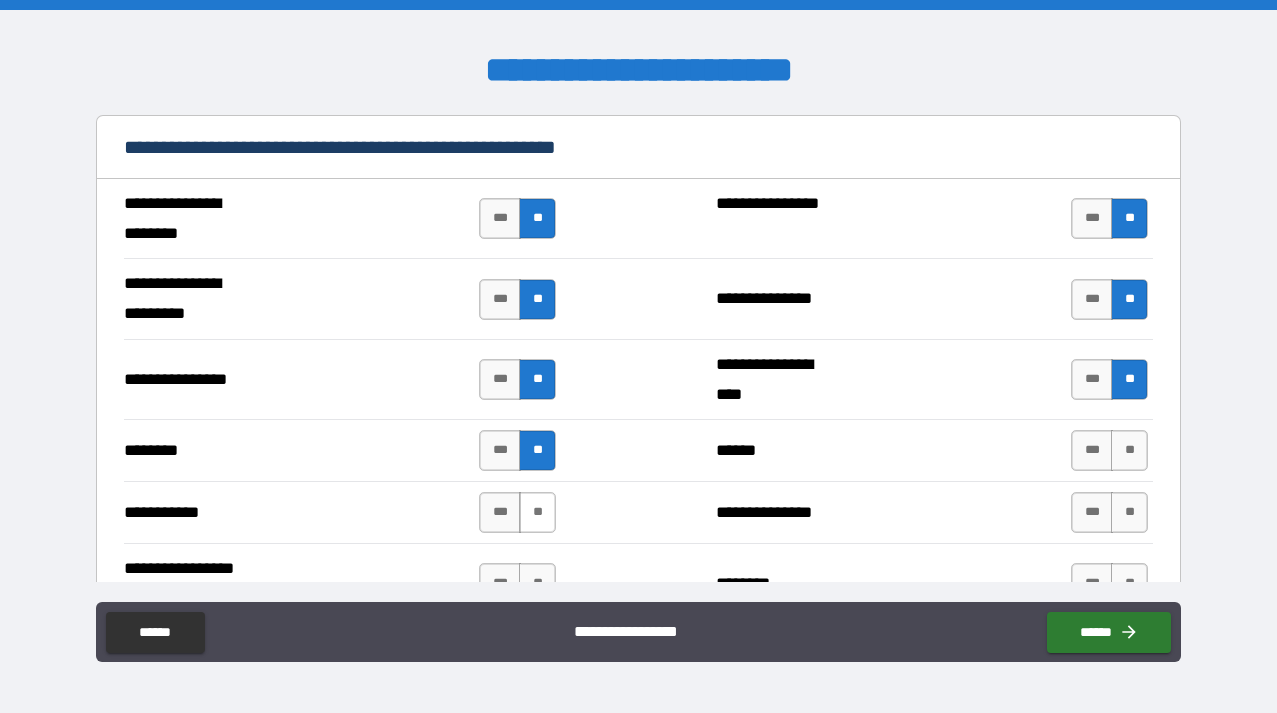 click on "**" at bounding box center (537, 512) 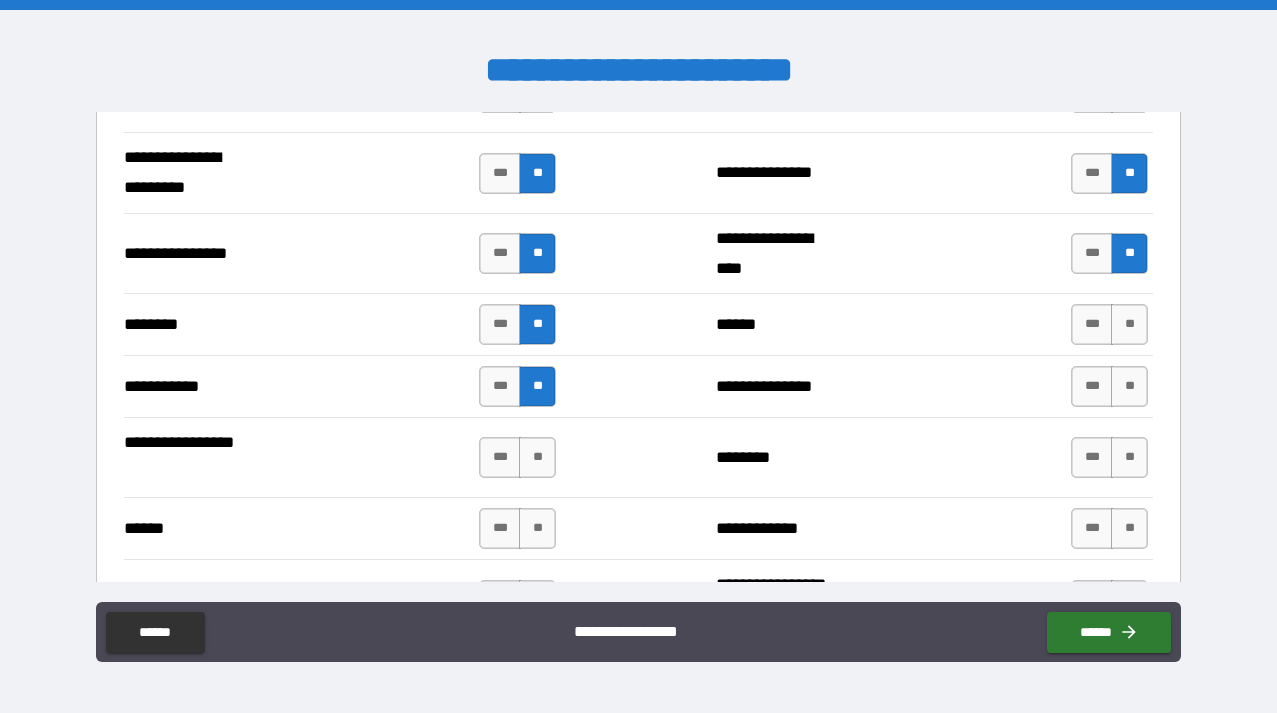 scroll, scrollTop: 1344, scrollLeft: 0, axis: vertical 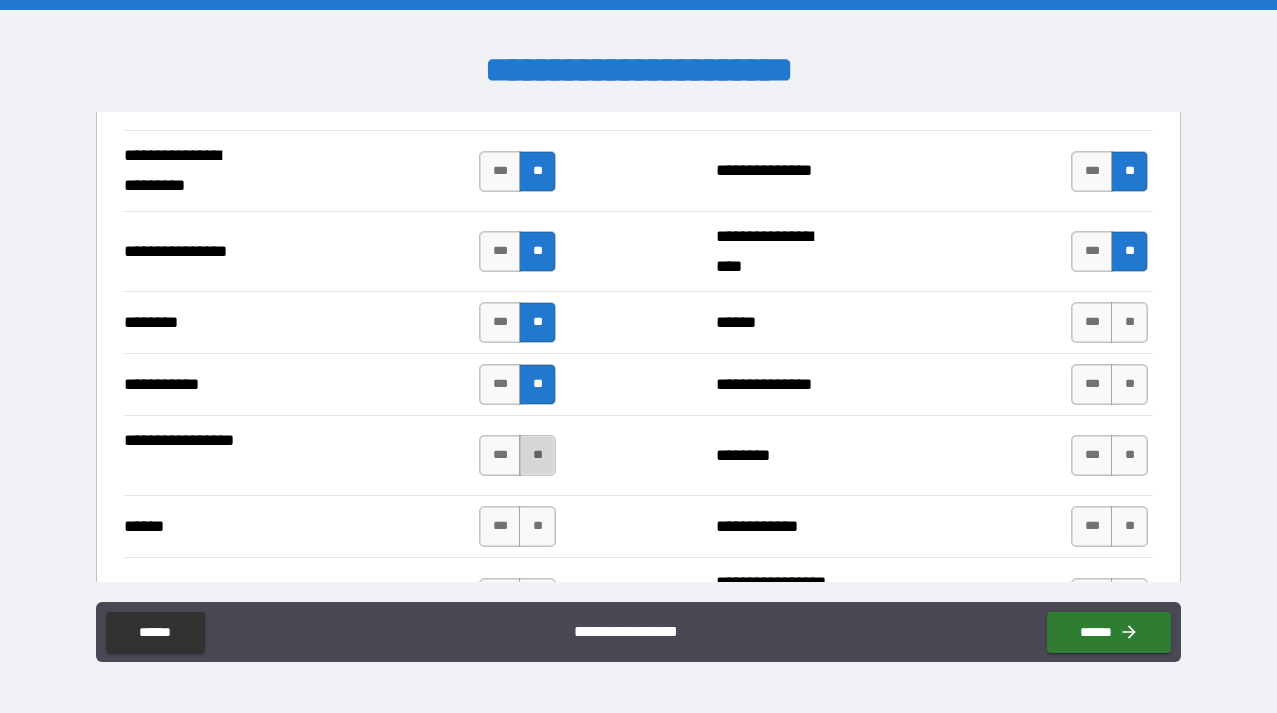 click on "**" at bounding box center (537, 455) 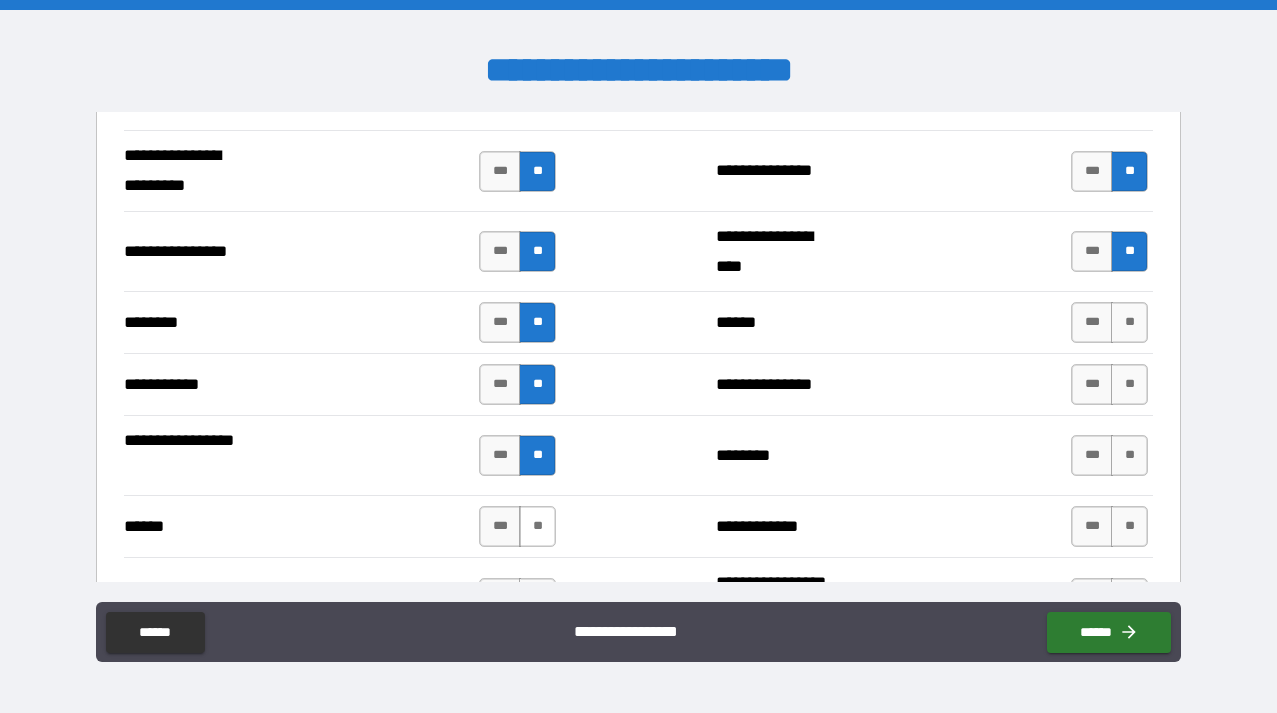 click on "**" at bounding box center [537, 526] 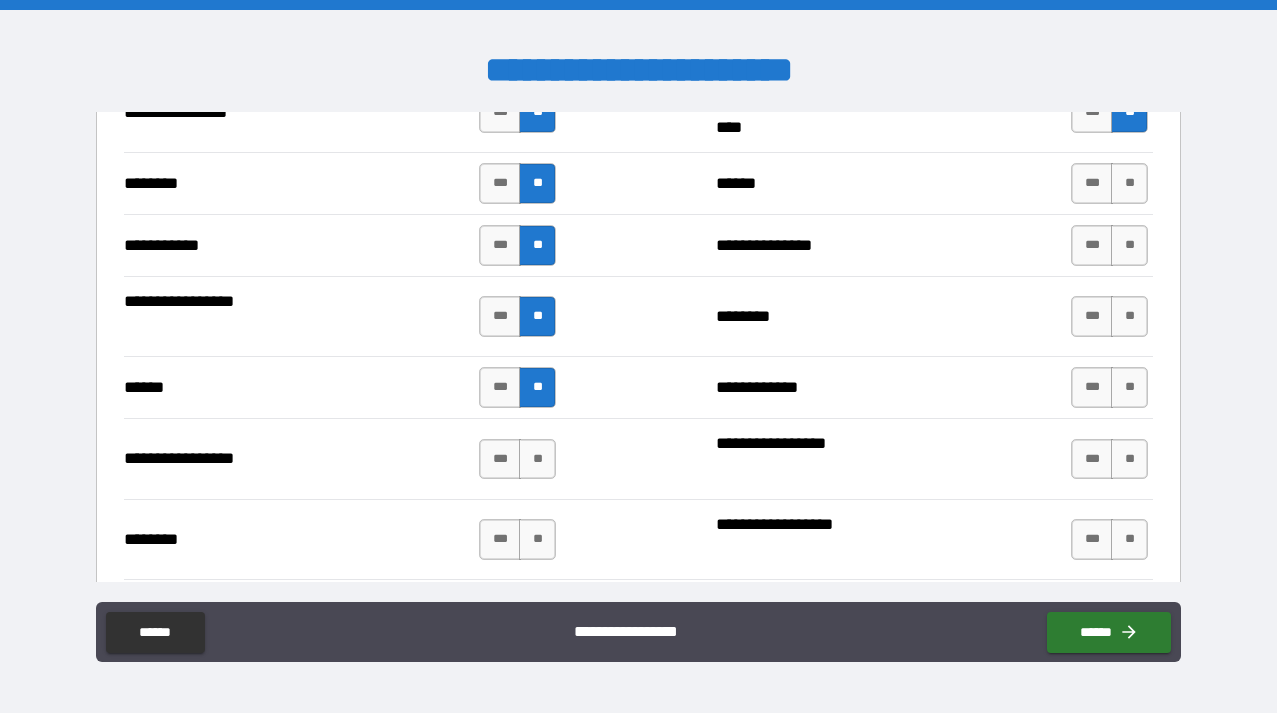 scroll, scrollTop: 1487, scrollLeft: 0, axis: vertical 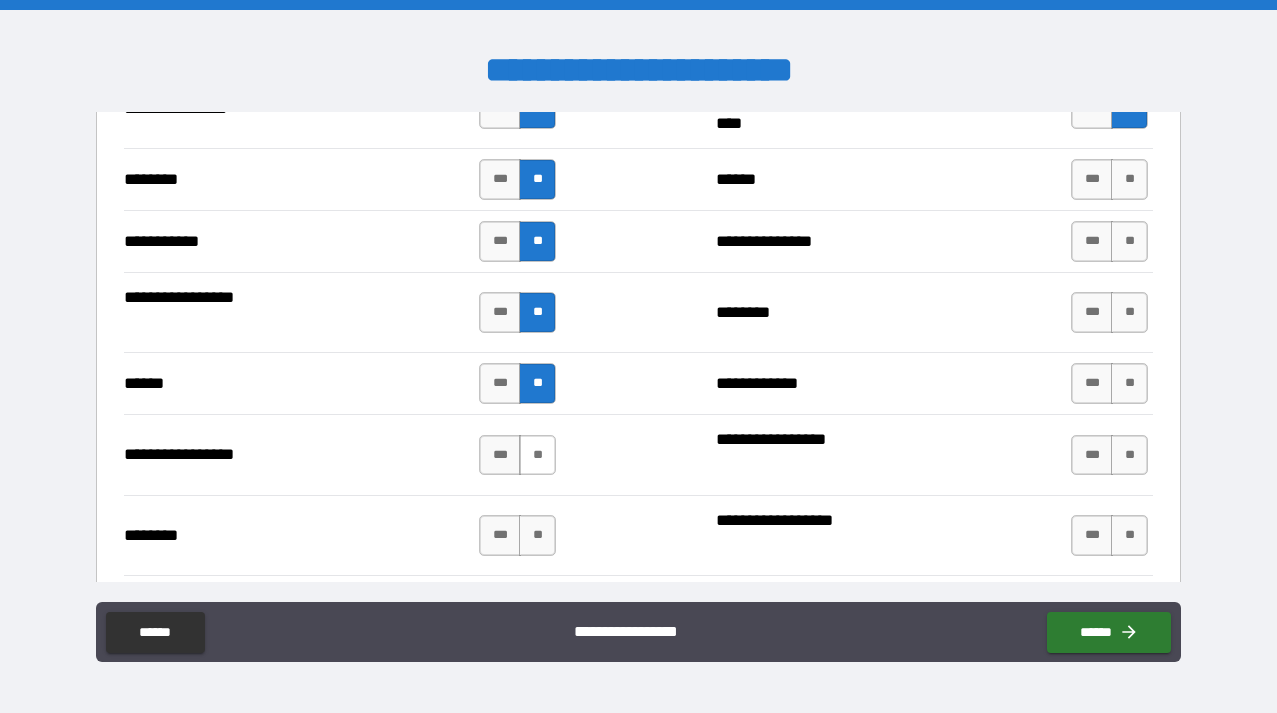 click on "**" at bounding box center [537, 455] 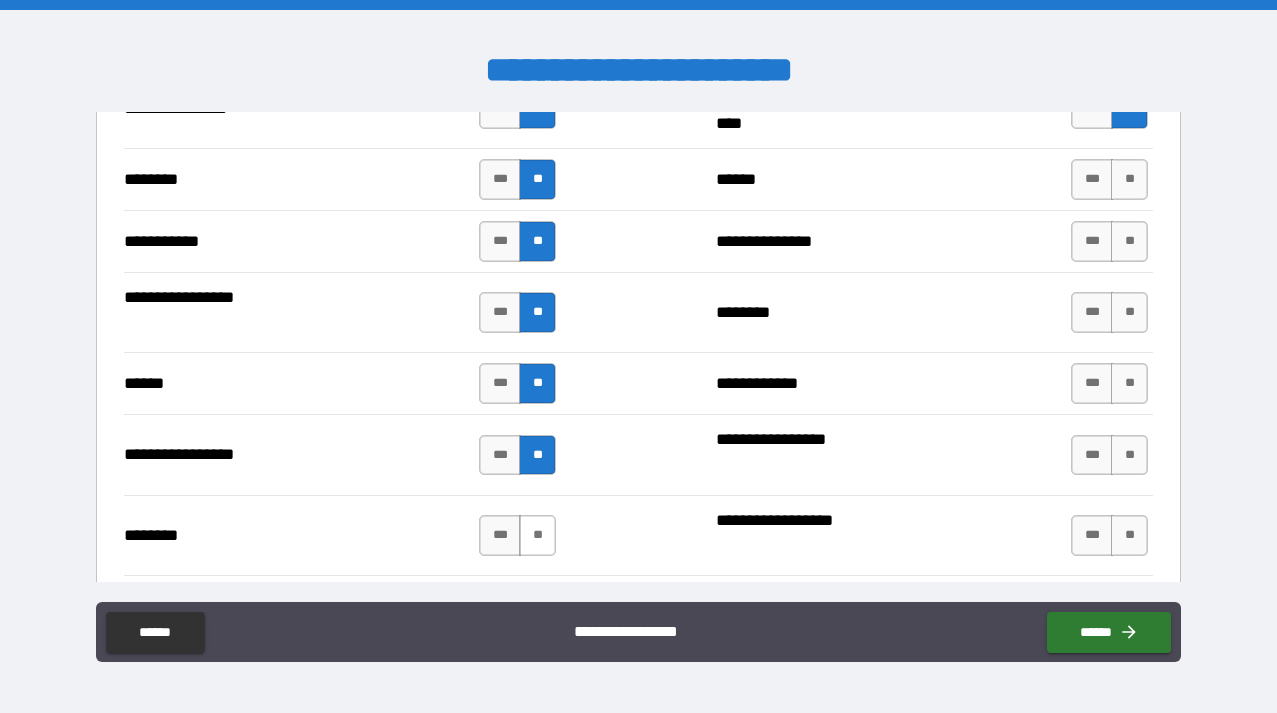 click on "**" at bounding box center (537, 535) 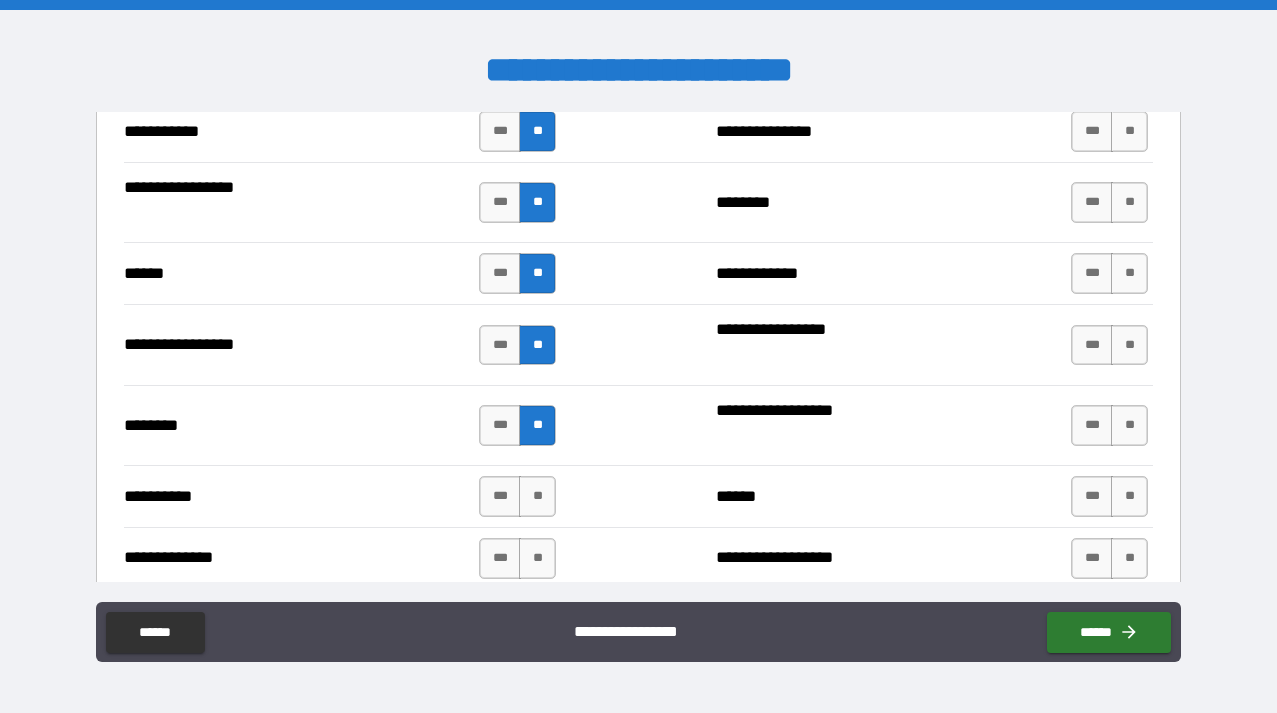 scroll, scrollTop: 1638, scrollLeft: 0, axis: vertical 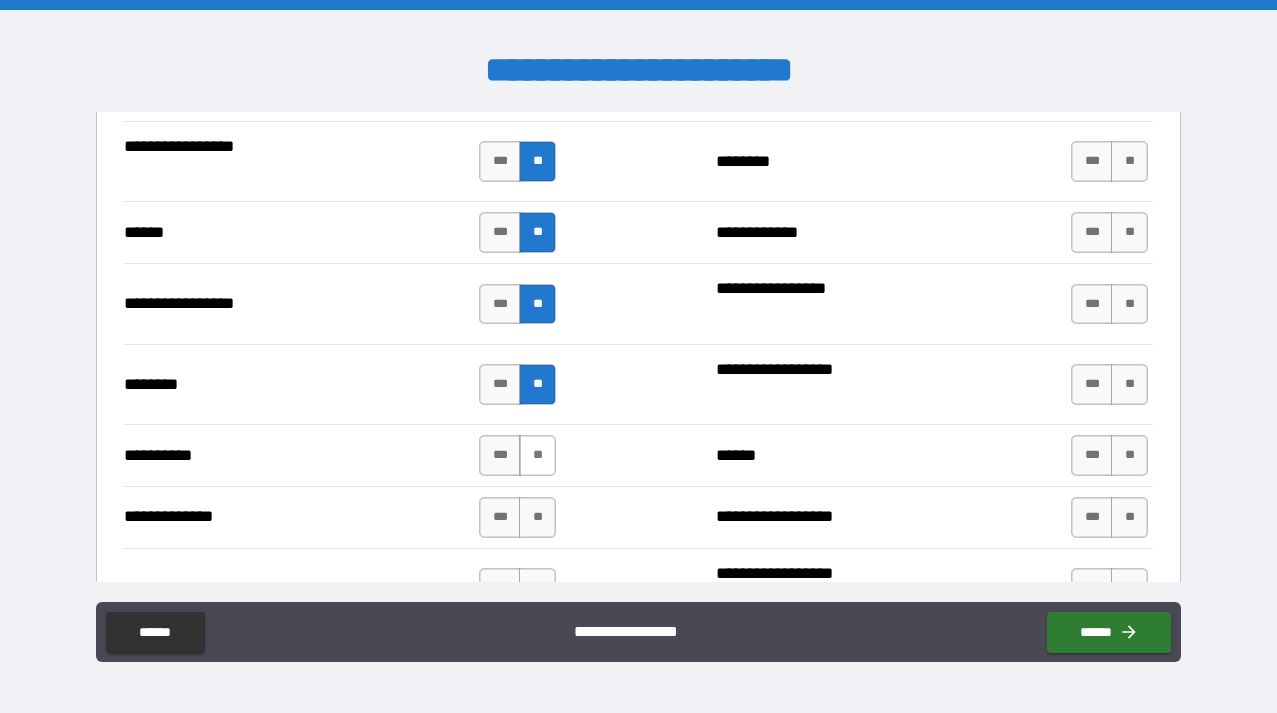 click on "**" at bounding box center (537, 455) 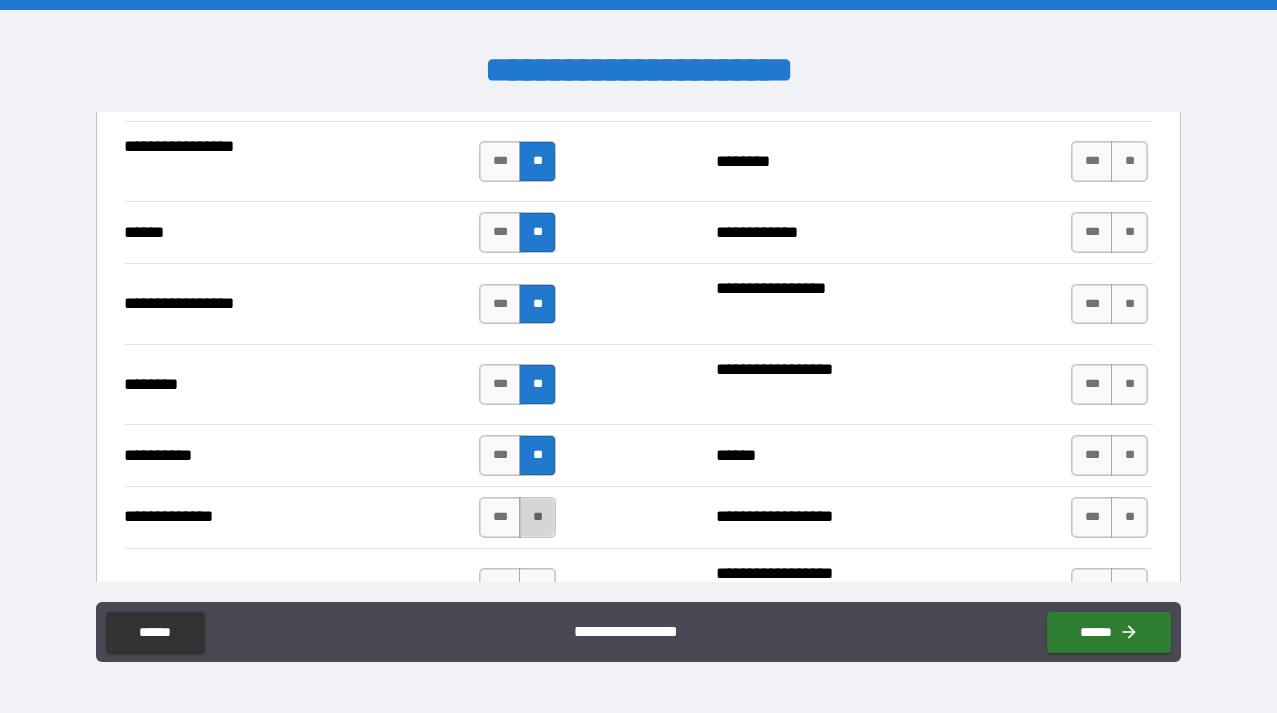 click on "**" at bounding box center [537, 517] 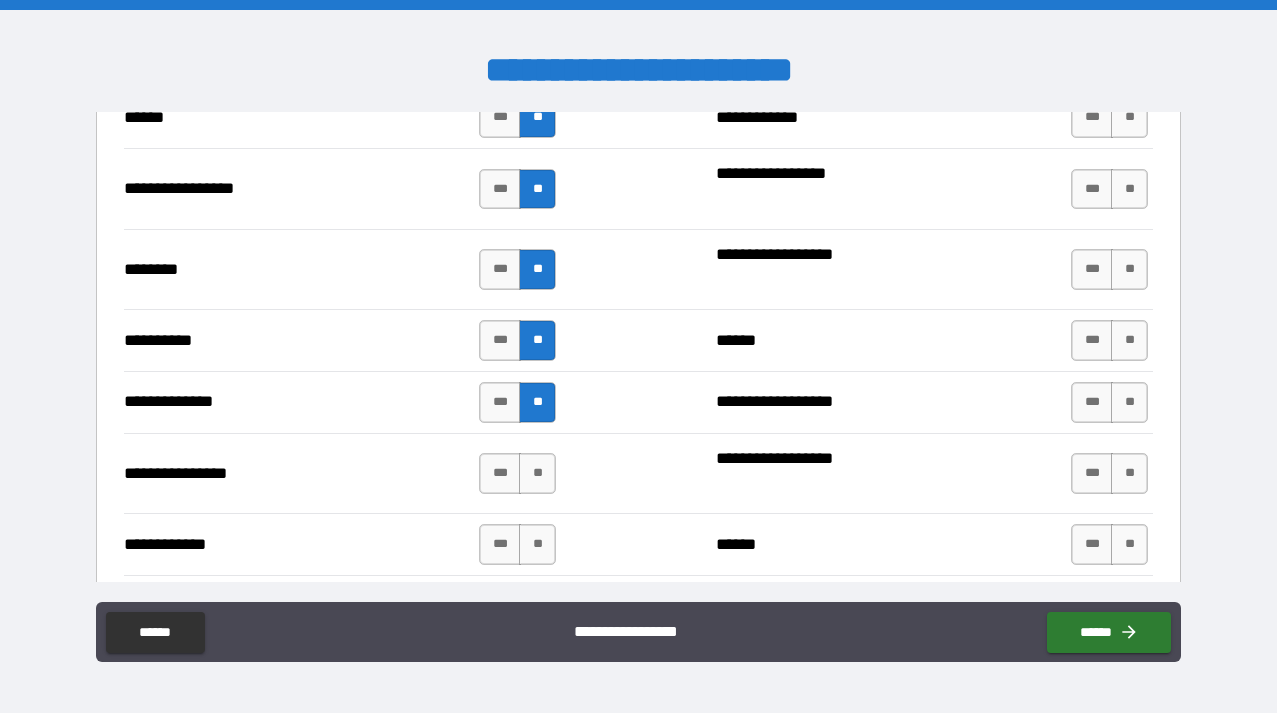 scroll, scrollTop: 1776, scrollLeft: 0, axis: vertical 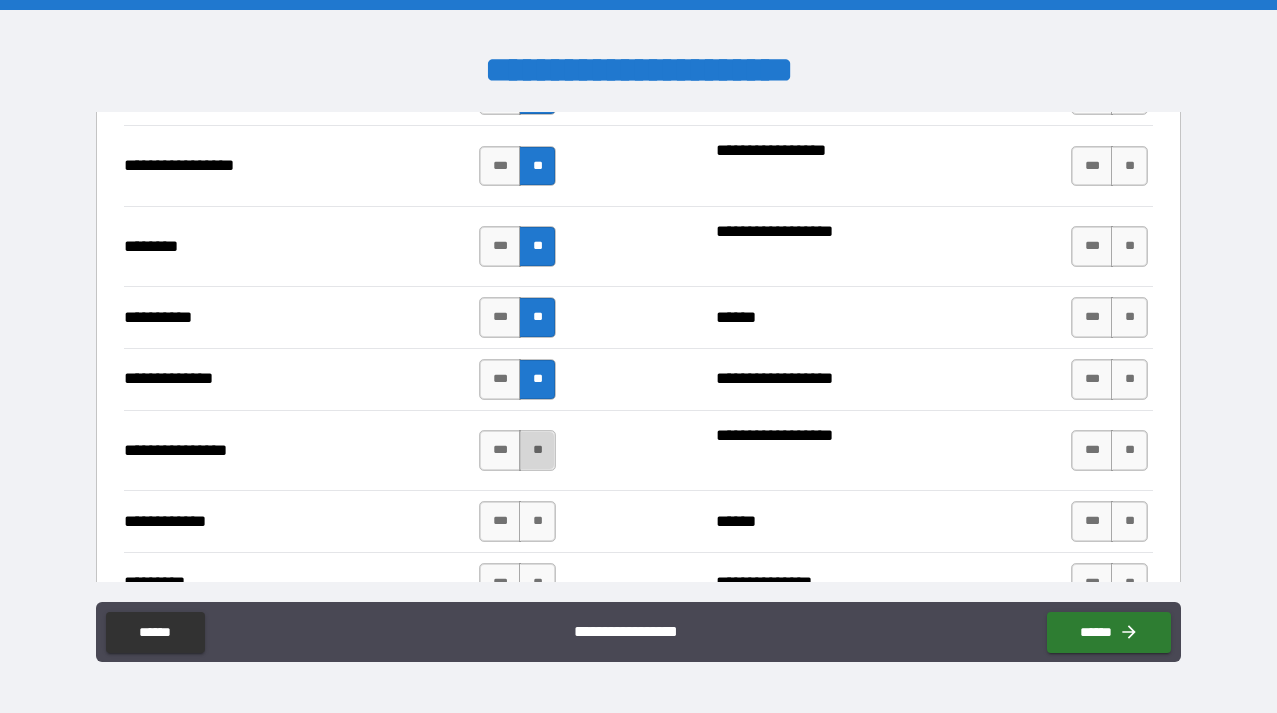 click on "**" at bounding box center (537, 450) 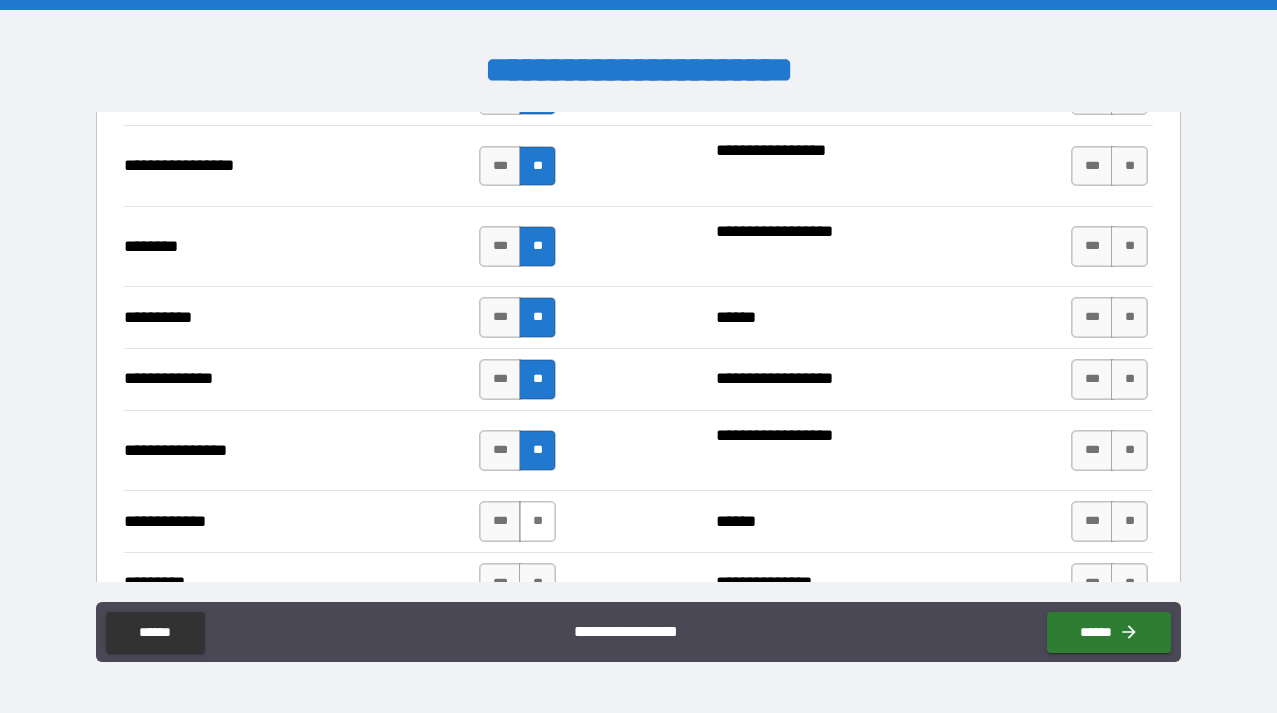 click on "**" at bounding box center [537, 521] 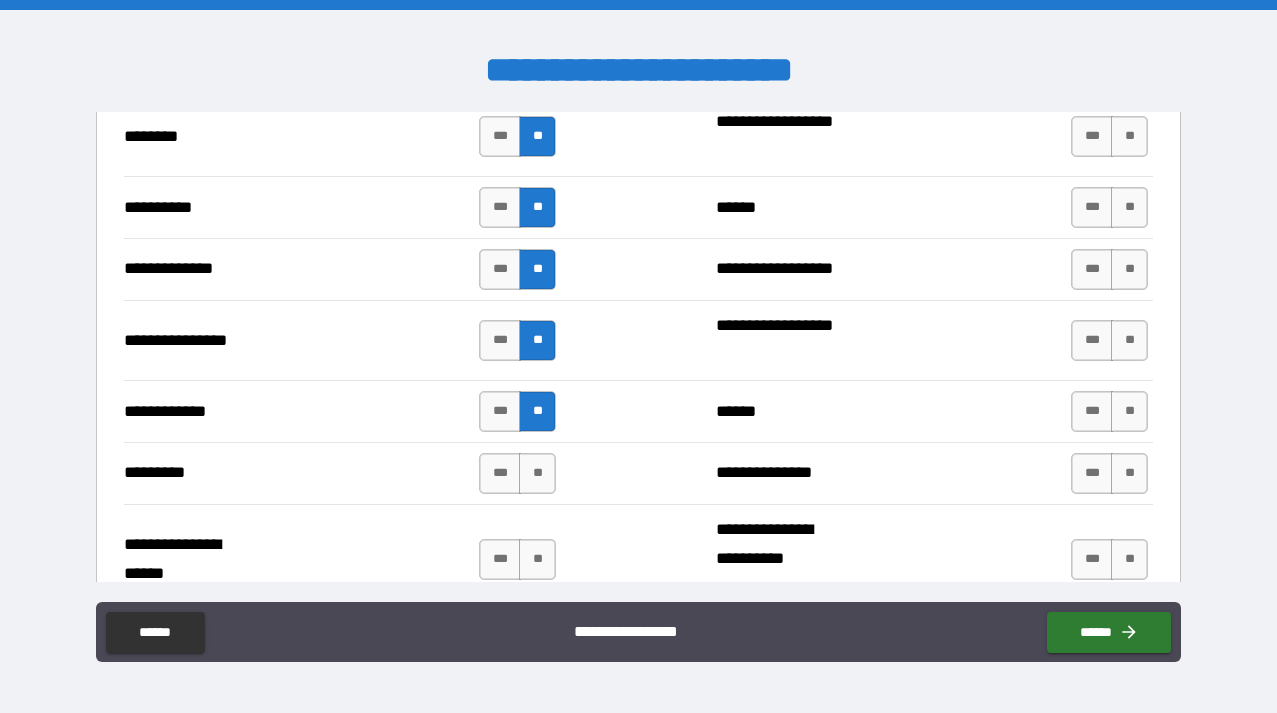 scroll, scrollTop: 1935, scrollLeft: 0, axis: vertical 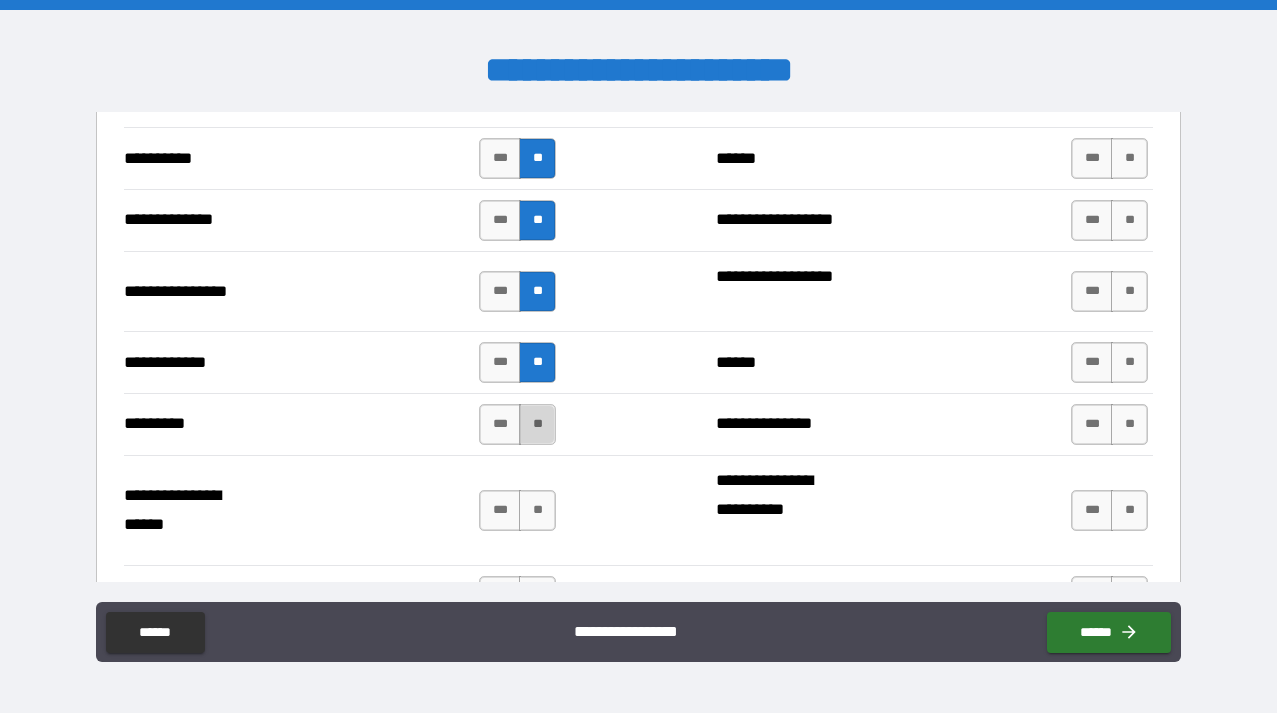 click on "**" at bounding box center [537, 424] 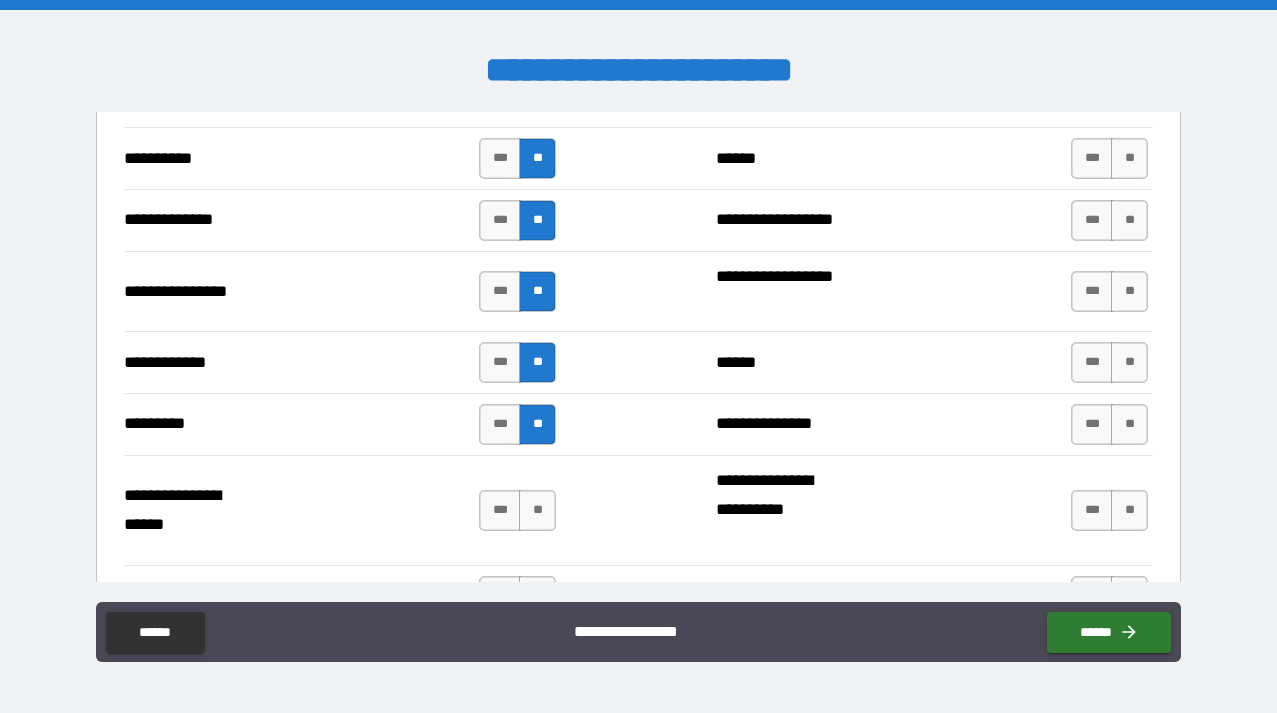 scroll, scrollTop: 2009, scrollLeft: 0, axis: vertical 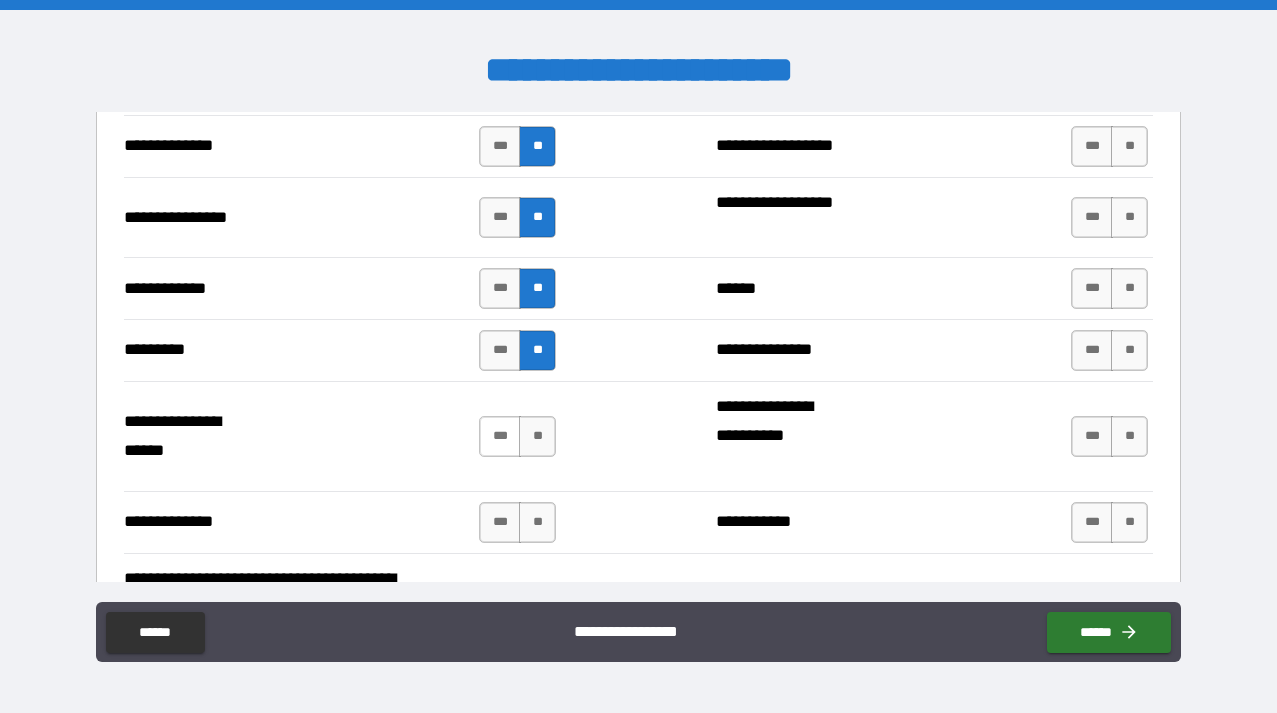 click on "***" at bounding box center [500, 436] 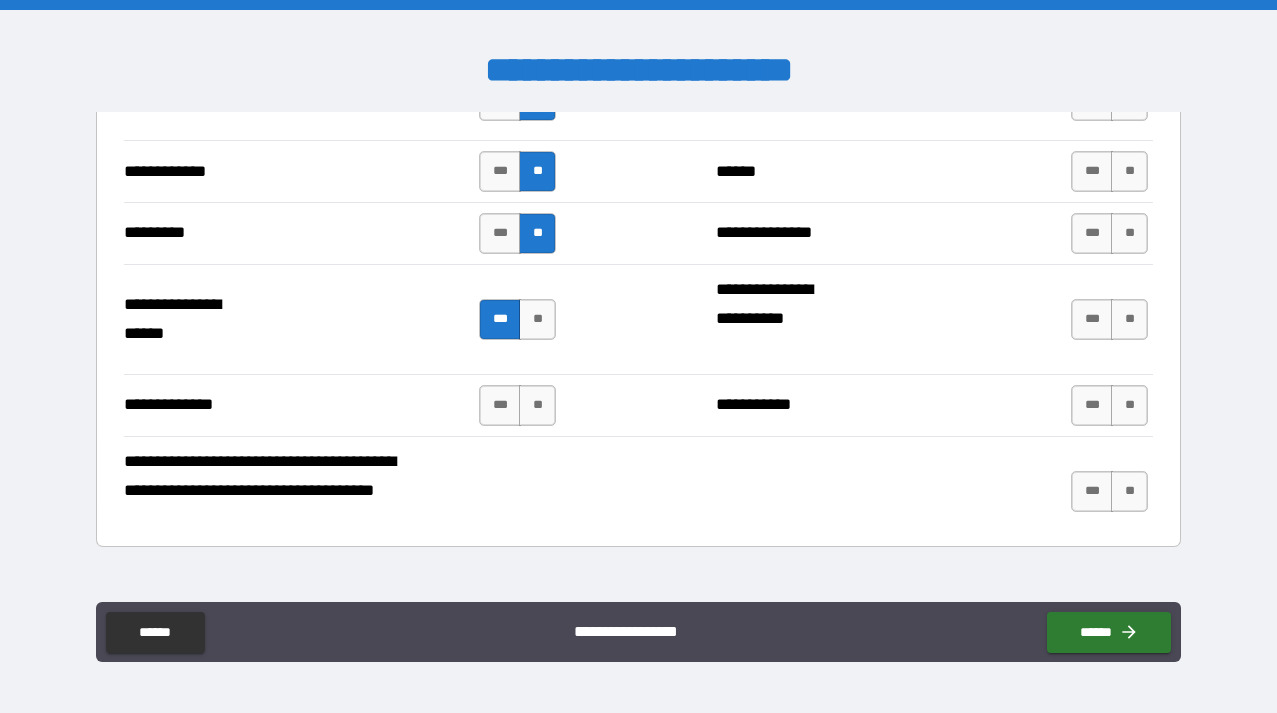 scroll, scrollTop: 2139, scrollLeft: 0, axis: vertical 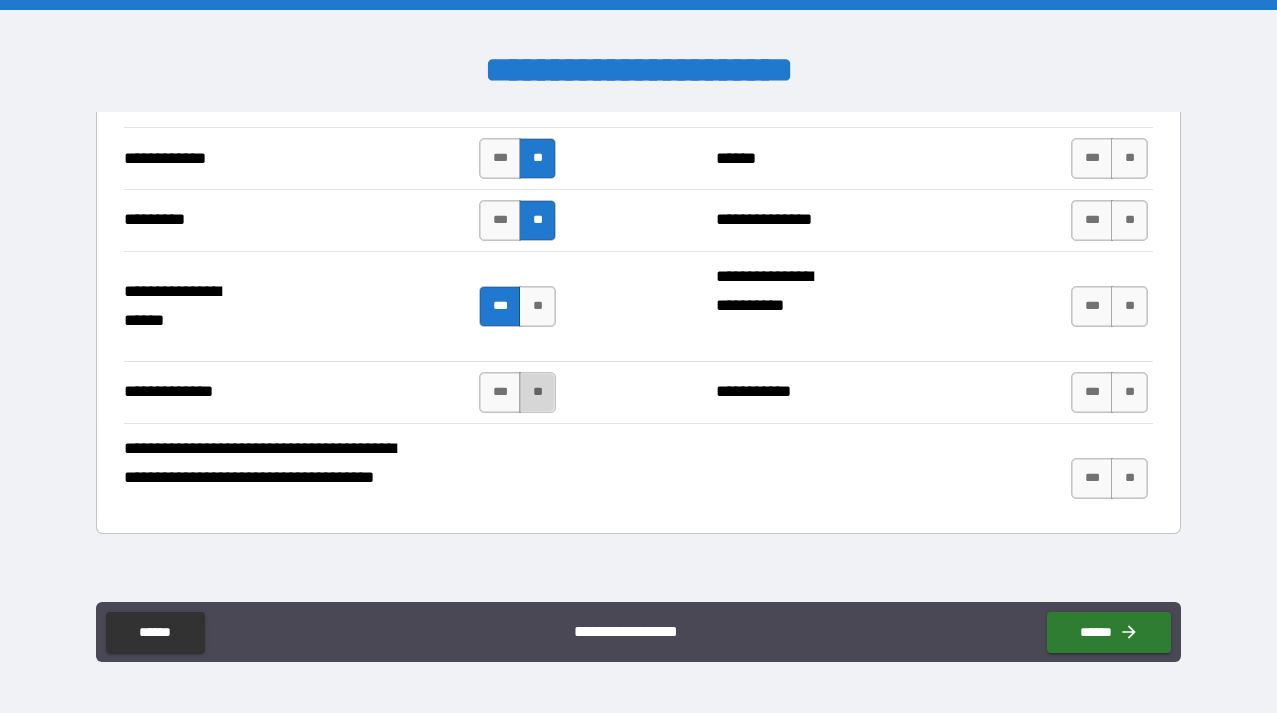 click on "**" at bounding box center [537, 392] 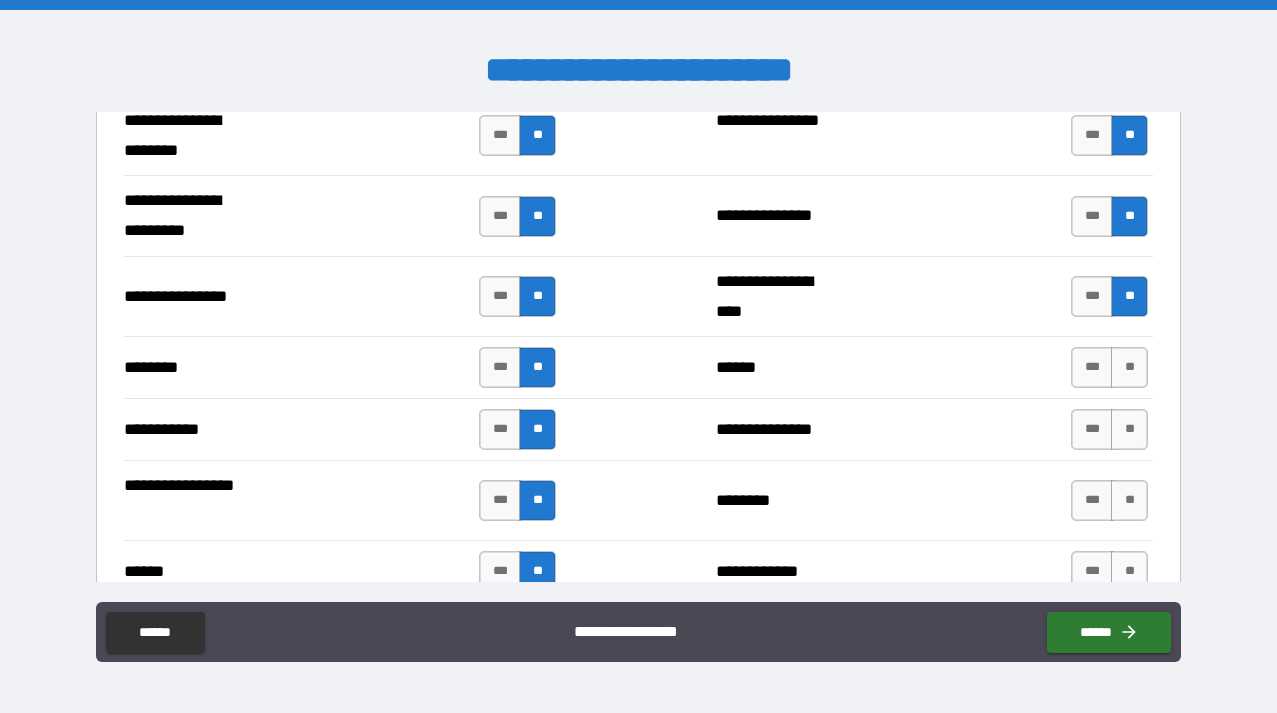 scroll, scrollTop: 1300, scrollLeft: 0, axis: vertical 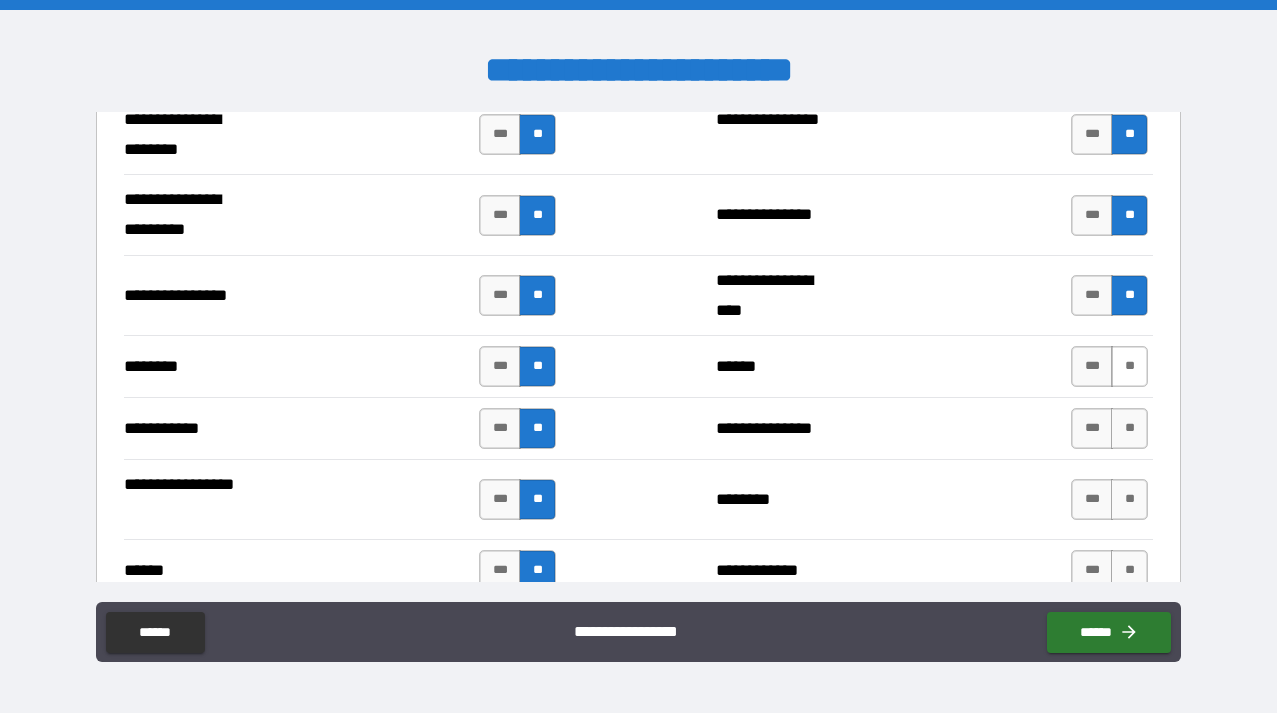 click on "**" at bounding box center (1129, 366) 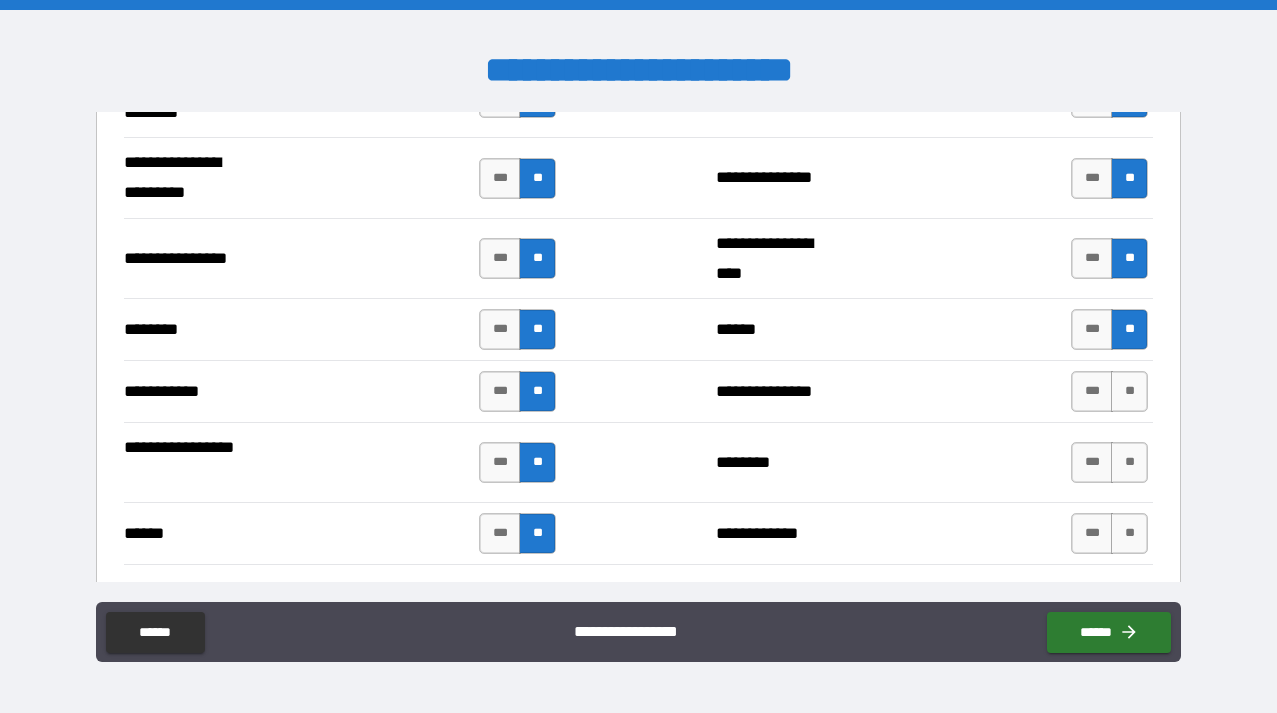 scroll, scrollTop: 1338, scrollLeft: 0, axis: vertical 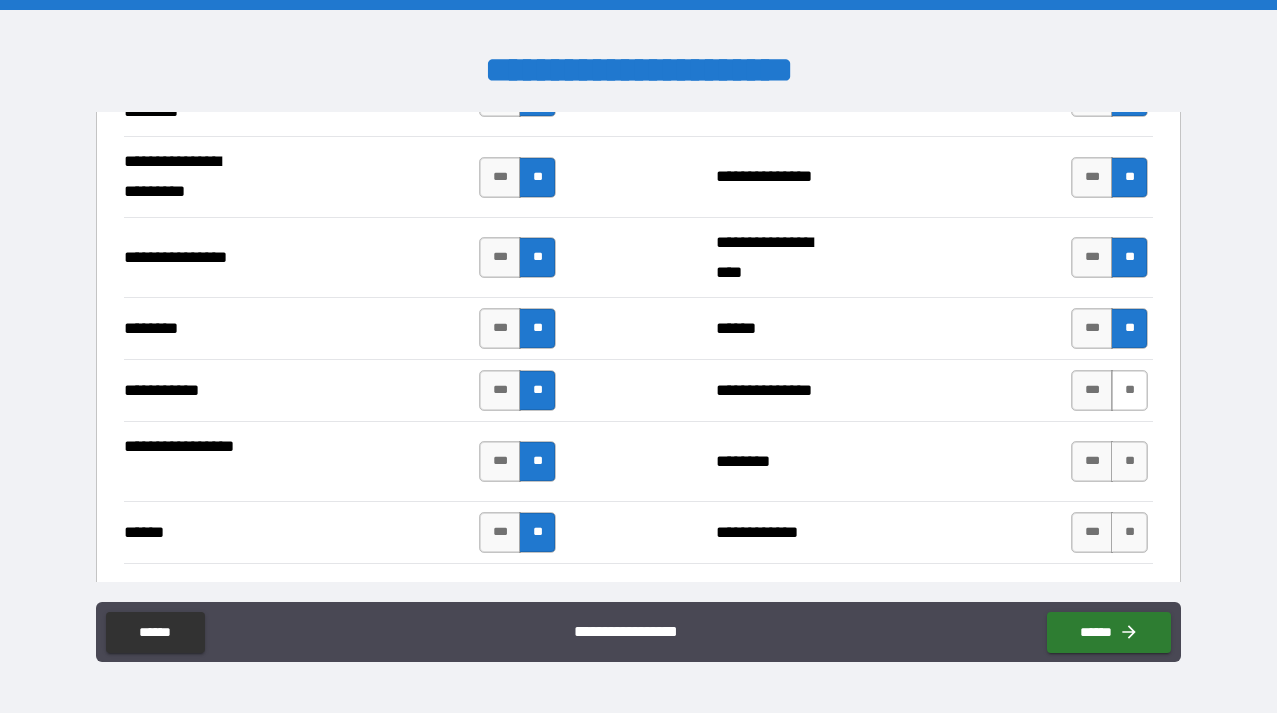 click on "**" at bounding box center (1129, 390) 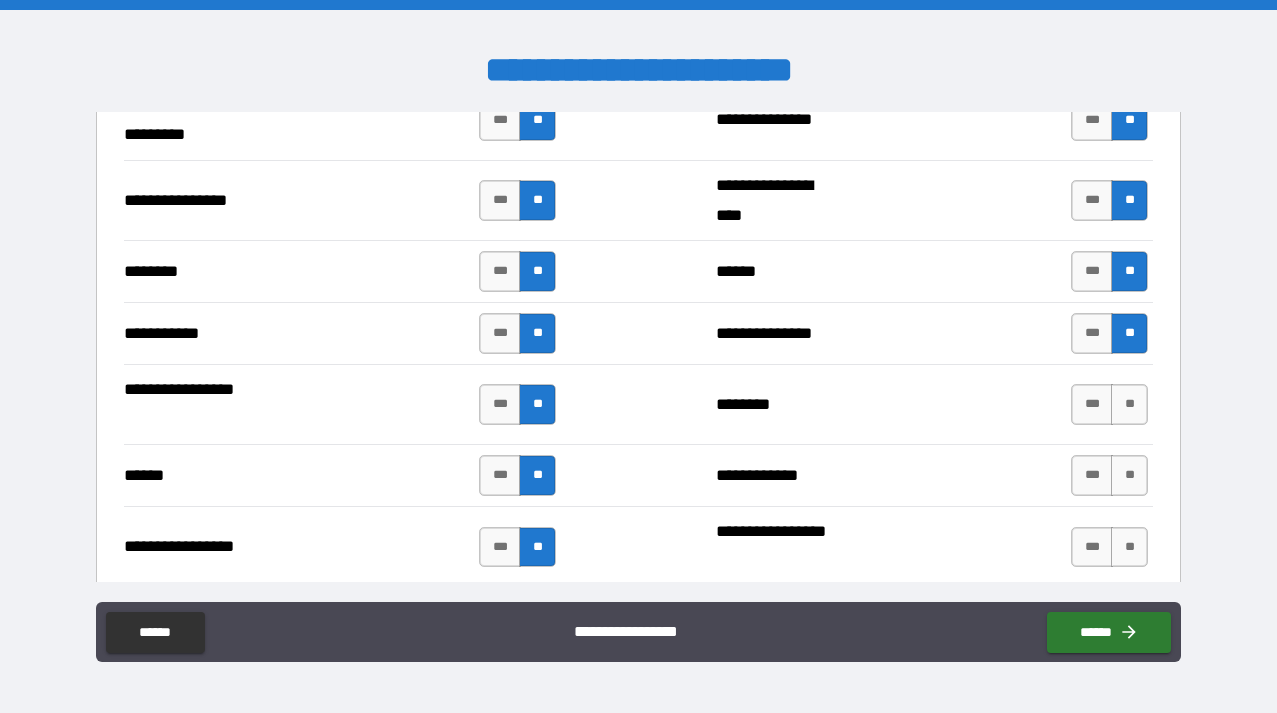 scroll, scrollTop: 1400, scrollLeft: 0, axis: vertical 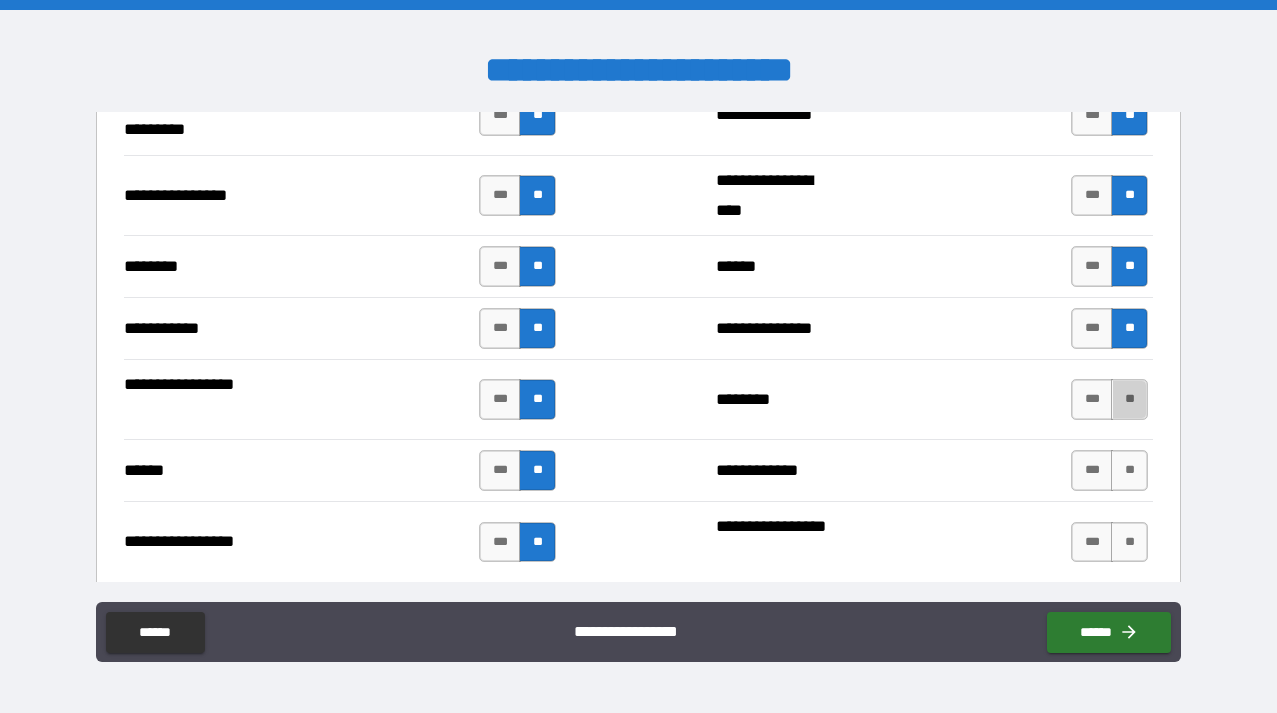 click on "**" at bounding box center [1129, 399] 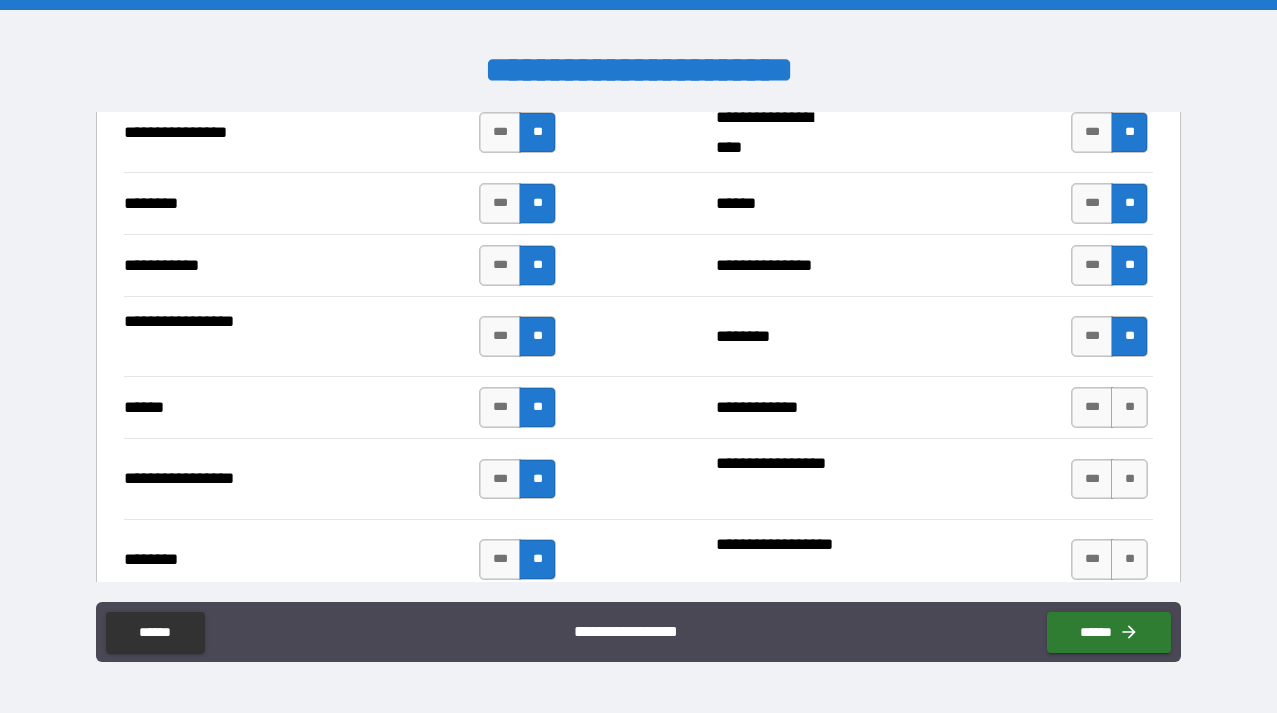 scroll, scrollTop: 1466, scrollLeft: 0, axis: vertical 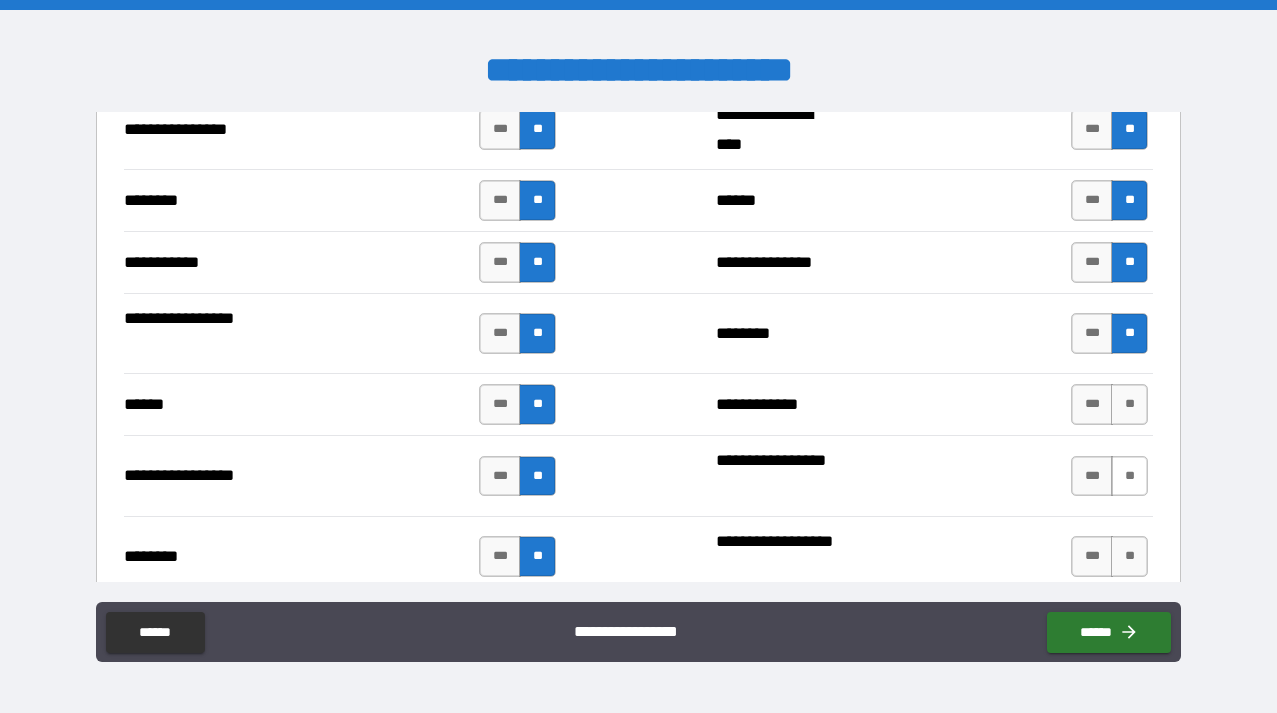 click on "**" at bounding box center (1129, 476) 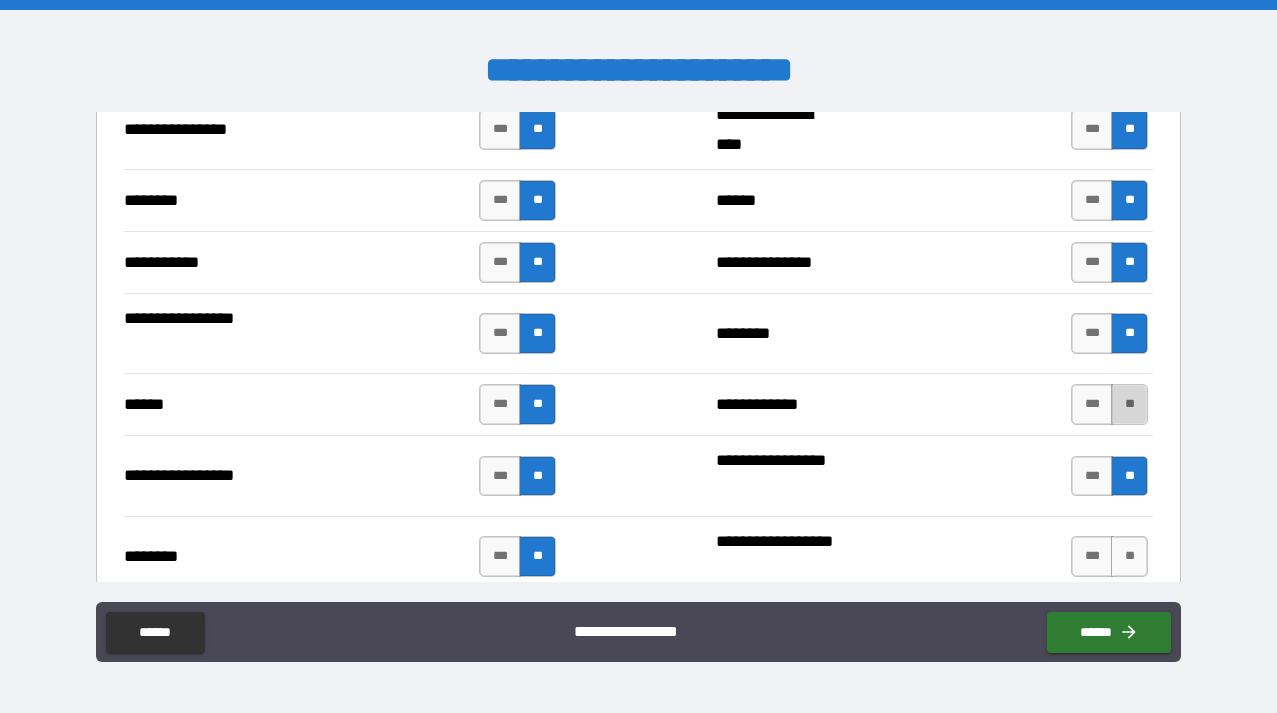 click on "**" at bounding box center (1129, 404) 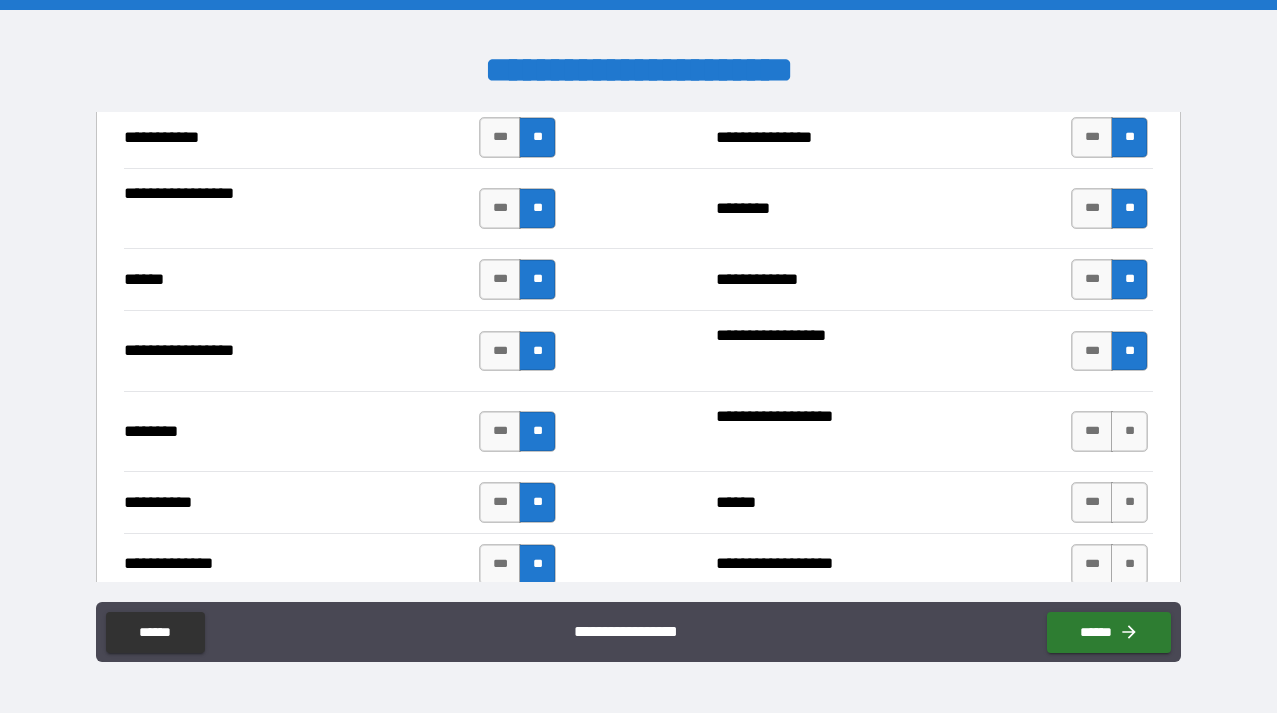 scroll, scrollTop: 1597, scrollLeft: 0, axis: vertical 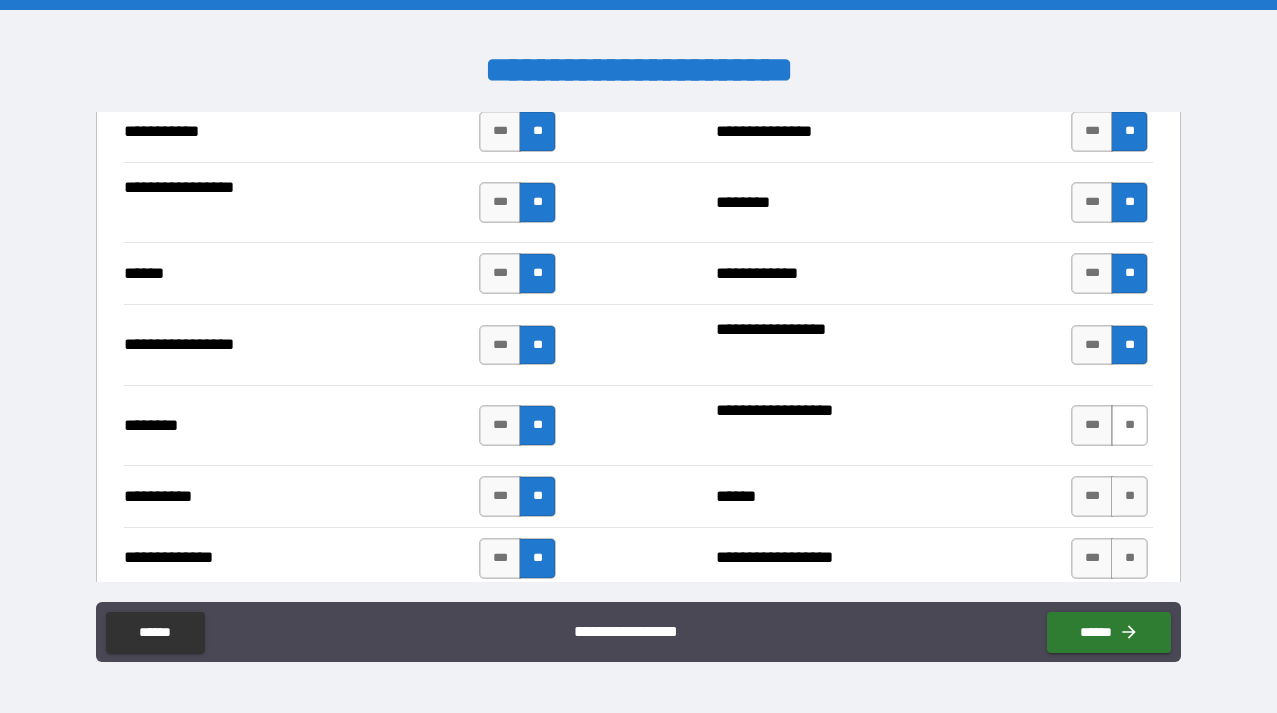 click on "**" at bounding box center [1129, 425] 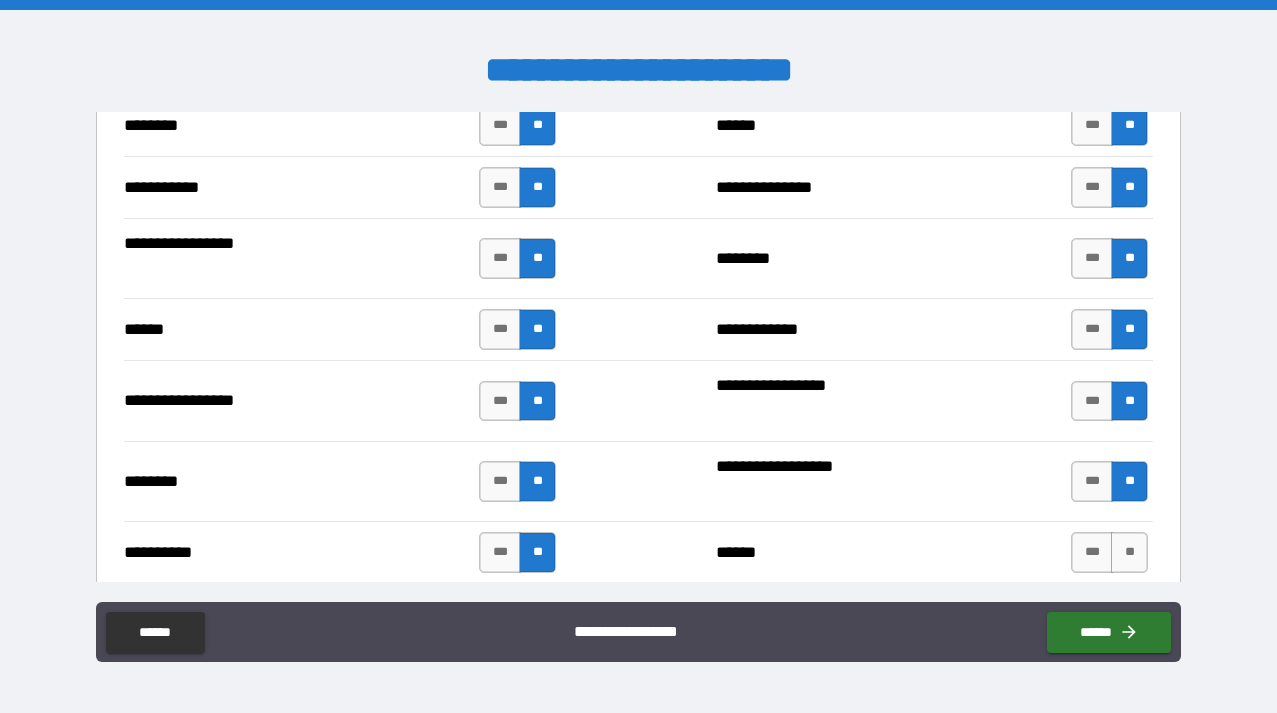 scroll, scrollTop: 1690, scrollLeft: 0, axis: vertical 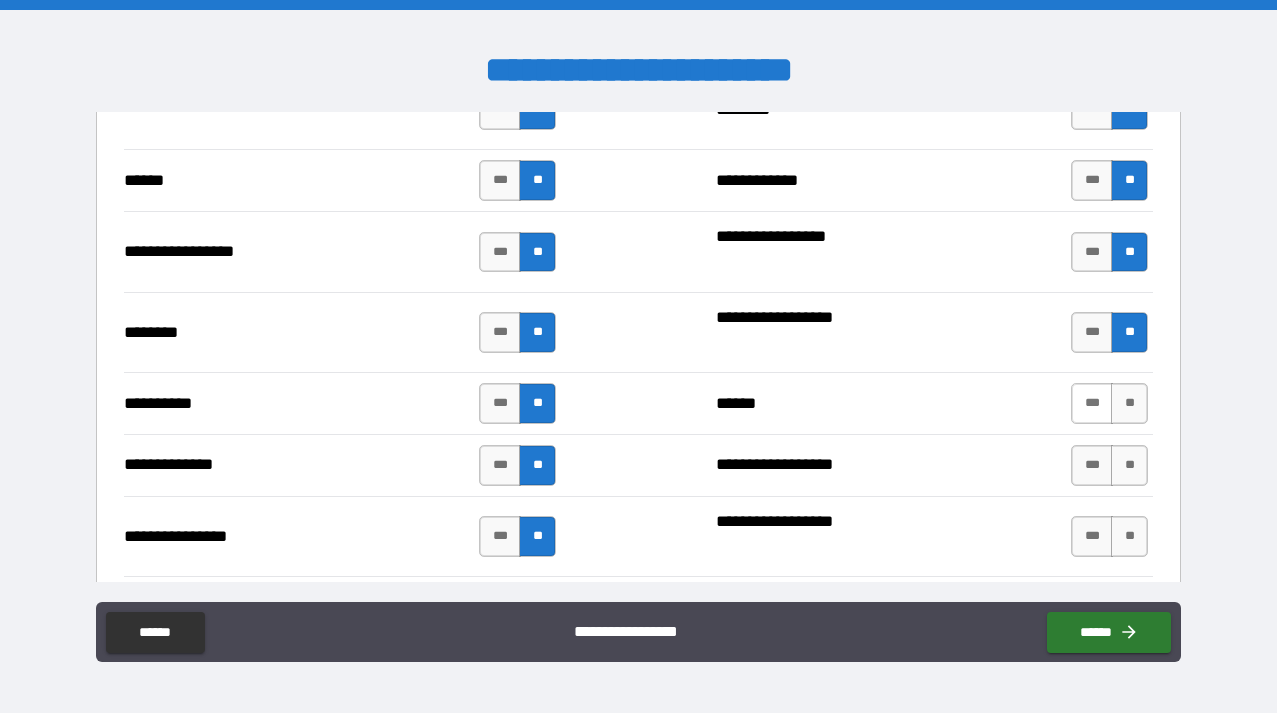 click on "***" at bounding box center [1092, 403] 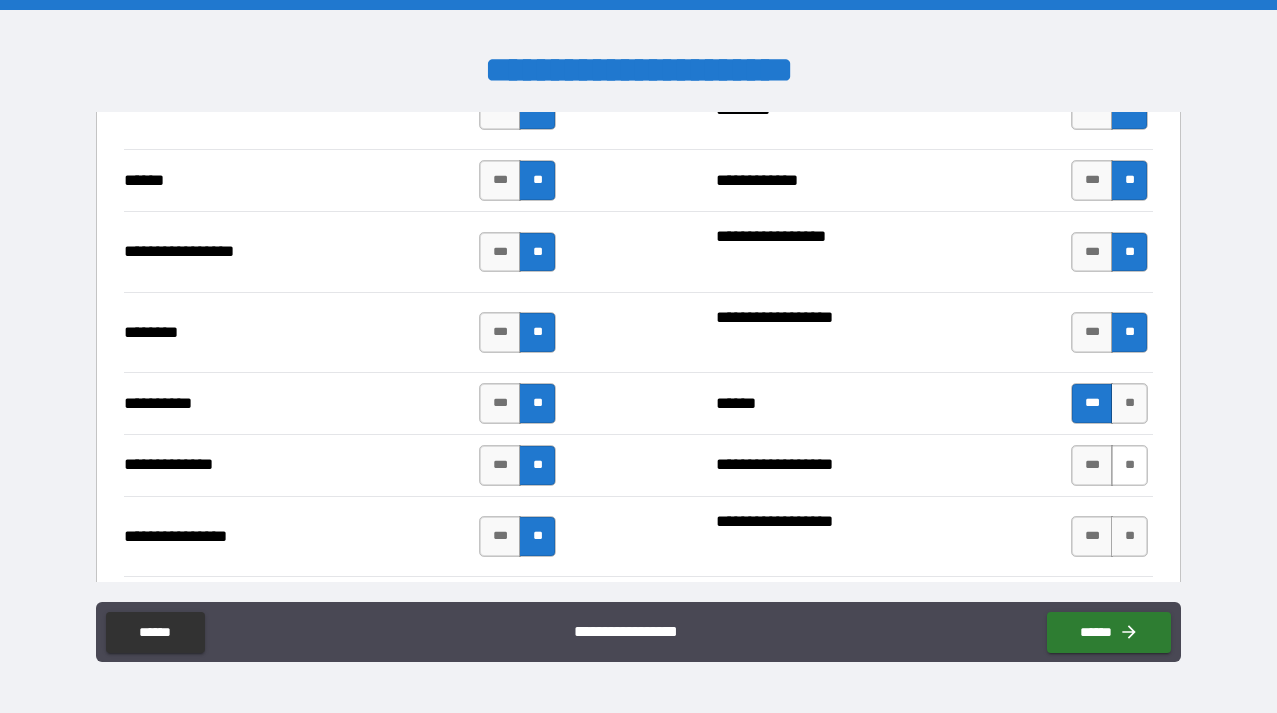 click on "**" at bounding box center [1129, 465] 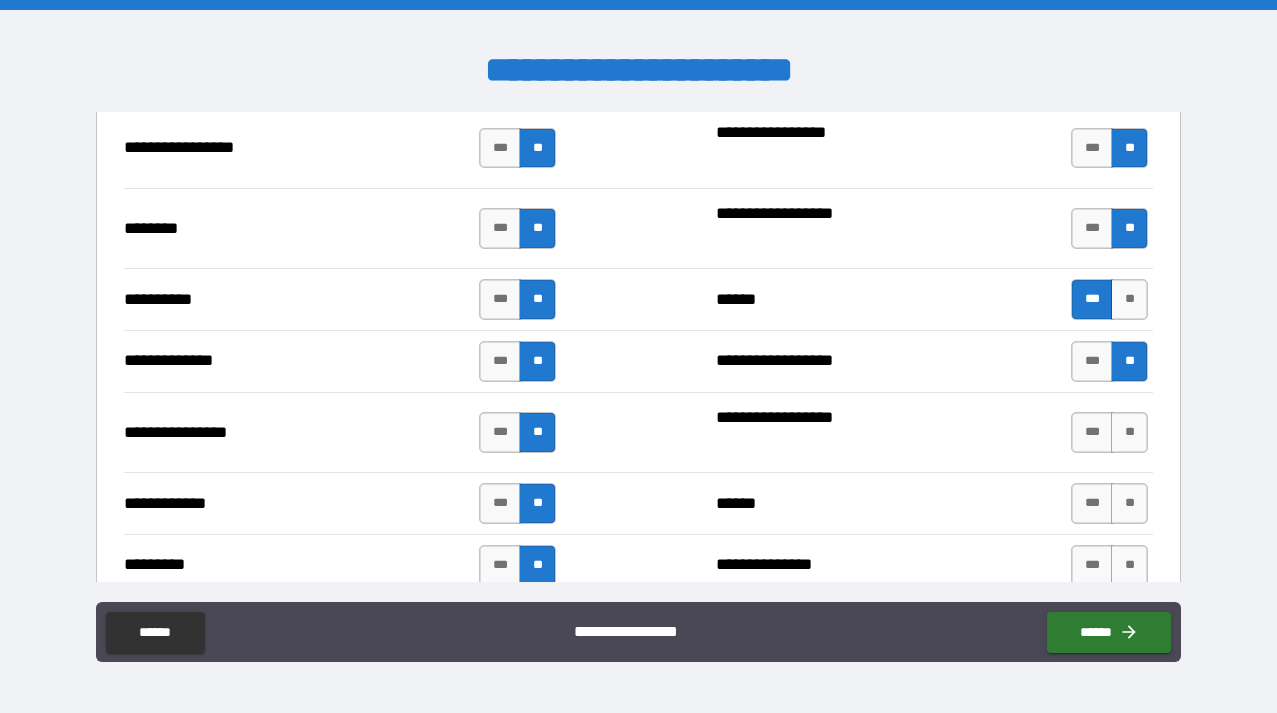 scroll, scrollTop: 1804, scrollLeft: 0, axis: vertical 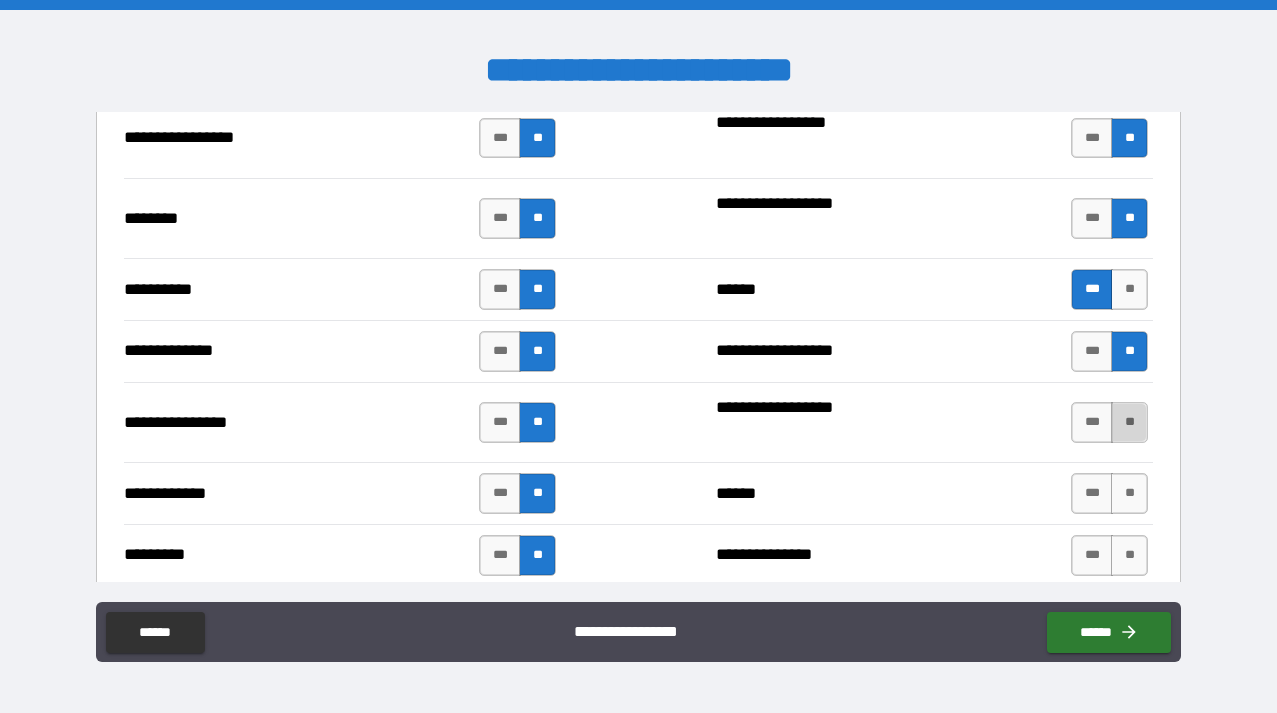 click on "**" at bounding box center [1129, 422] 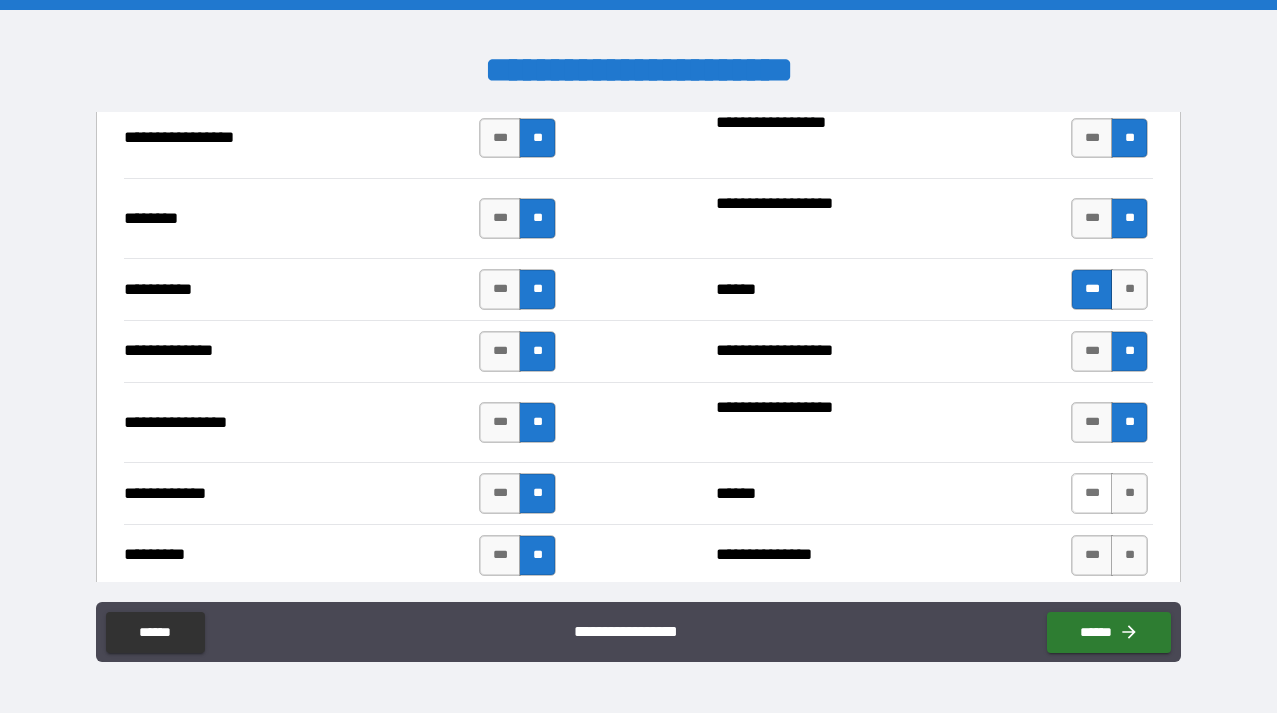 click on "***" at bounding box center [1092, 493] 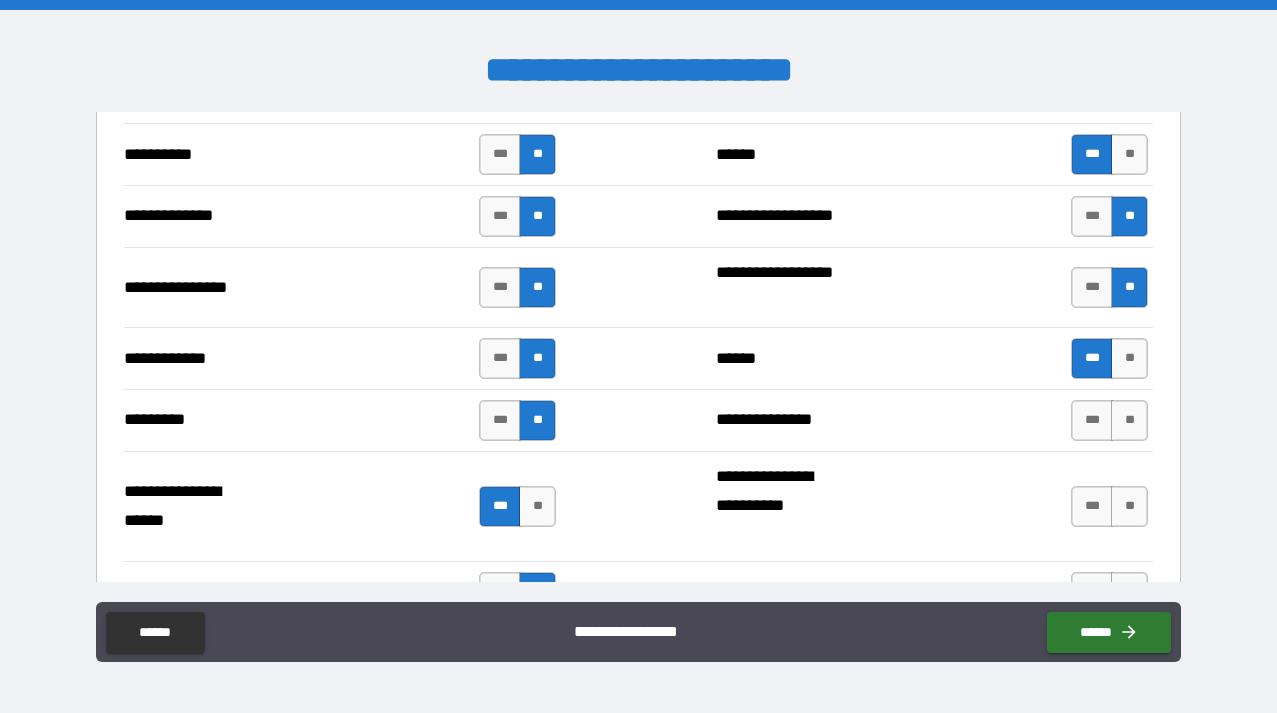 scroll, scrollTop: 1952, scrollLeft: 0, axis: vertical 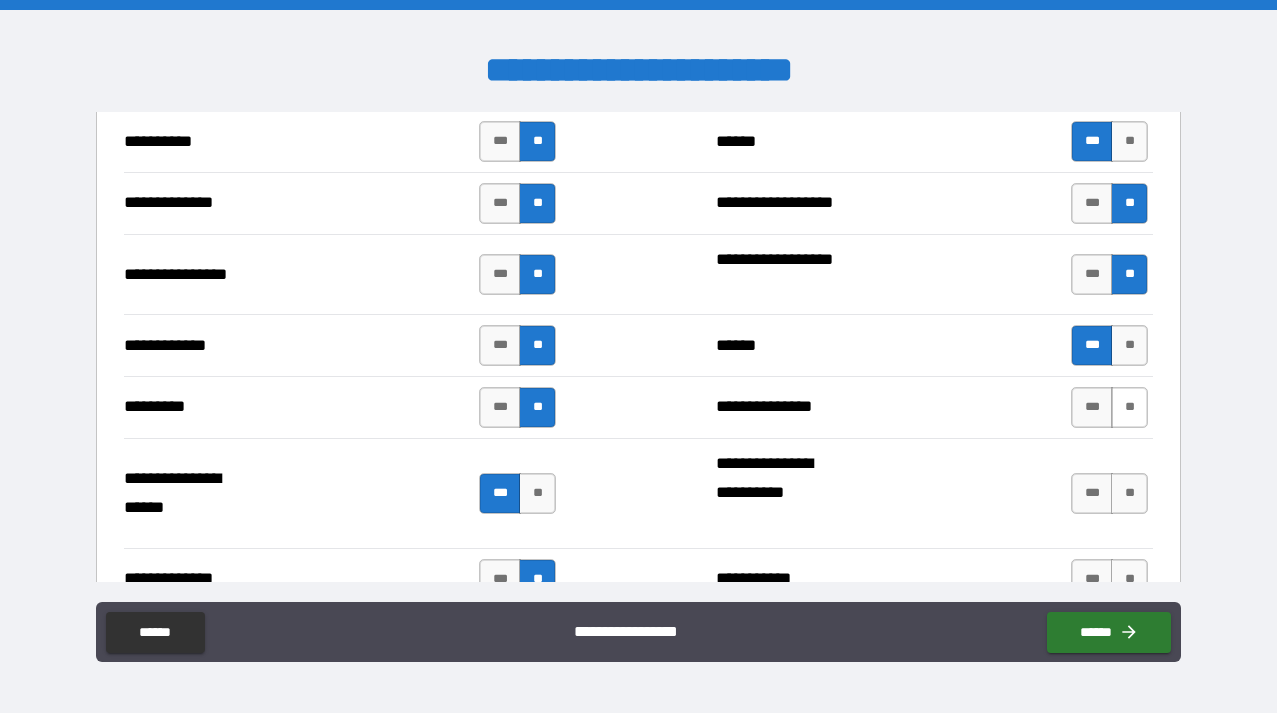 click on "**" at bounding box center [1129, 407] 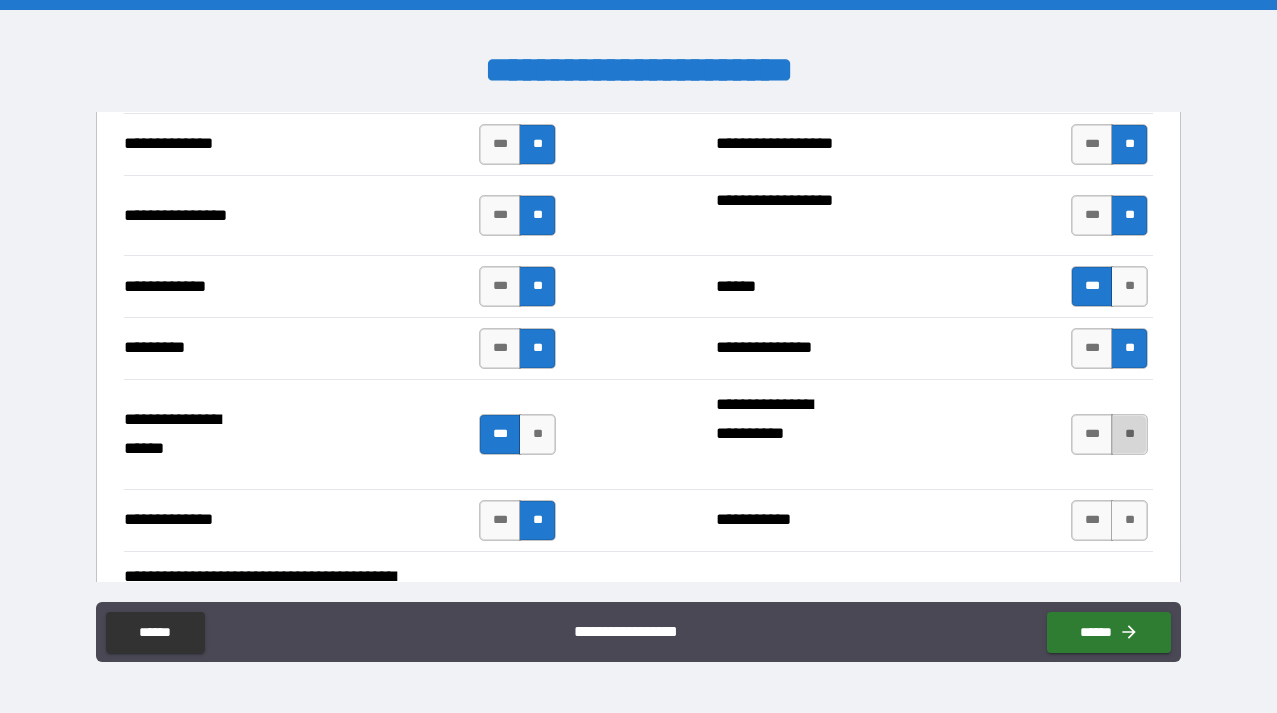 click on "**" at bounding box center [1129, 434] 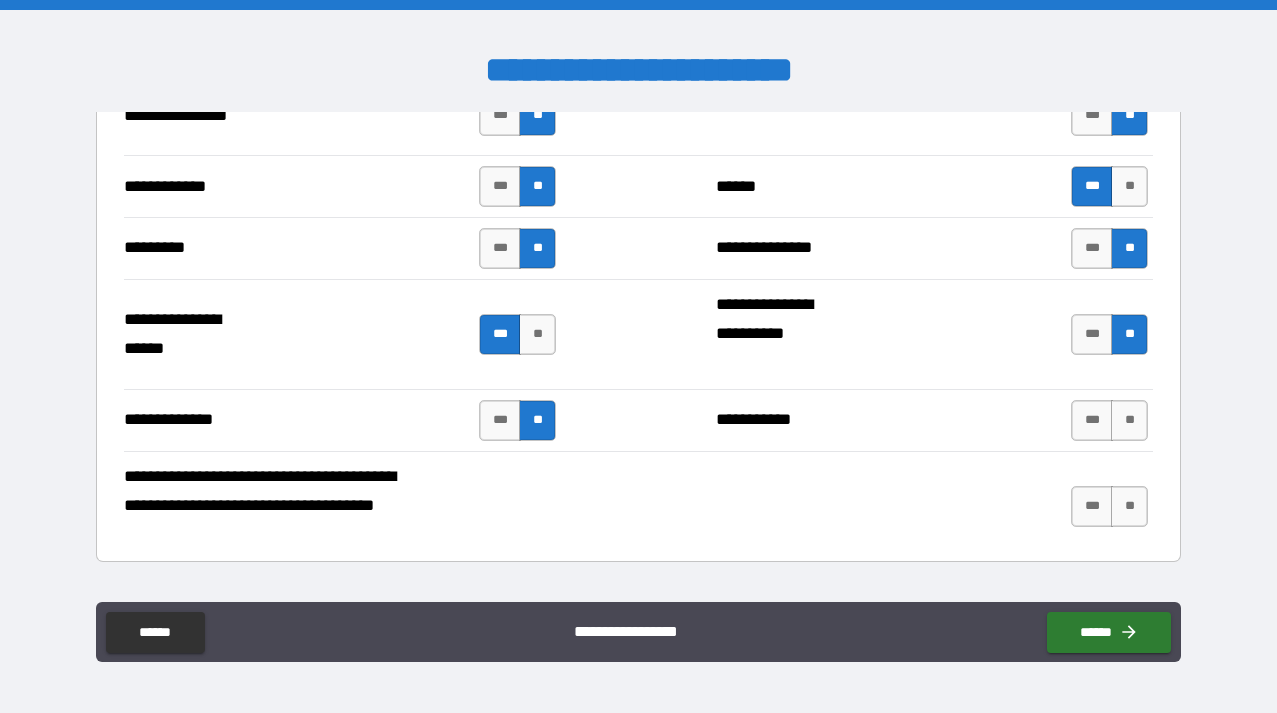 scroll, scrollTop: 2122, scrollLeft: 0, axis: vertical 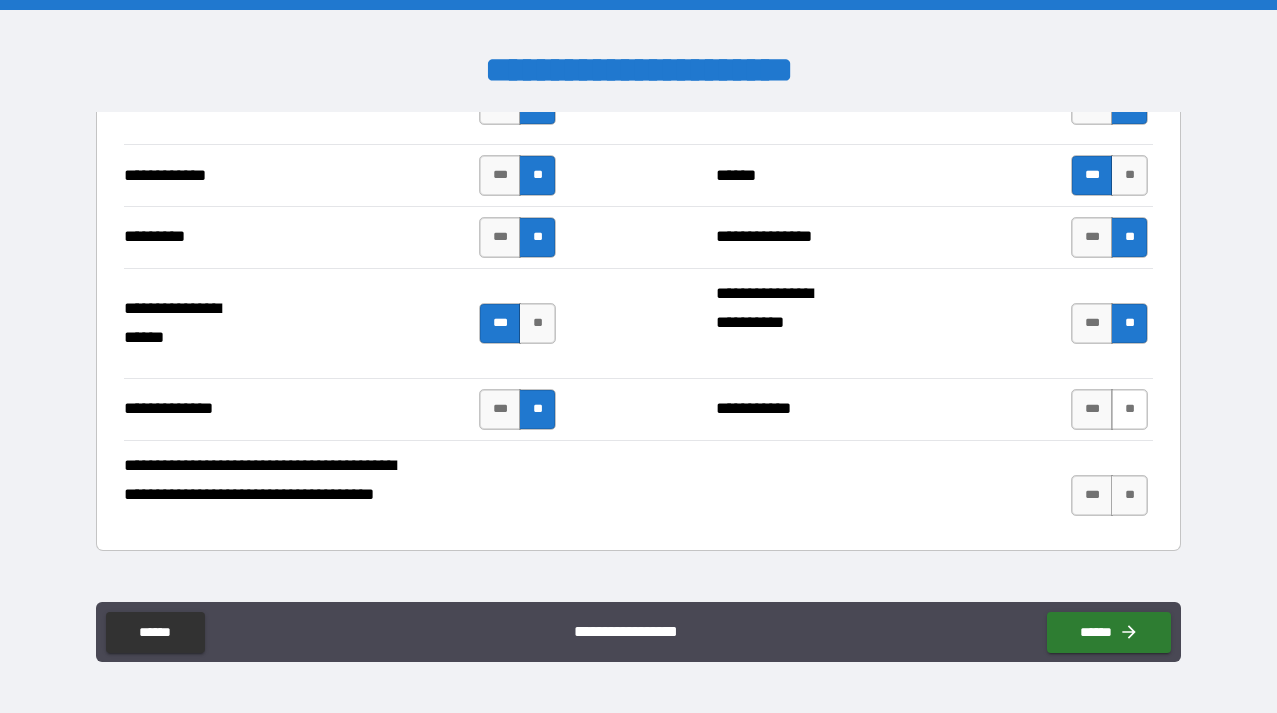 click on "**" at bounding box center (1129, 409) 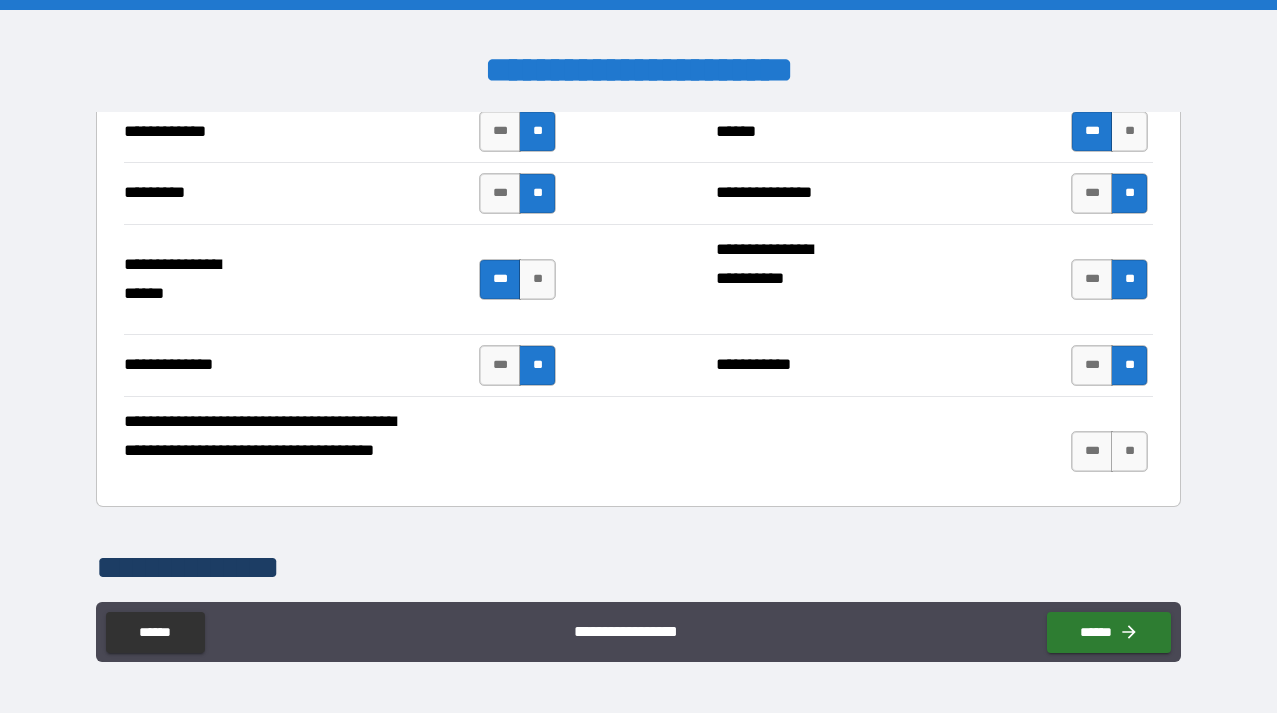 scroll, scrollTop: 2172, scrollLeft: 0, axis: vertical 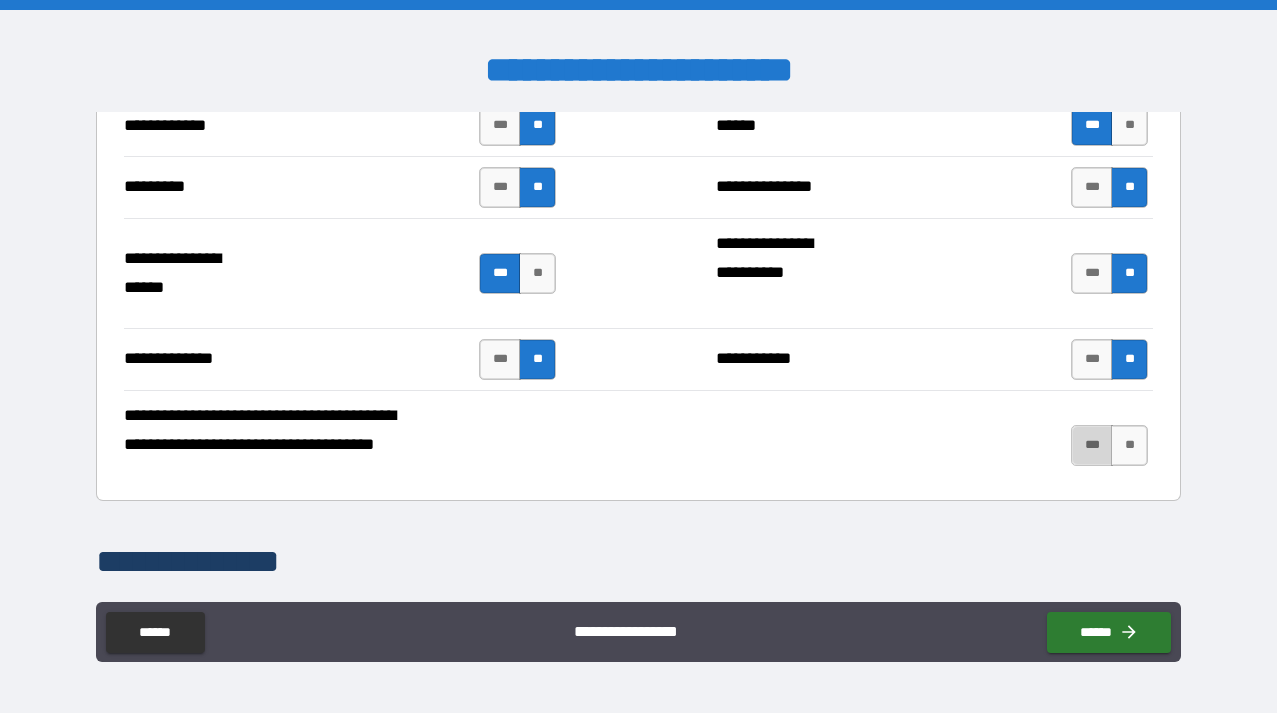 click on "***" at bounding box center (1092, 445) 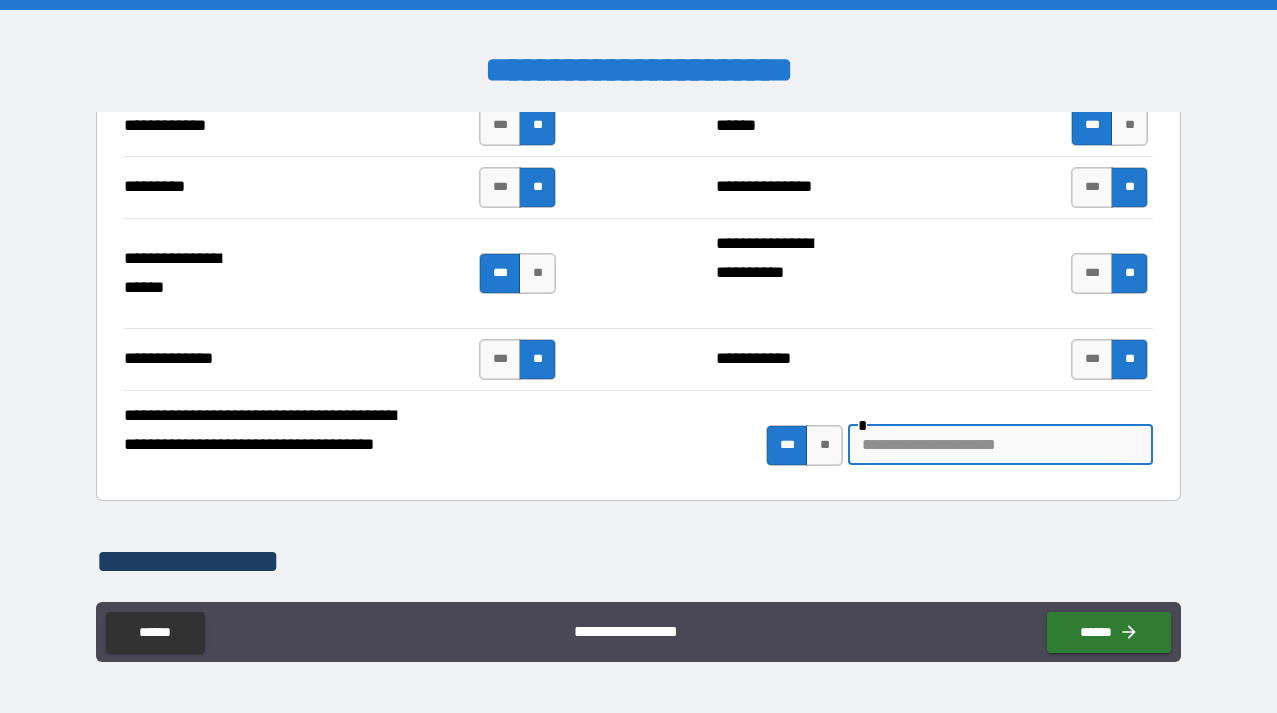 click at bounding box center (1000, 445) 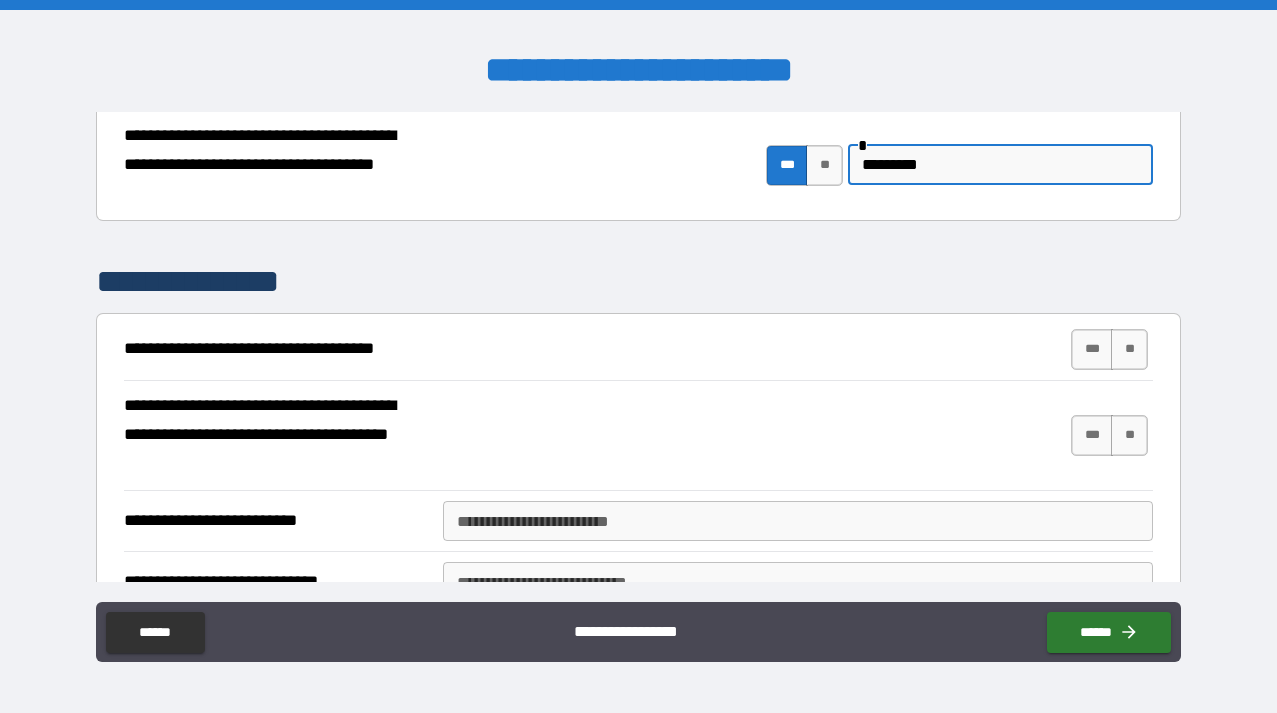 scroll, scrollTop: 2453, scrollLeft: 0, axis: vertical 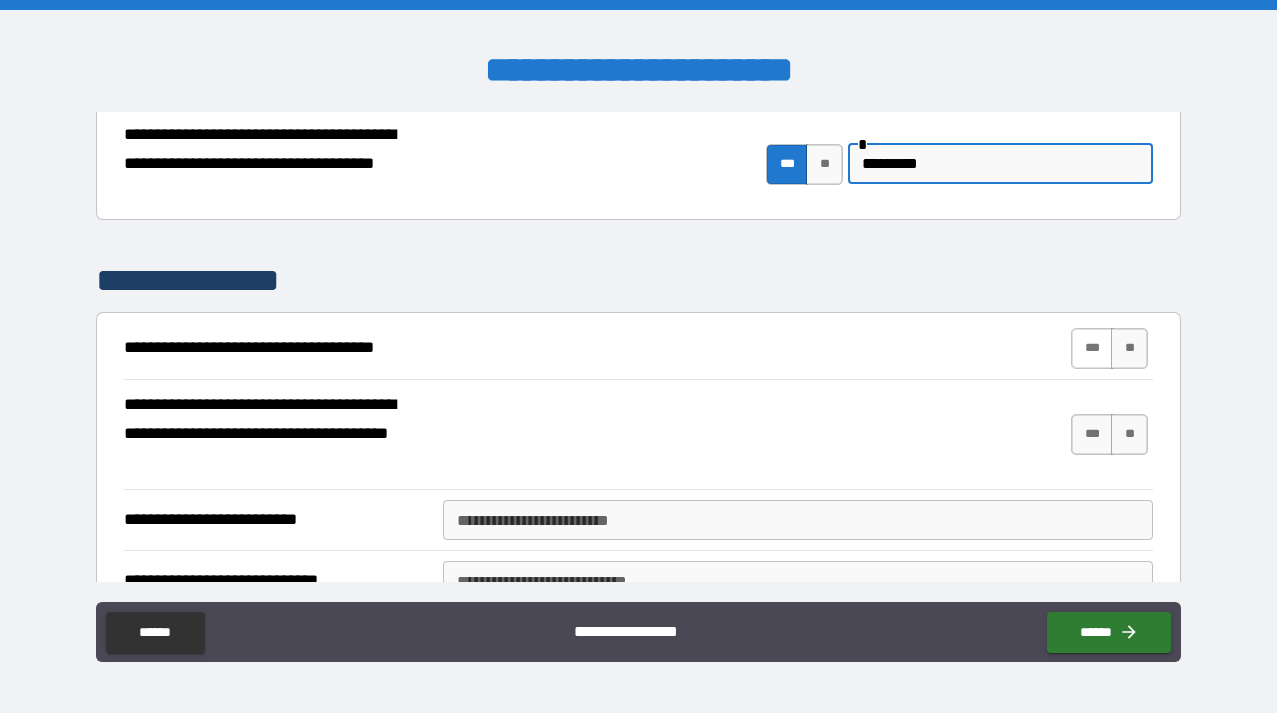 type on "*********" 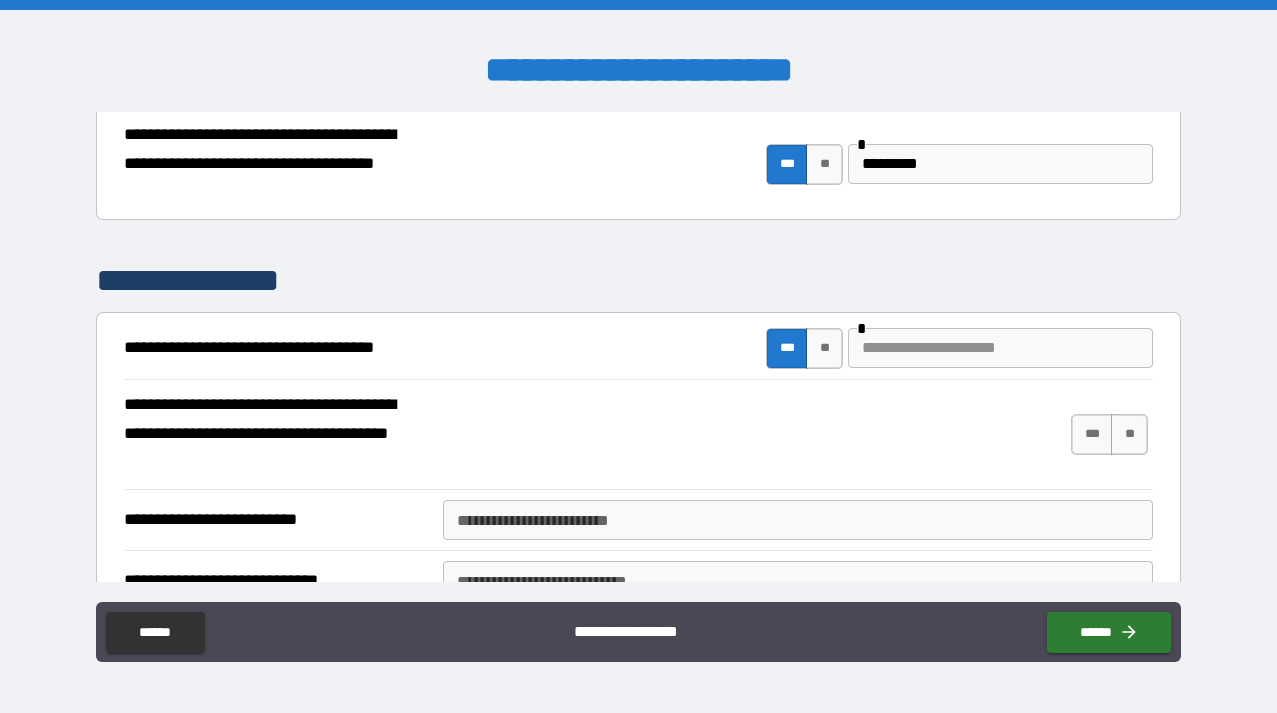 click at bounding box center (1000, 348) 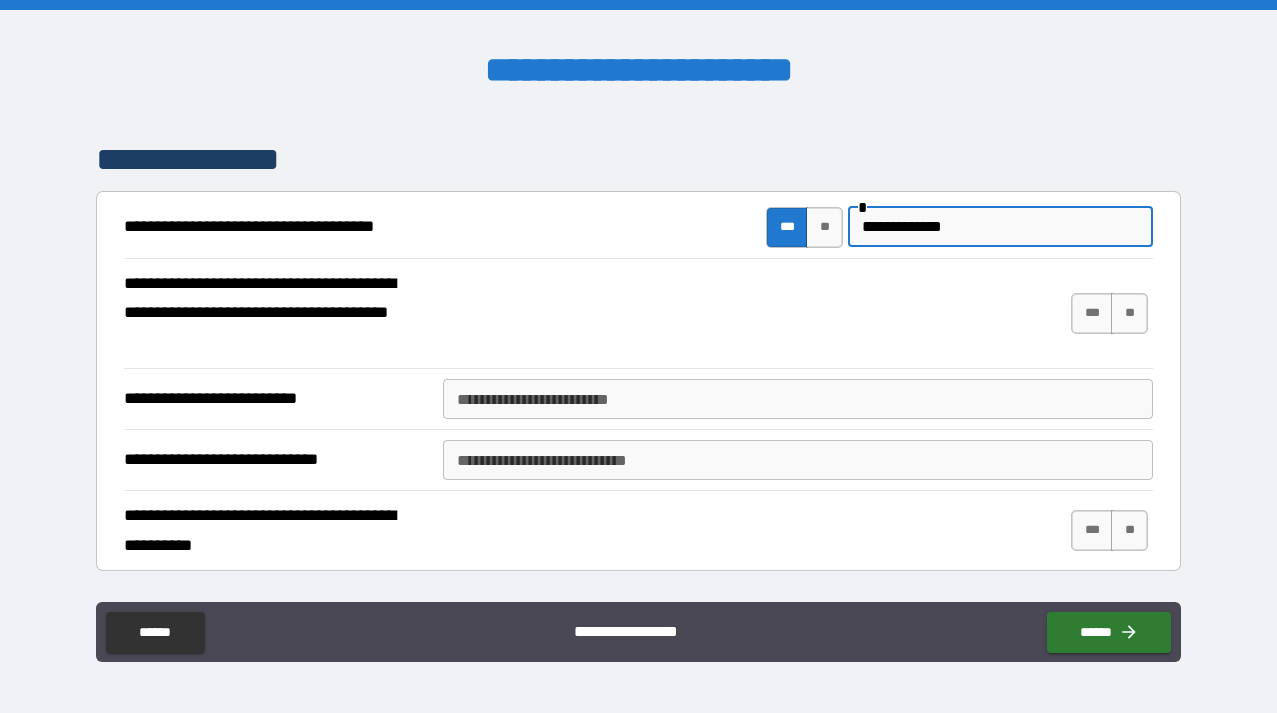 scroll, scrollTop: 2575, scrollLeft: 0, axis: vertical 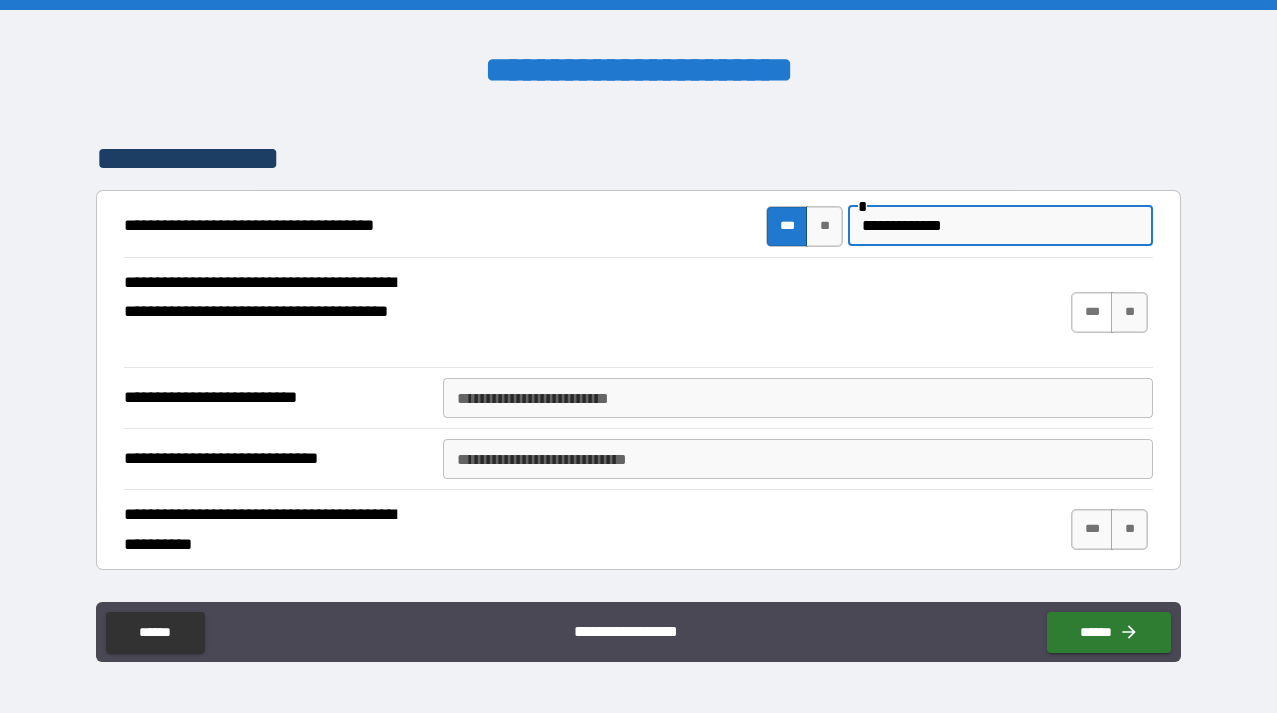 type on "**********" 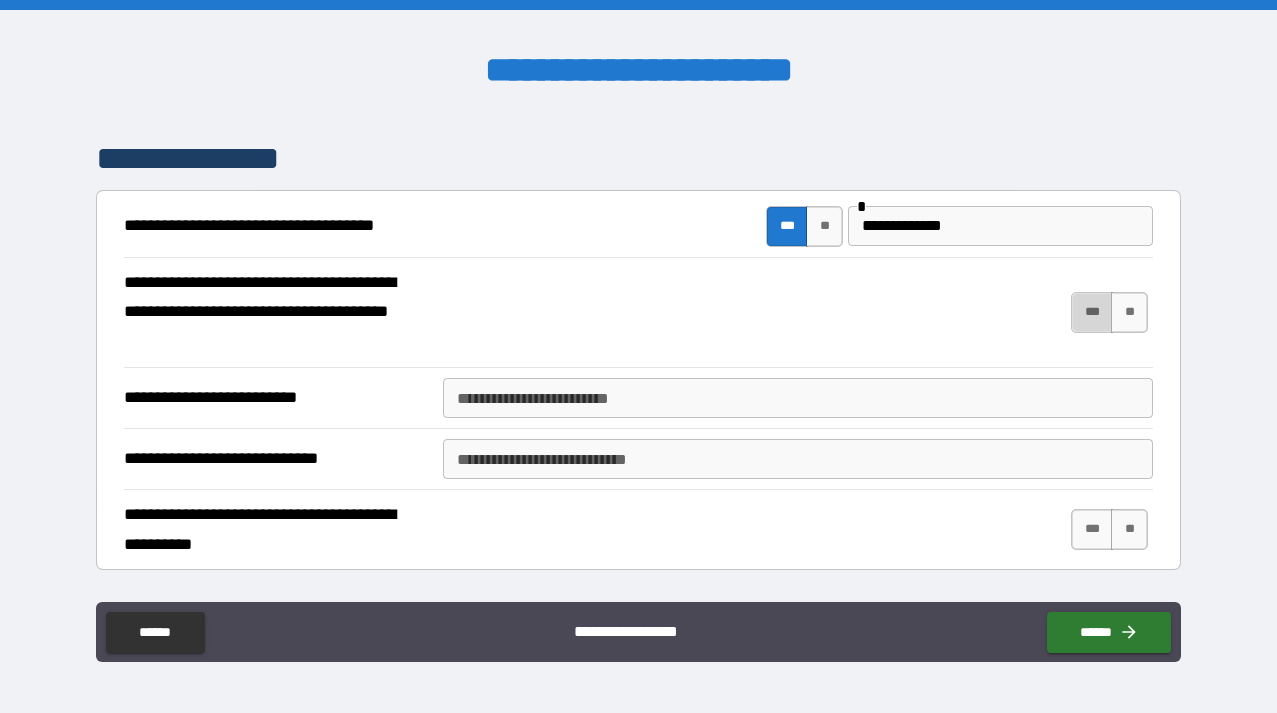click on "***" at bounding box center [1092, 312] 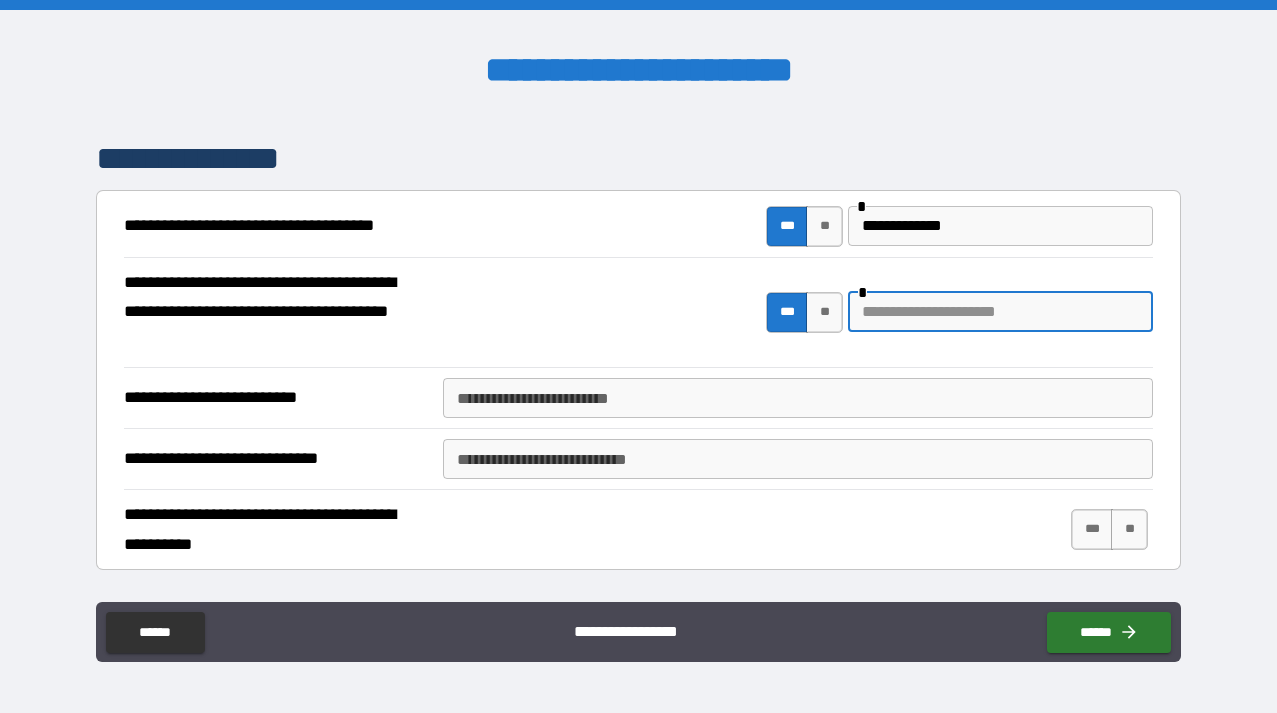 click at bounding box center [1000, 312] 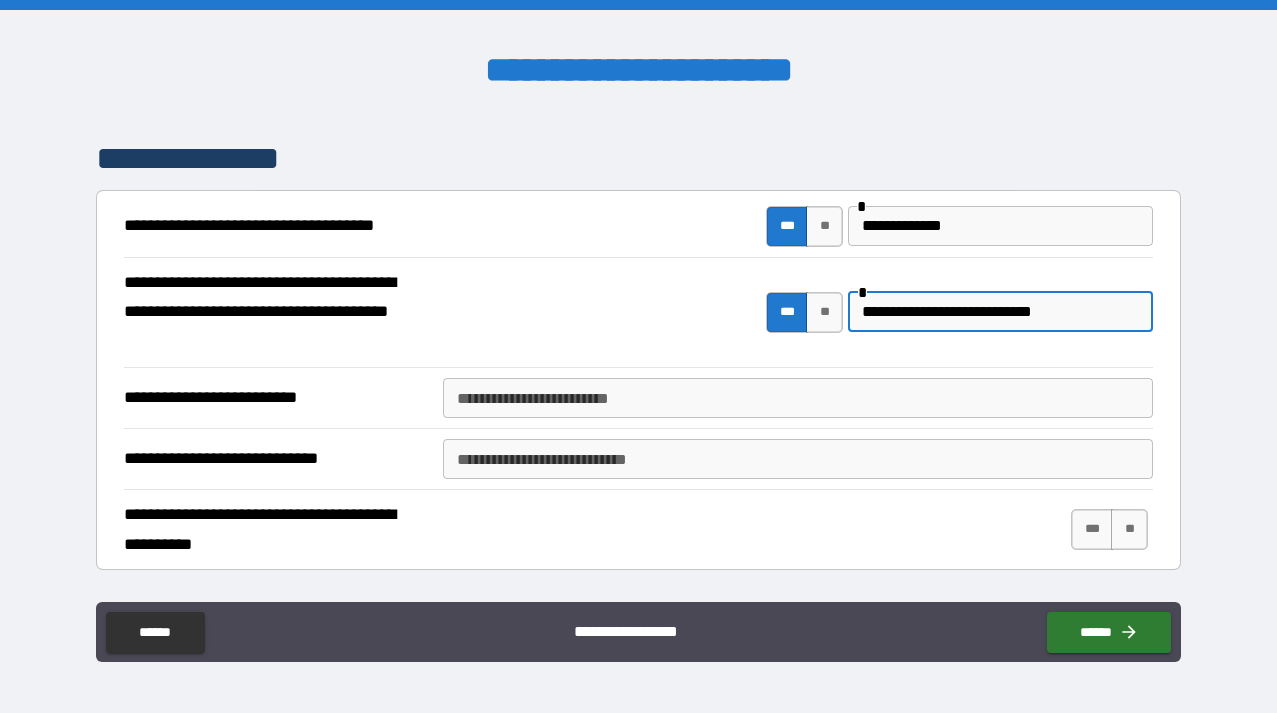type on "**********" 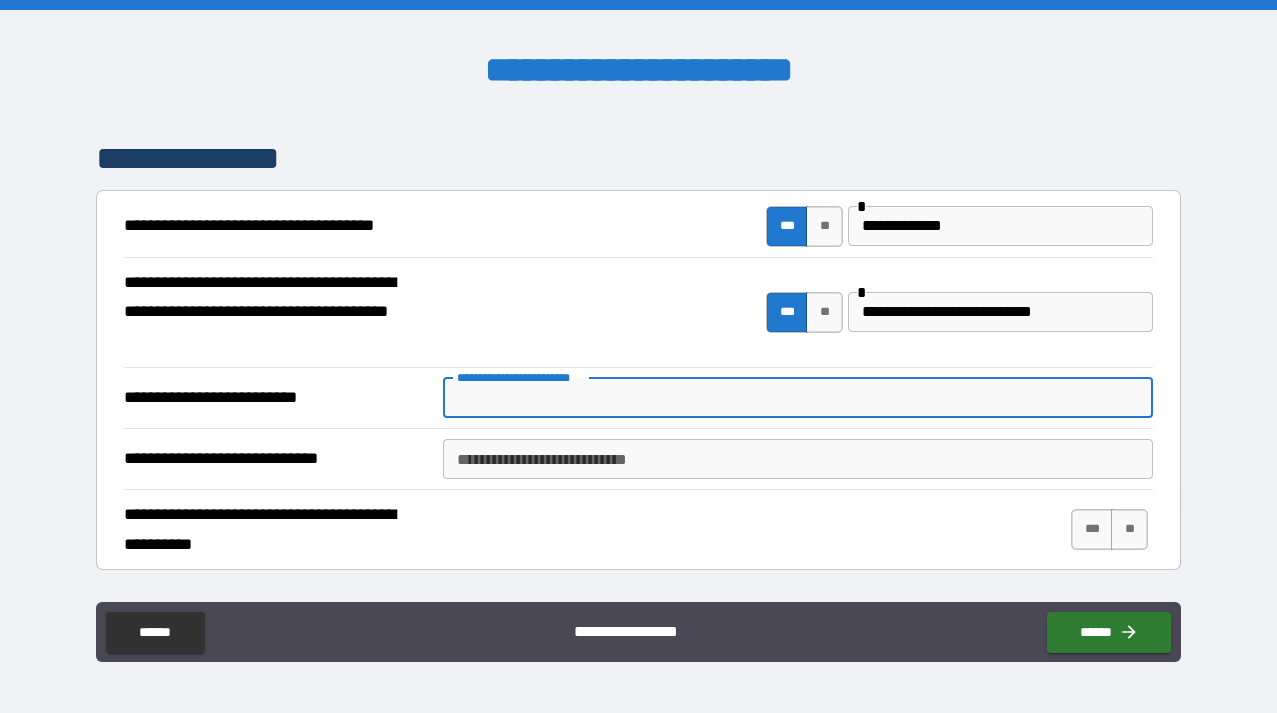 click on "**********" at bounding box center (798, 398) 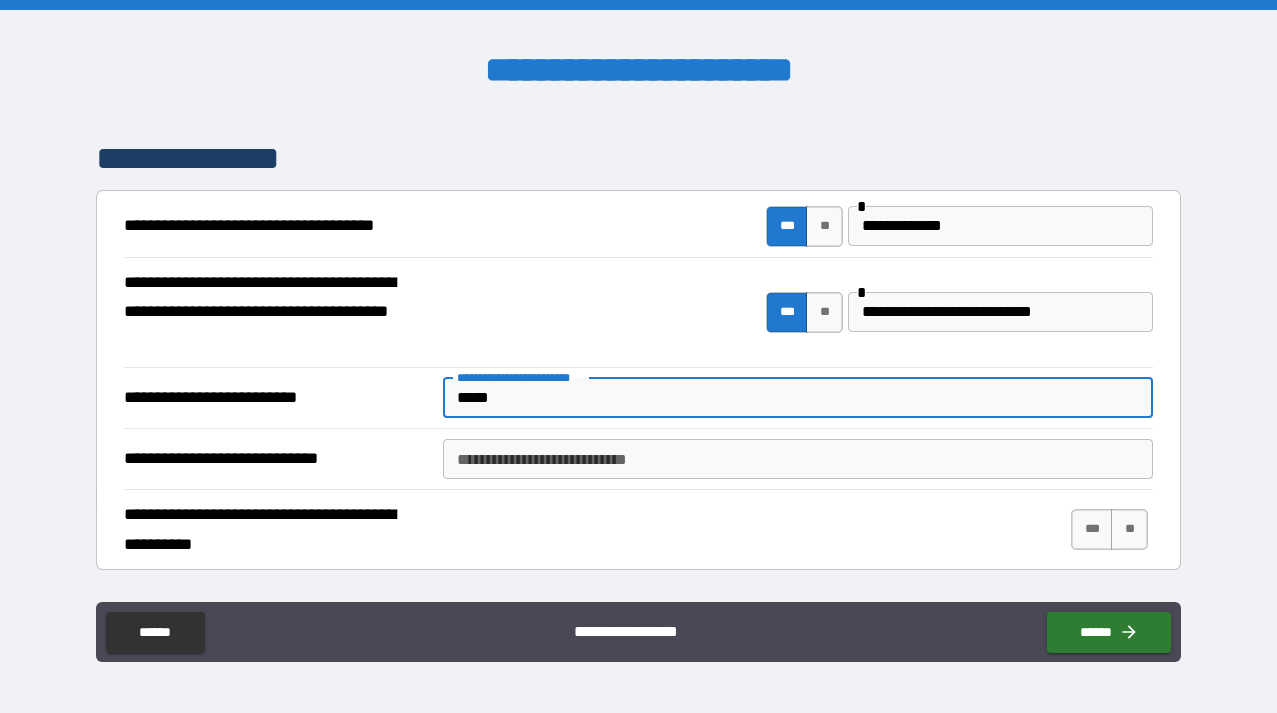 type on "*****" 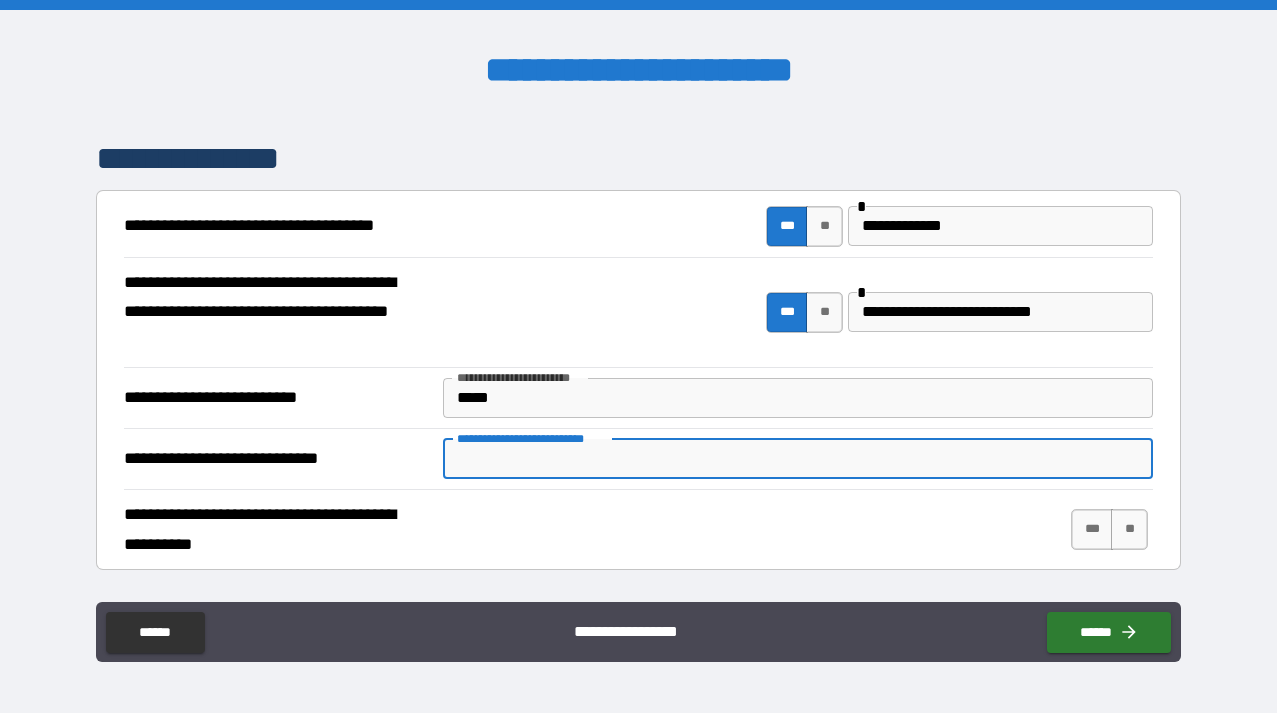 click on "**********" at bounding box center (798, 459) 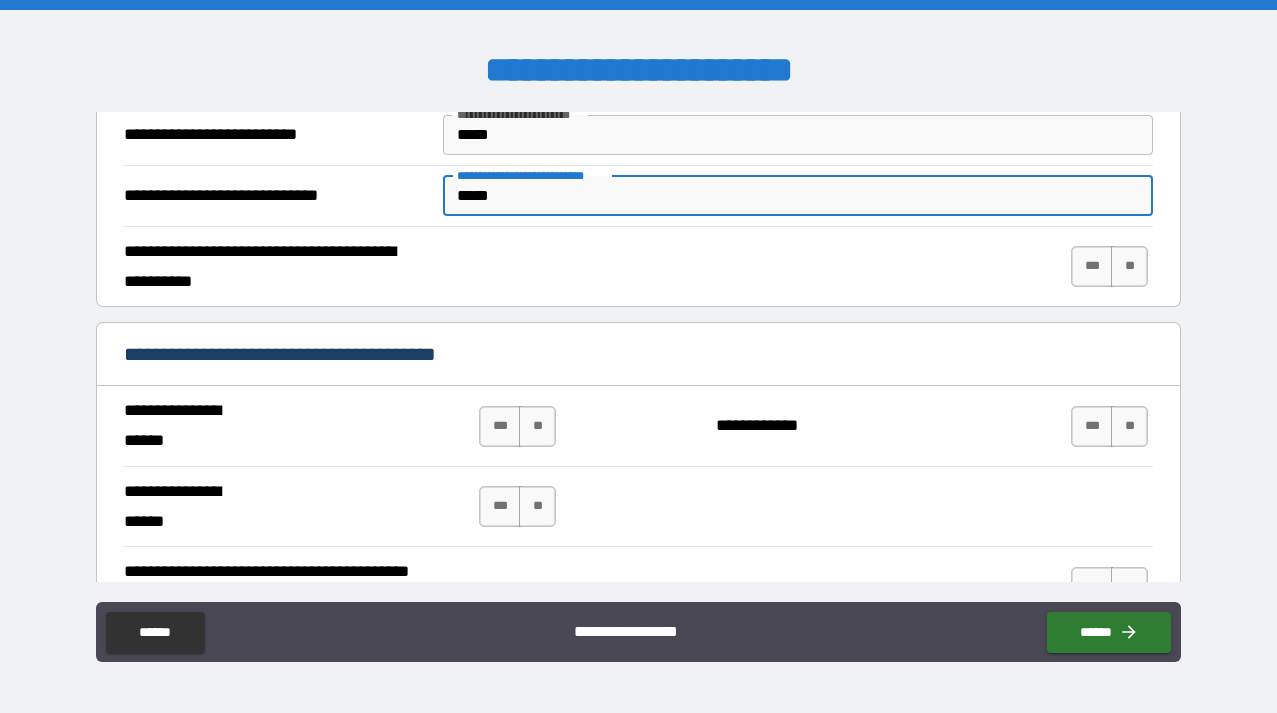 scroll, scrollTop: 2840, scrollLeft: 0, axis: vertical 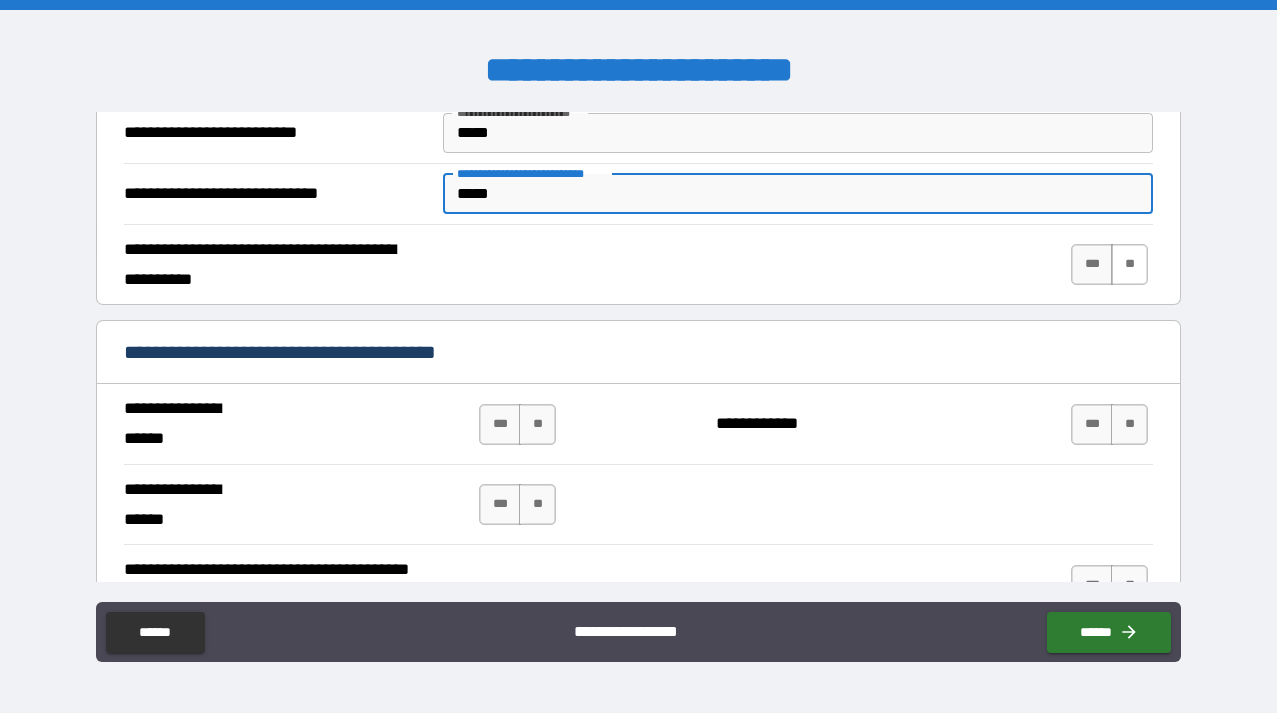 type on "*****" 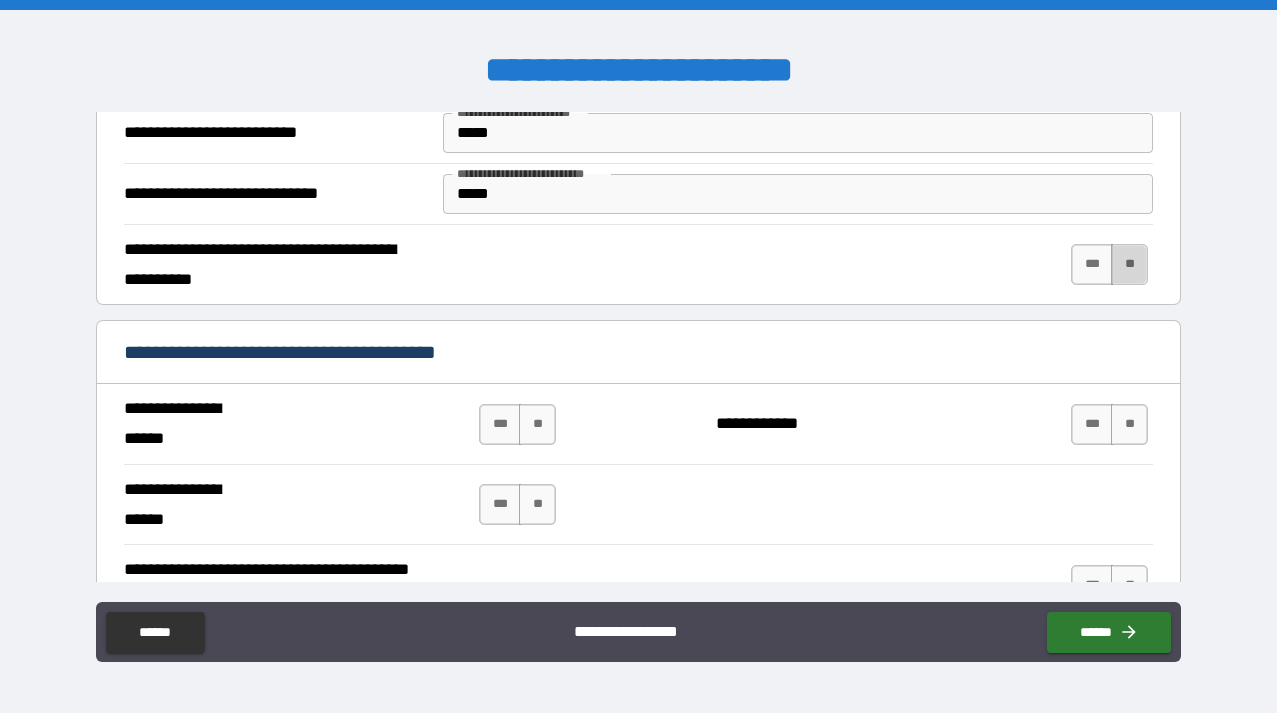 click on "**" at bounding box center (1129, 264) 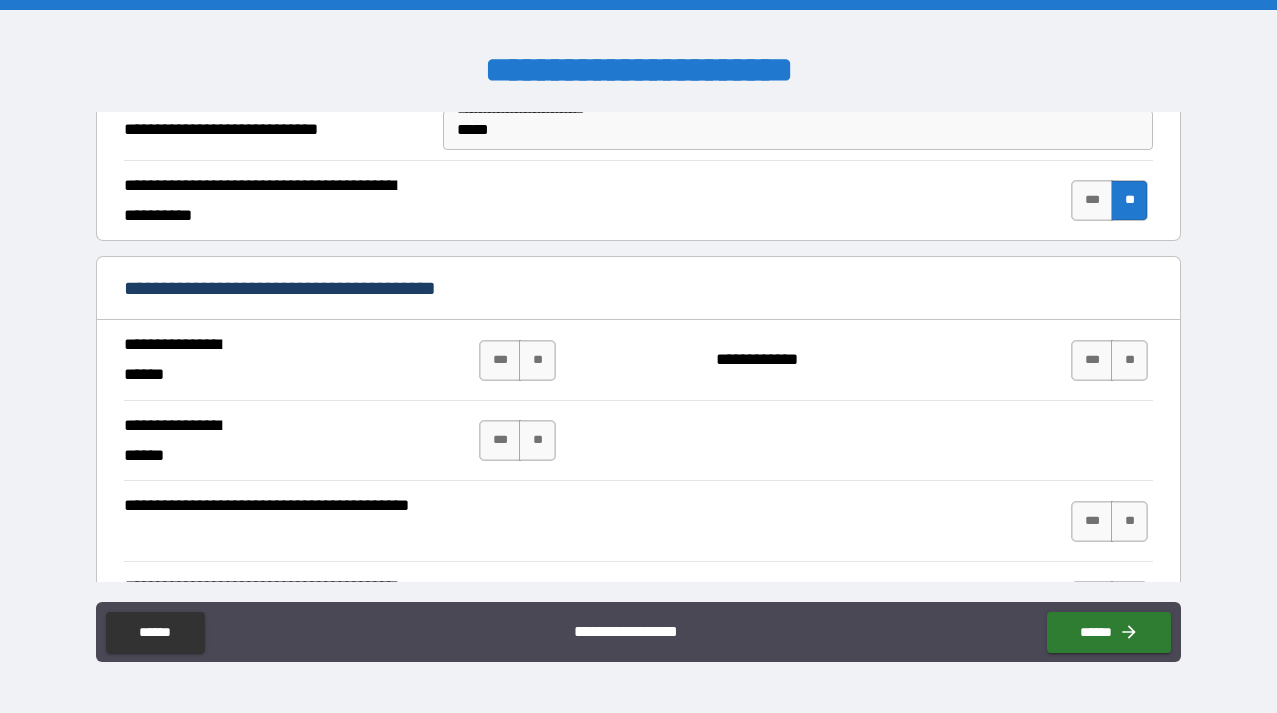 scroll, scrollTop: 2912, scrollLeft: 0, axis: vertical 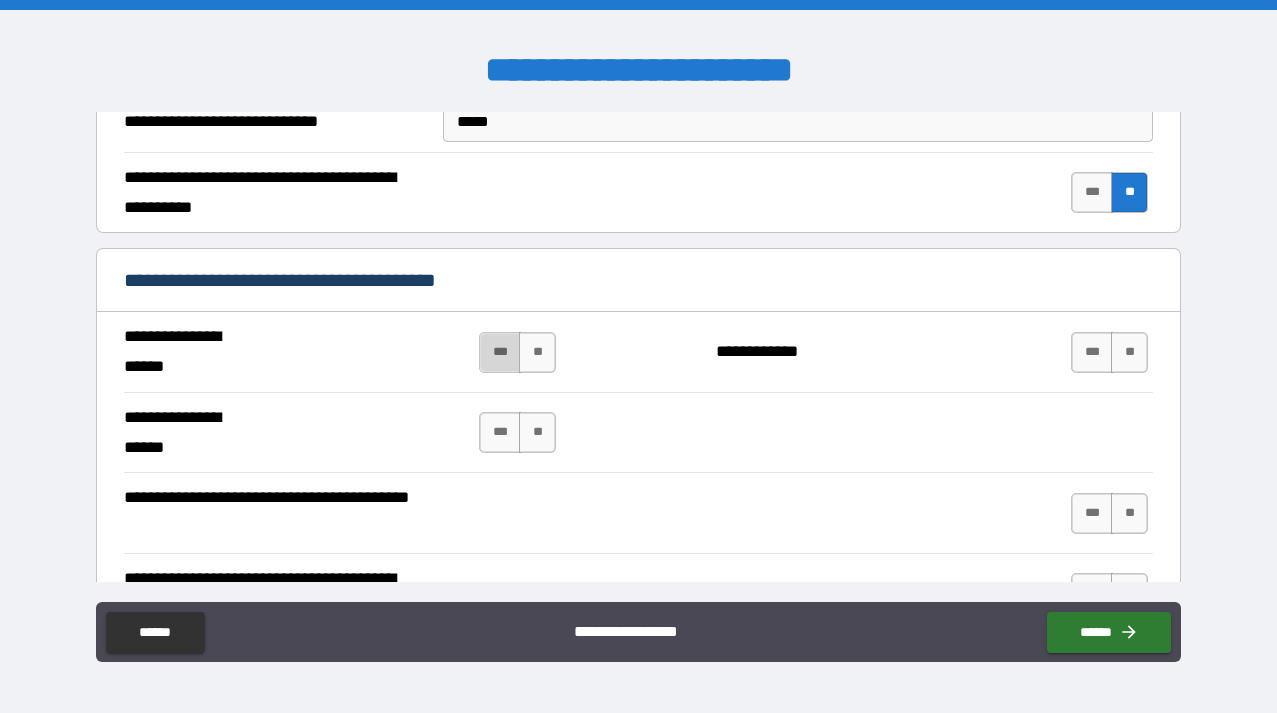 click on "***" at bounding box center (500, 352) 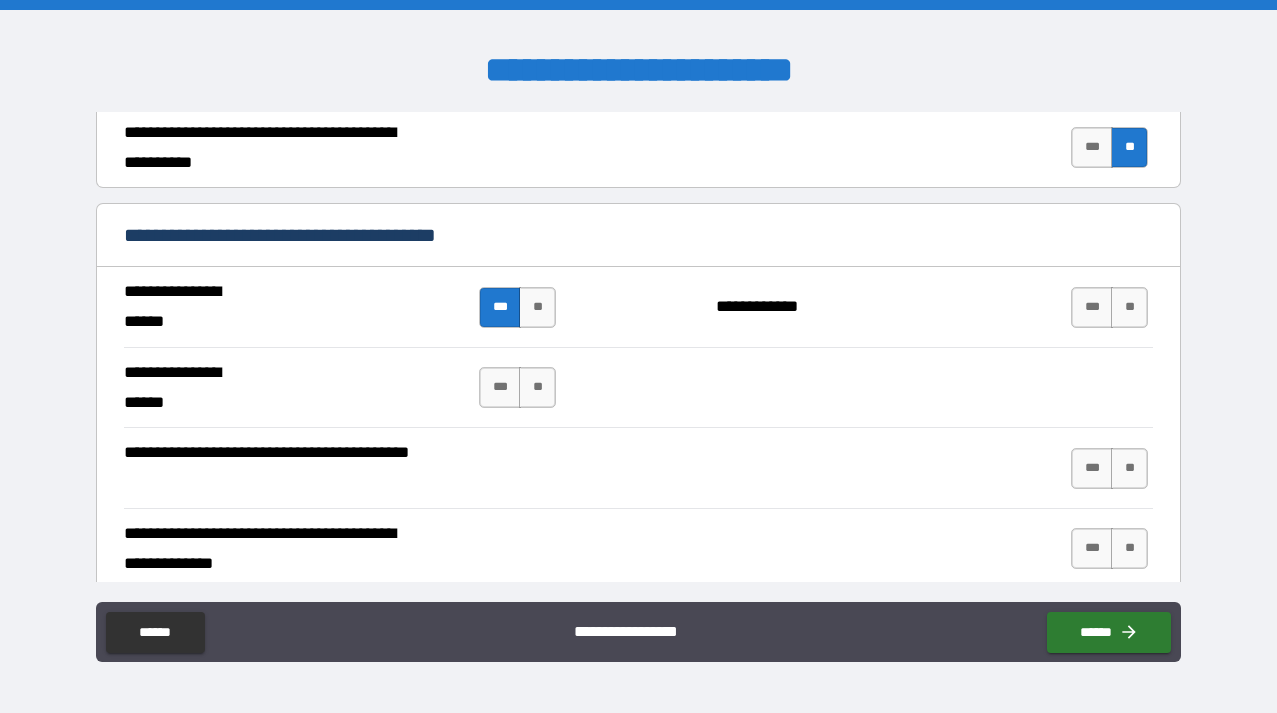 scroll, scrollTop: 2967, scrollLeft: 0, axis: vertical 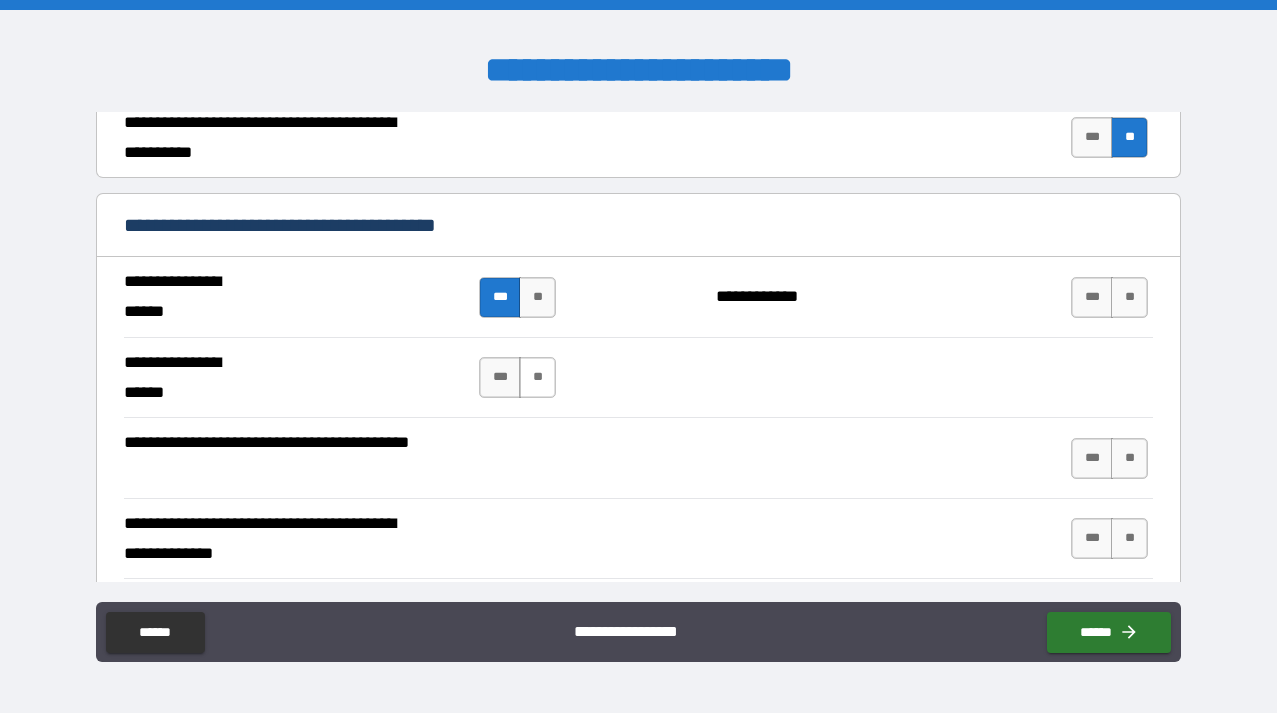 click on "**" at bounding box center [537, 377] 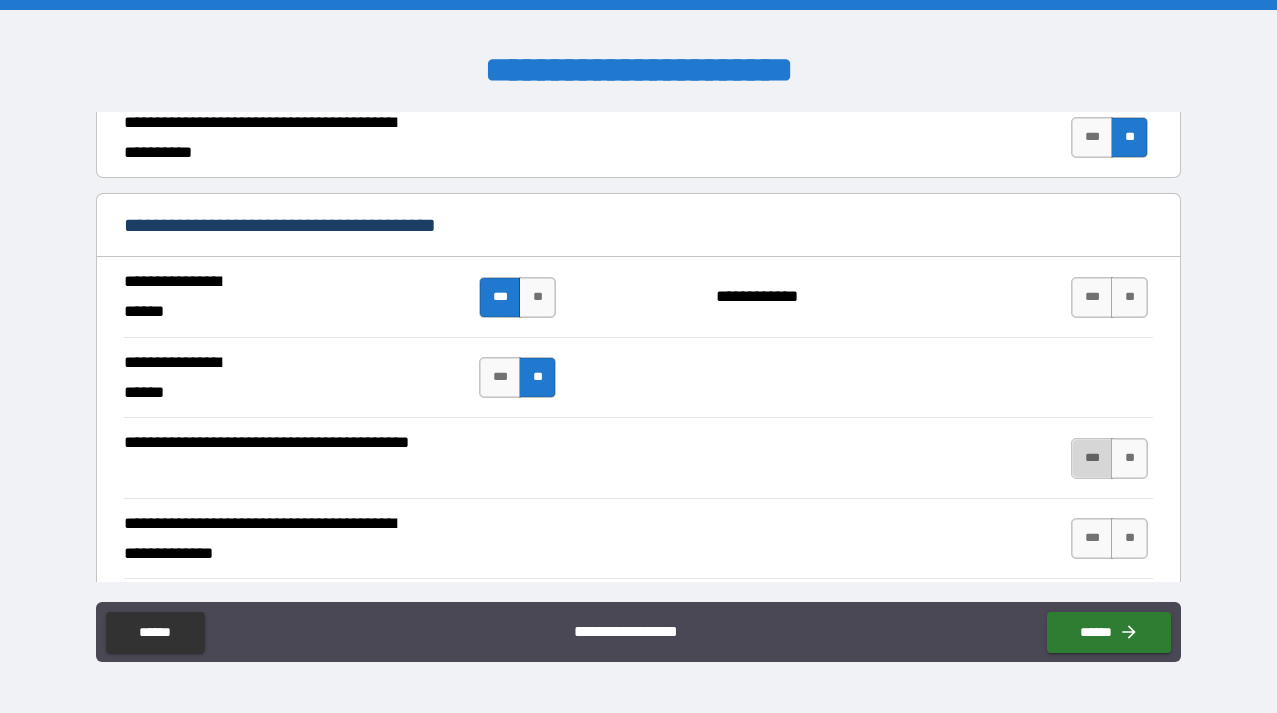 click on "***" at bounding box center (1092, 458) 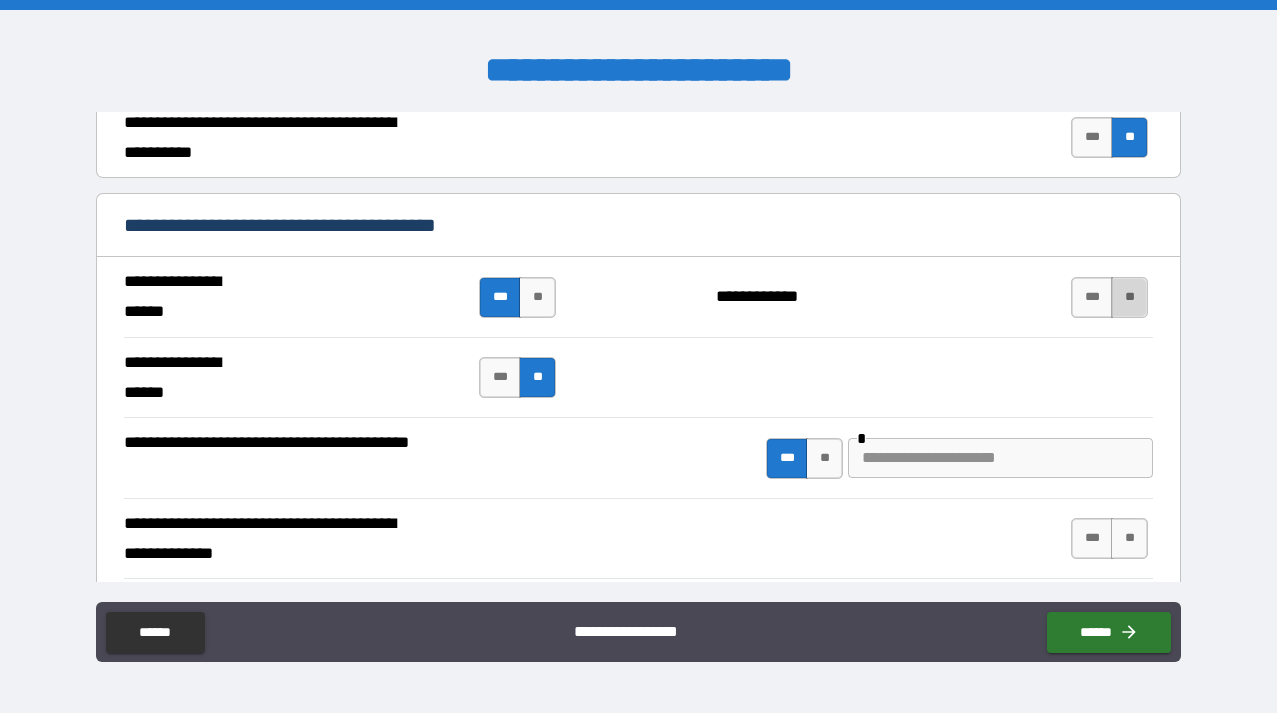 click on "**" at bounding box center (1129, 297) 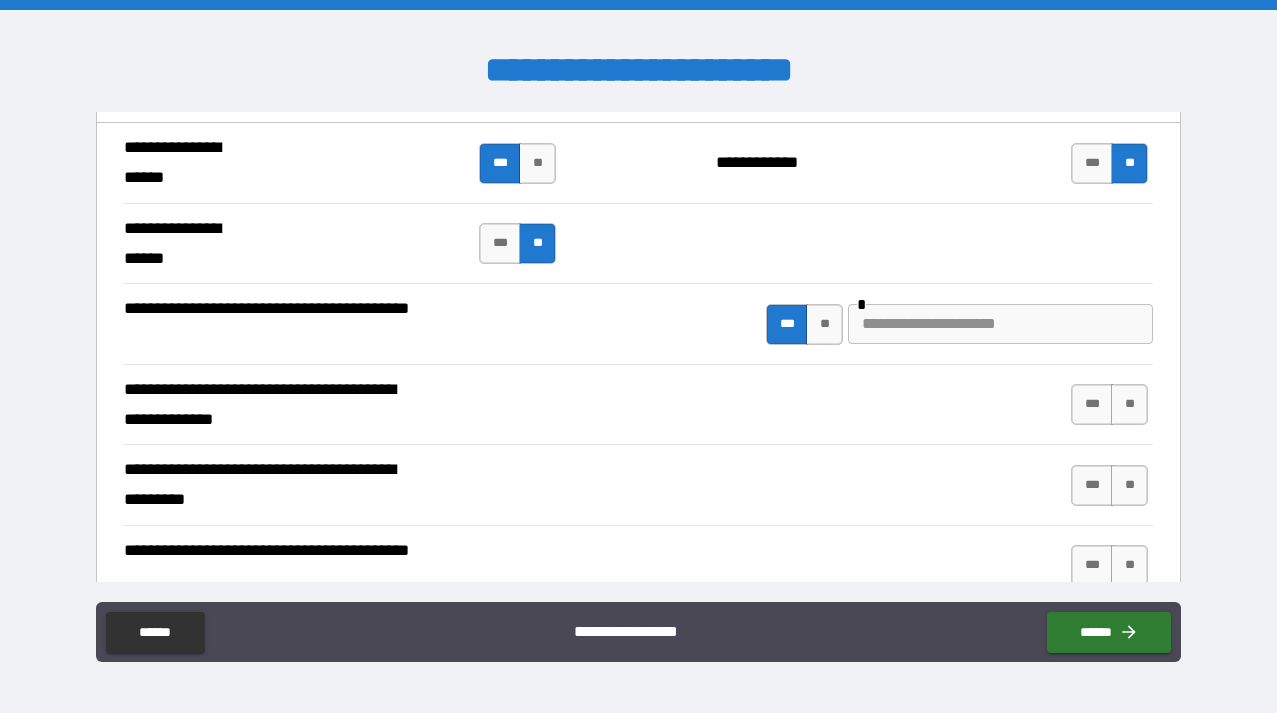 scroll, scrollTop: 3105, scrollLeft: 0, axis: vertical 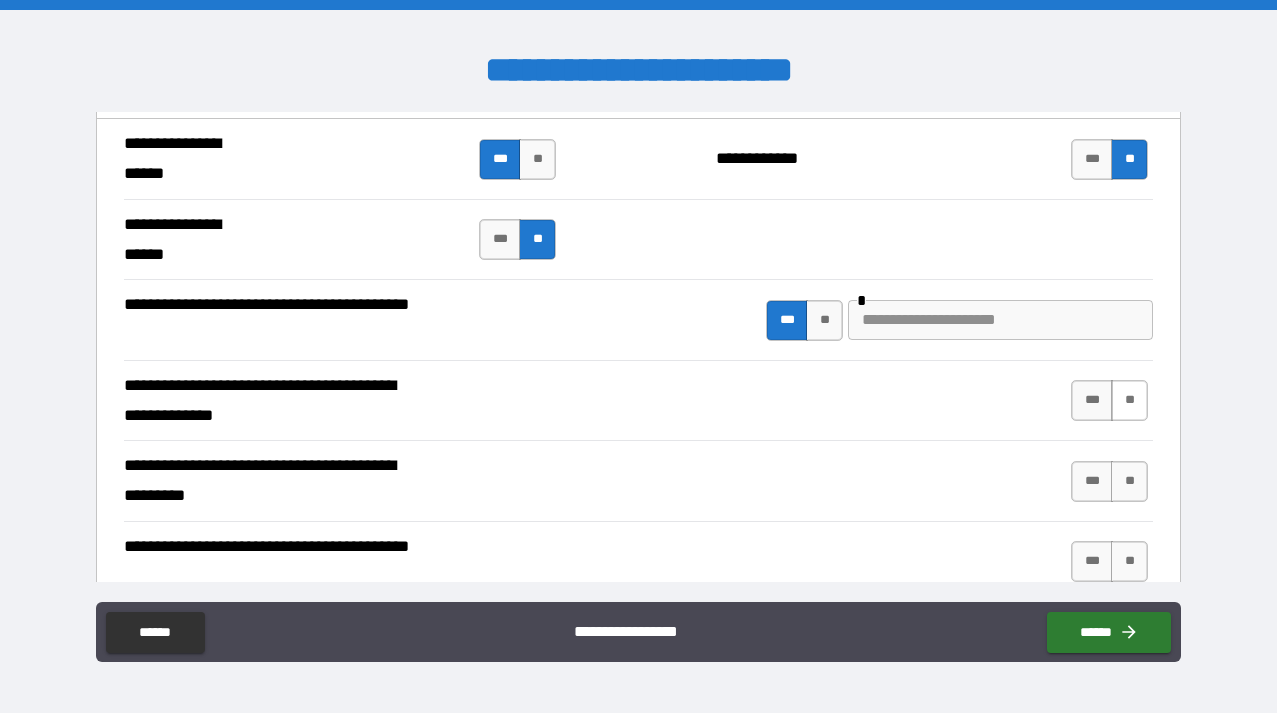 click on "**" at bounding box center [1129, 400] 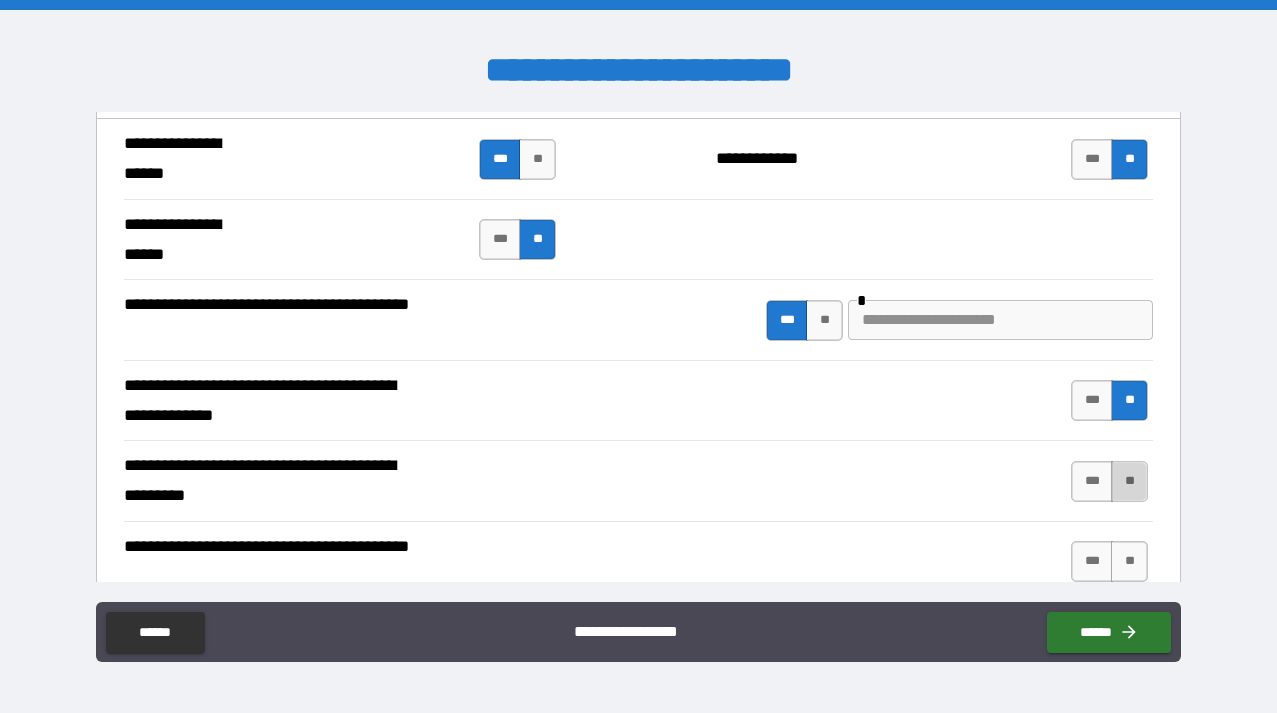 click on "**" at bounding box center [1129, 481] 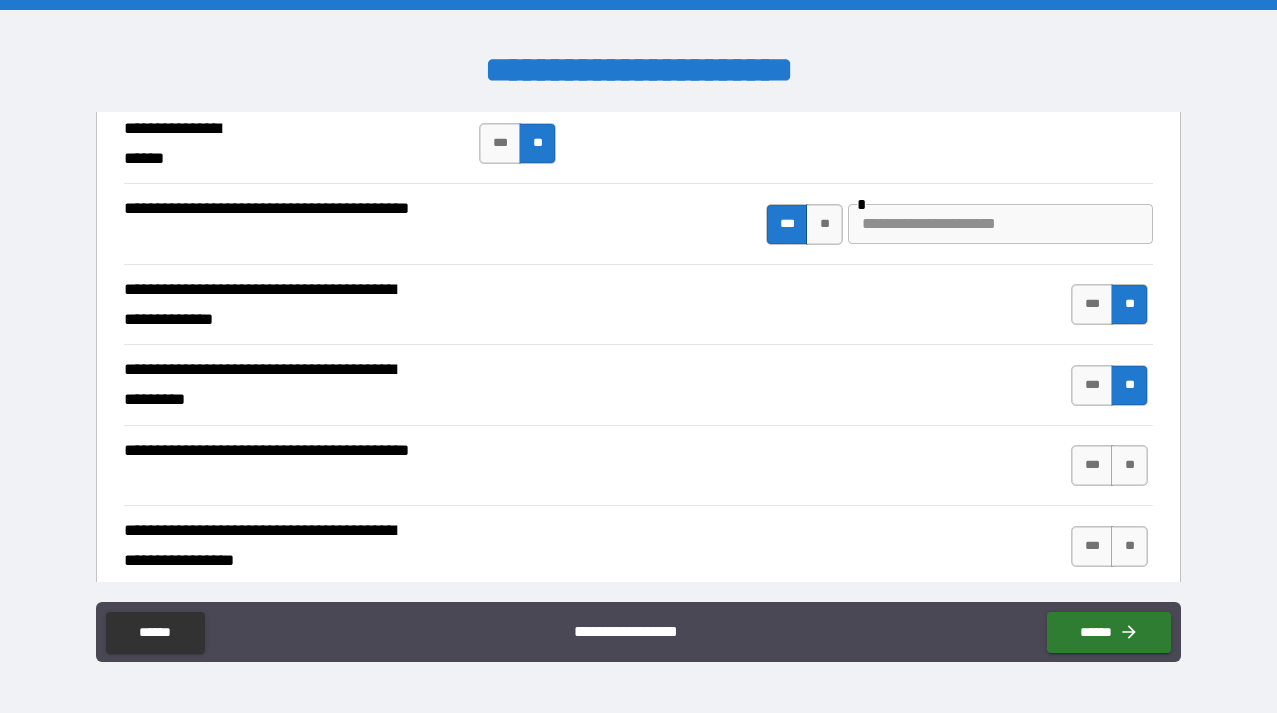 scroll, scrollTop: 3202, scrollLeft: 0, axis: vertical 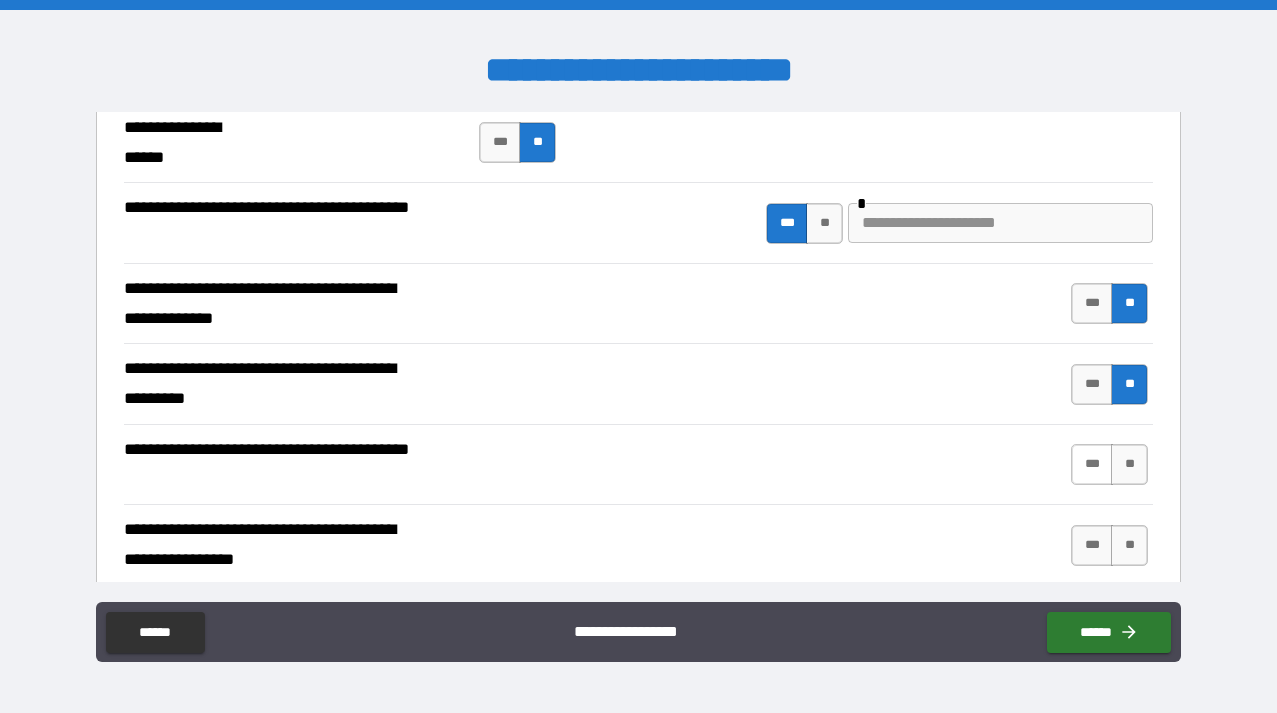 click on "***" at bounding box center [1092, 464] 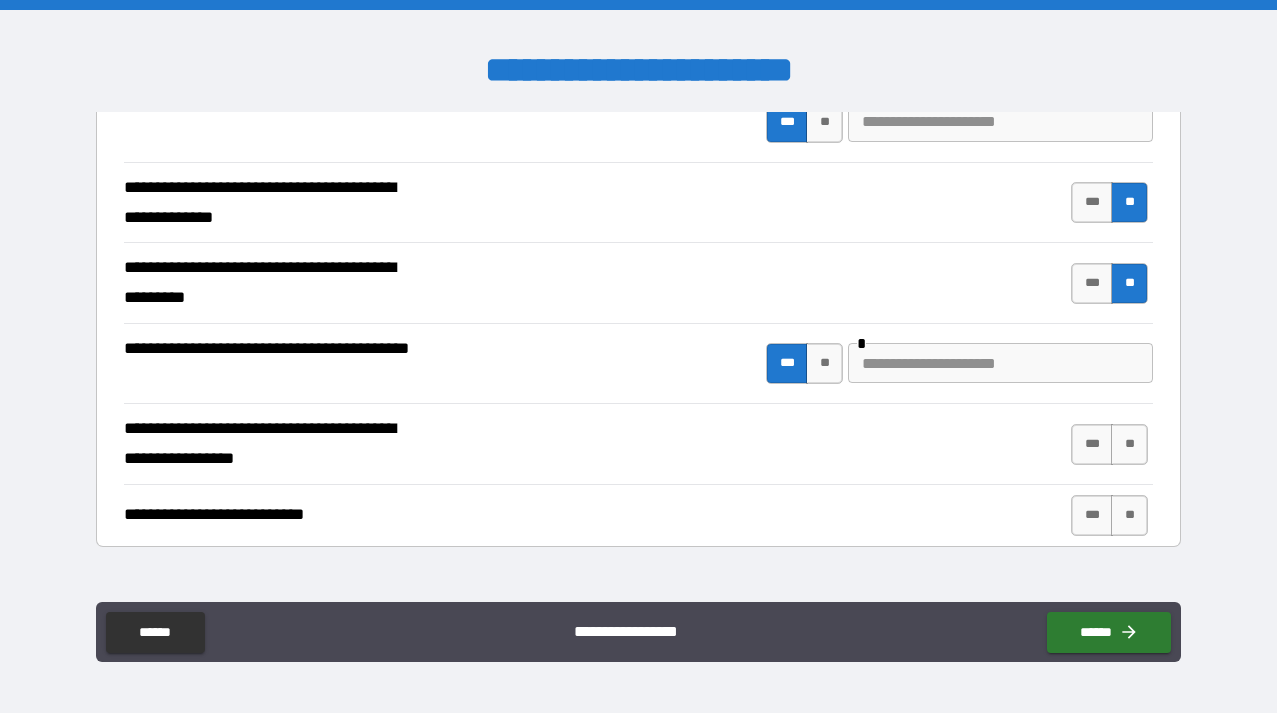 scroll, scrollTop: 3322, scrollLeft: 0, axis: vertical 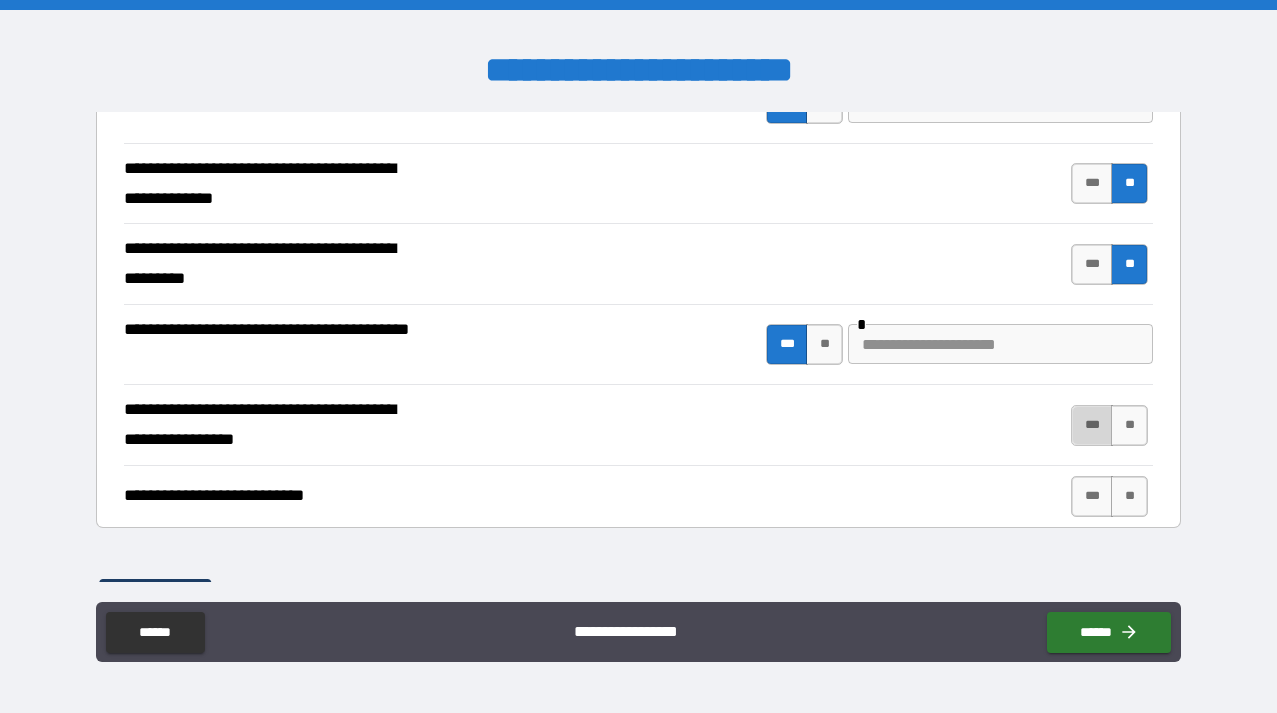 click on "***" at bounding box center [1092, 425] 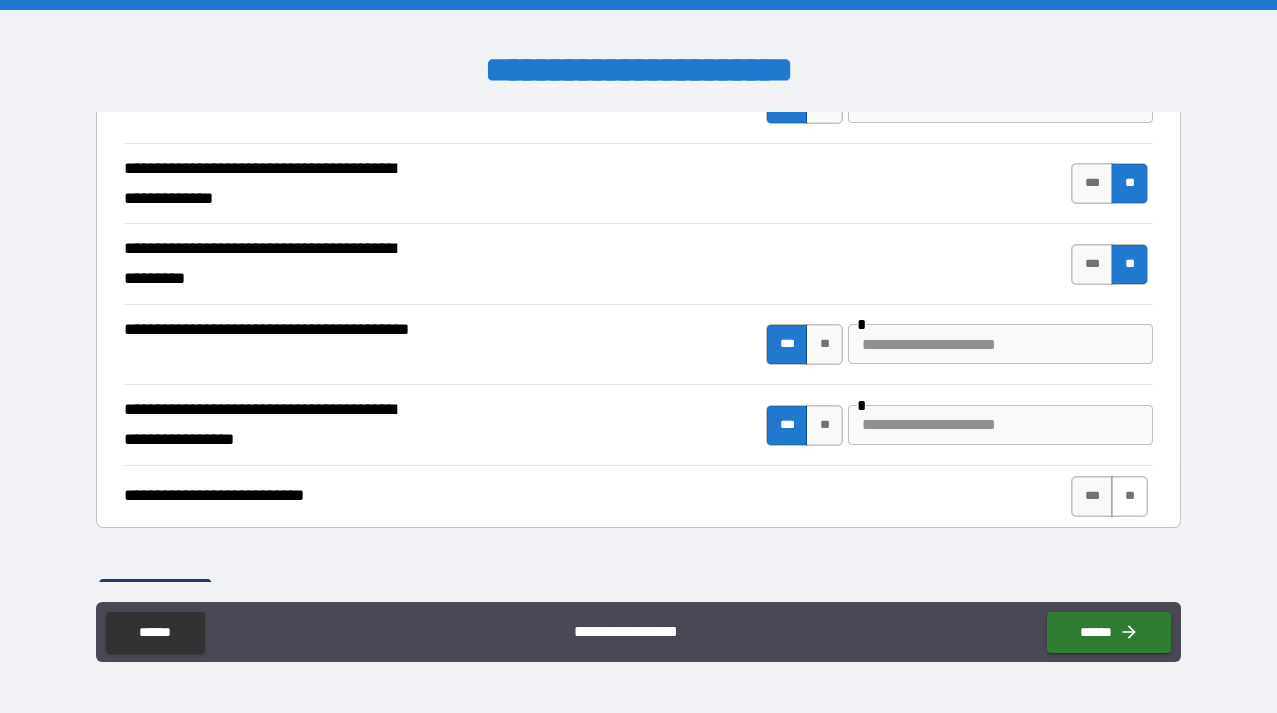 click on "**" at bounding box center [1129, 496] 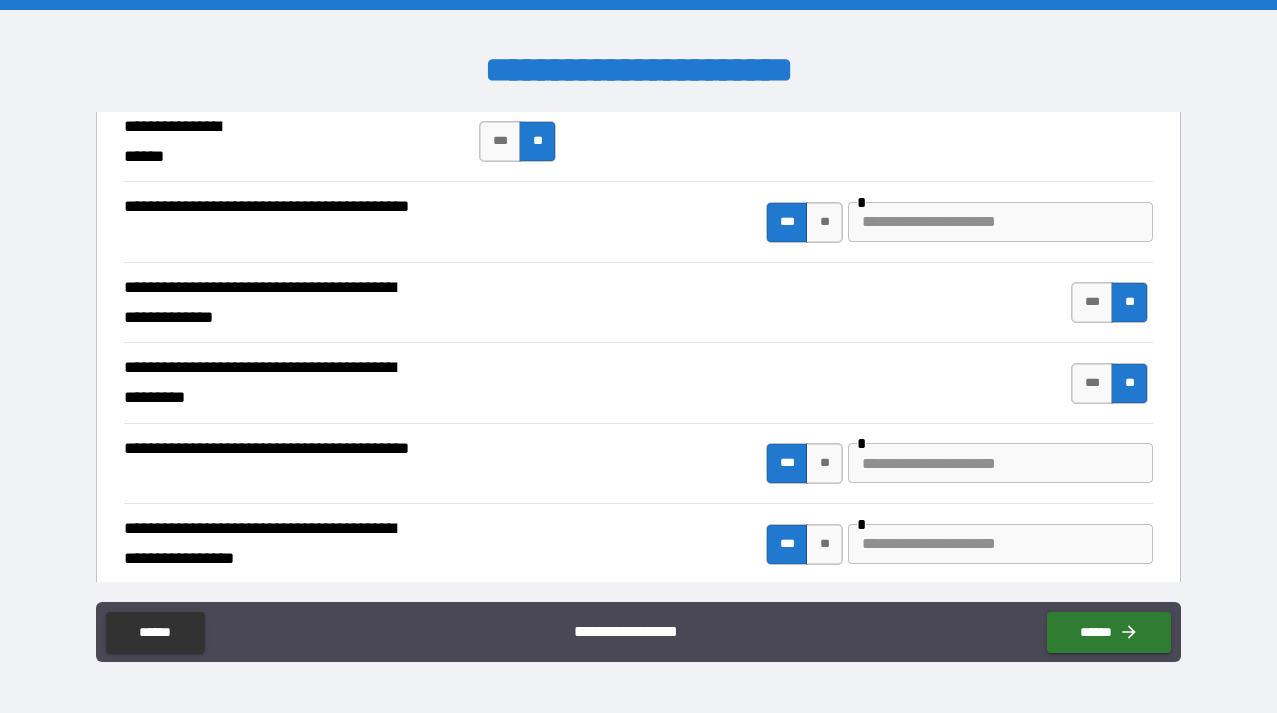 scroll, scrollTop: 3182, scrollLeft: 0, axis: vertical 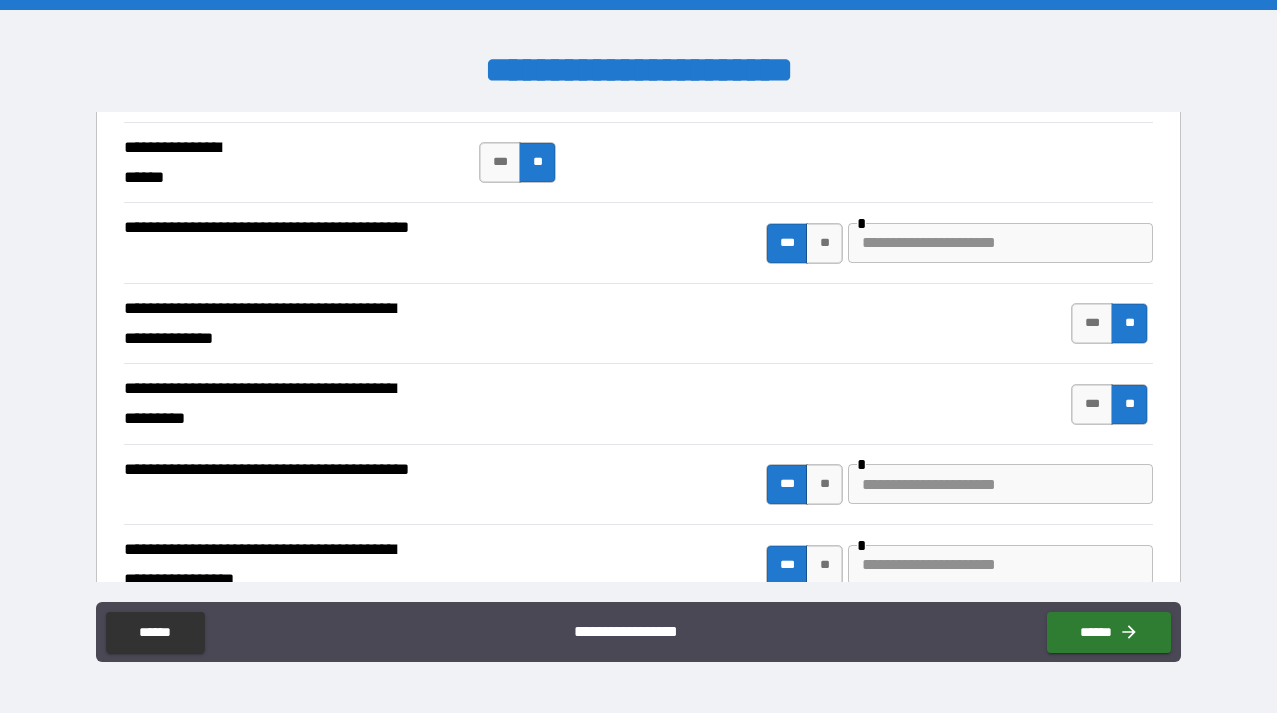 click at bounding box center [1000, 243] 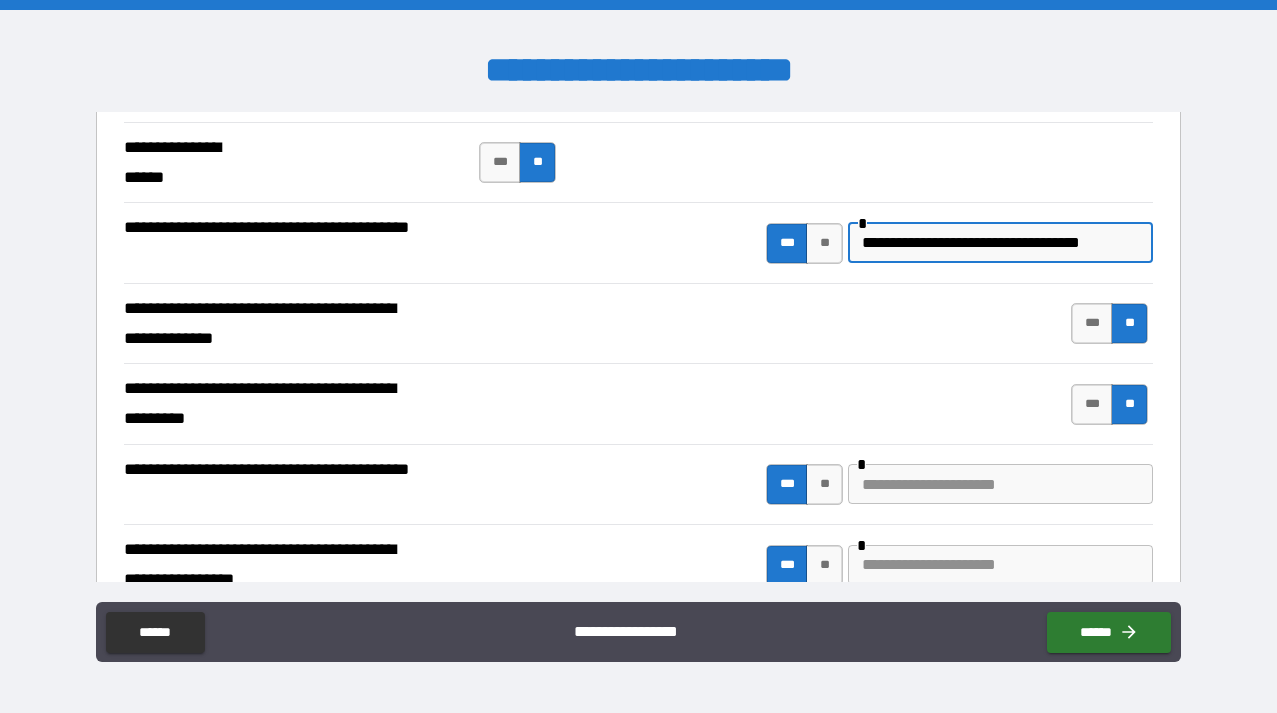 scroll, scrollTop: 0, scrollLeft: 16, axis: horizontal 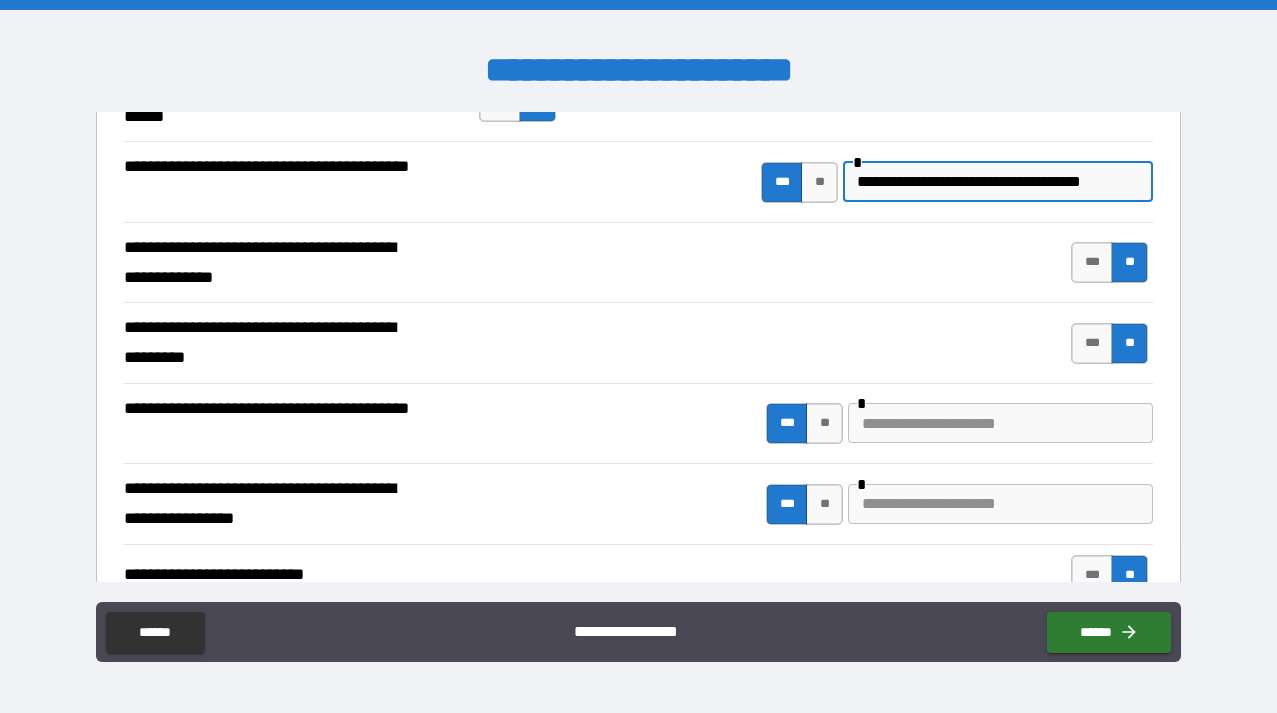 type on "**********" 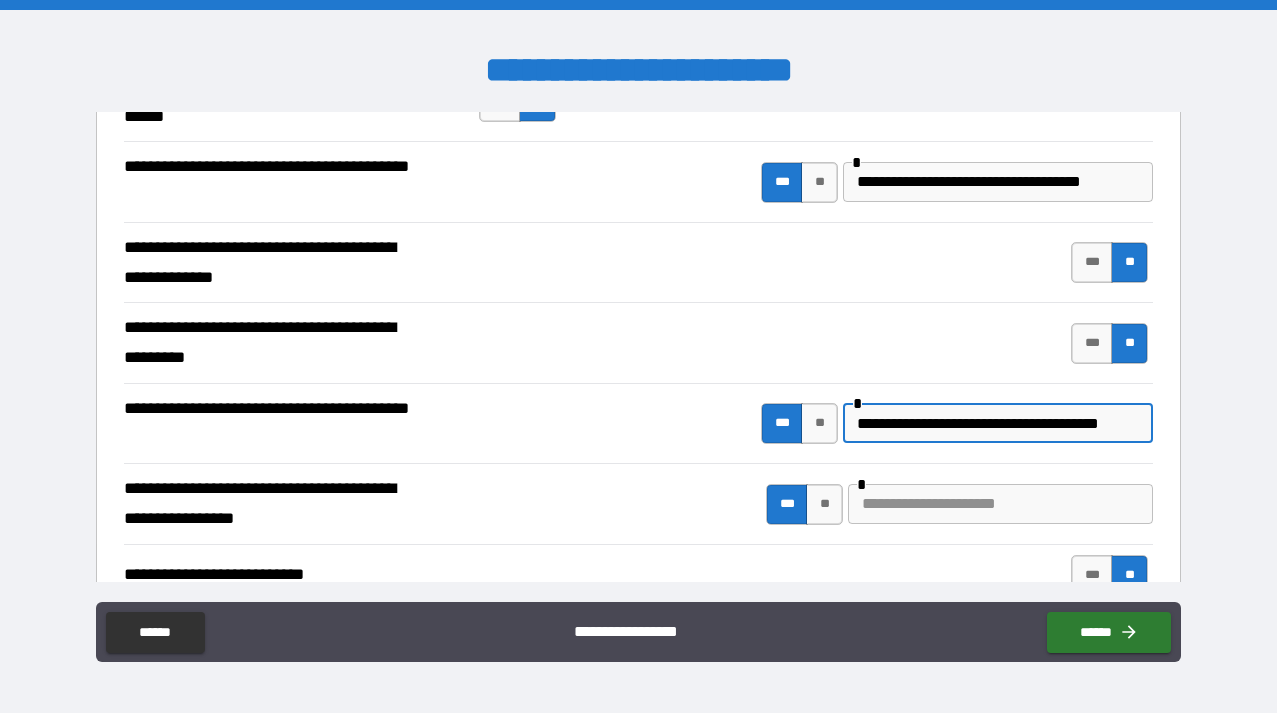 scroll, scrollTop: 0, scrollLeft: 35, axis: horizontal 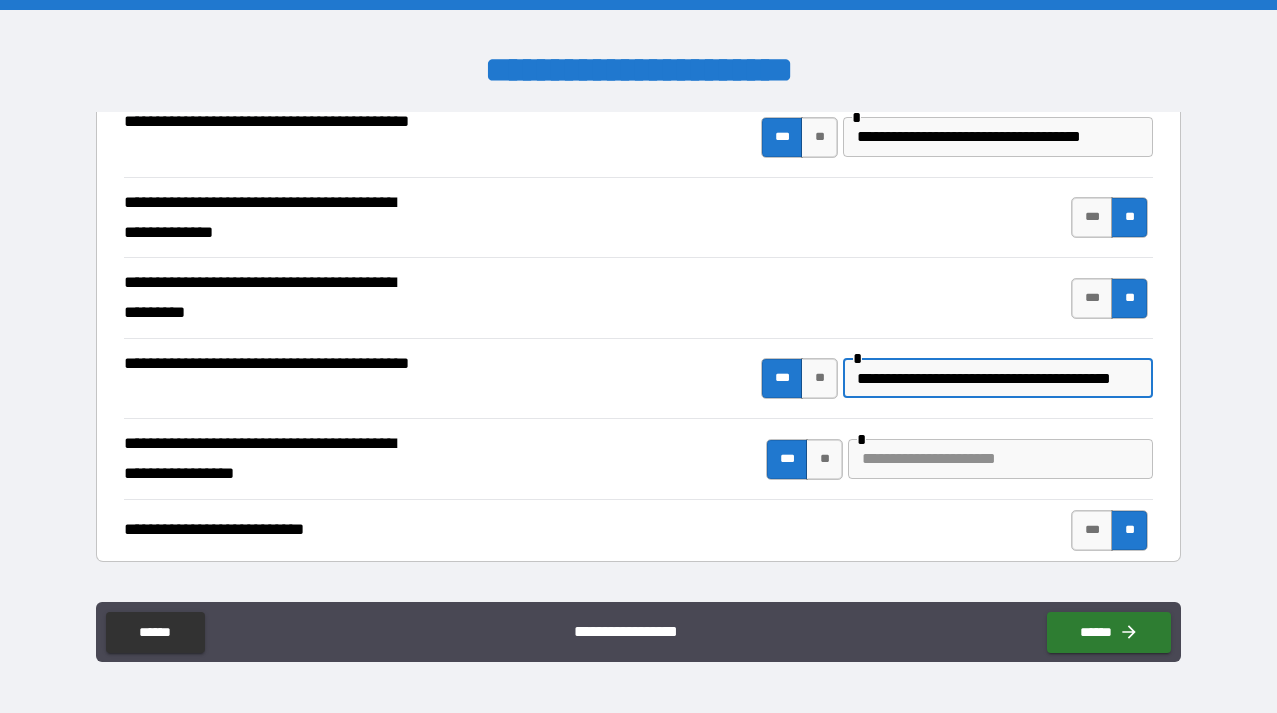 type on "**********" 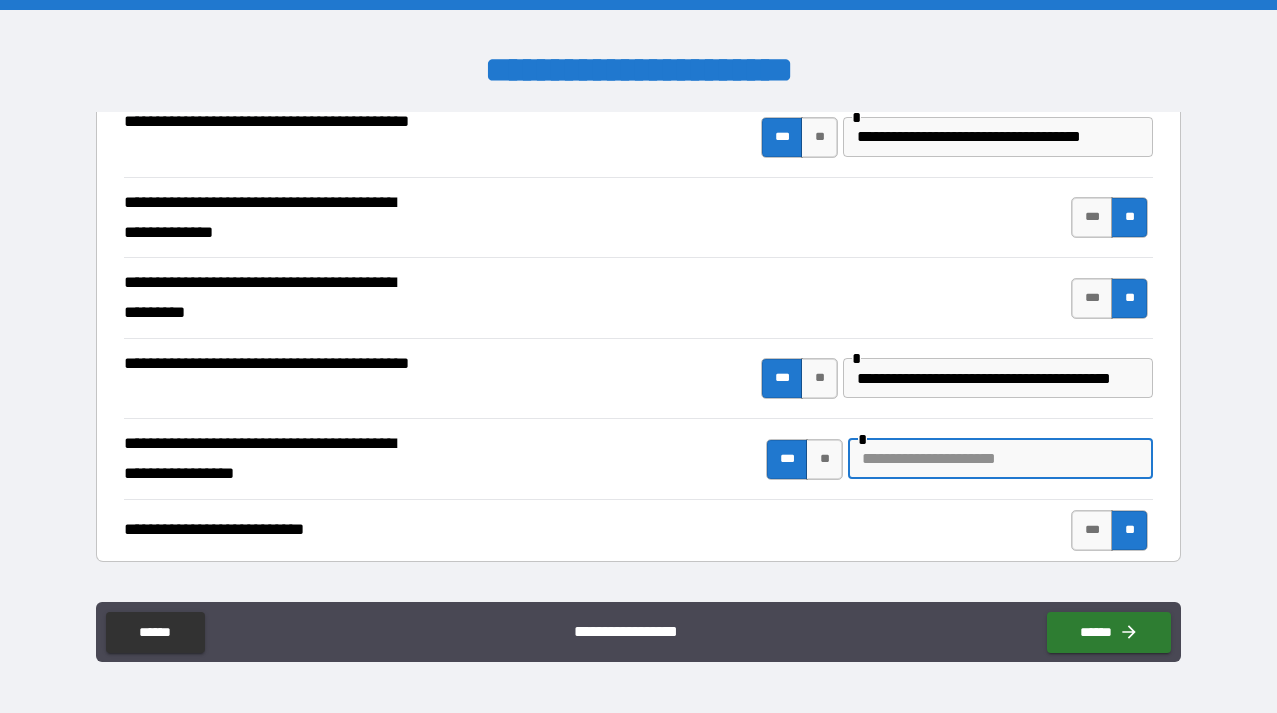 click at bounding box center [1000, 459] 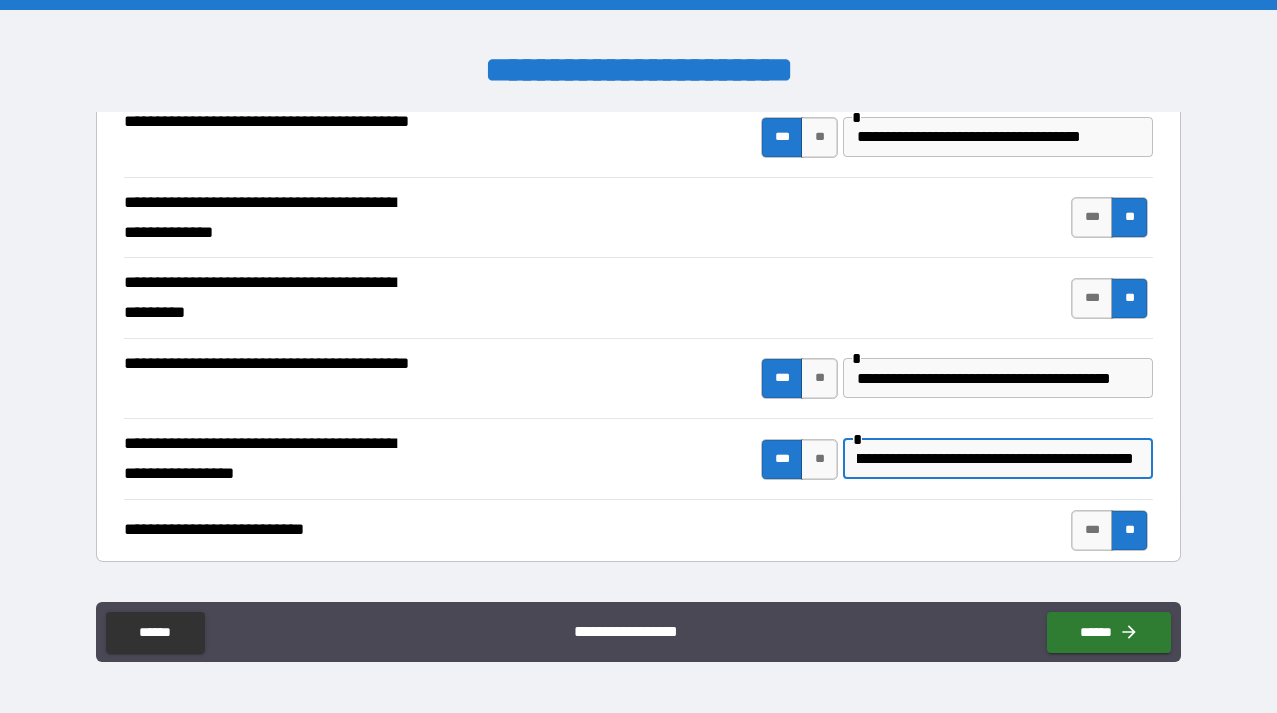 scroll, scrollTop: 0, scrollLeft: 264, axis: horizontal 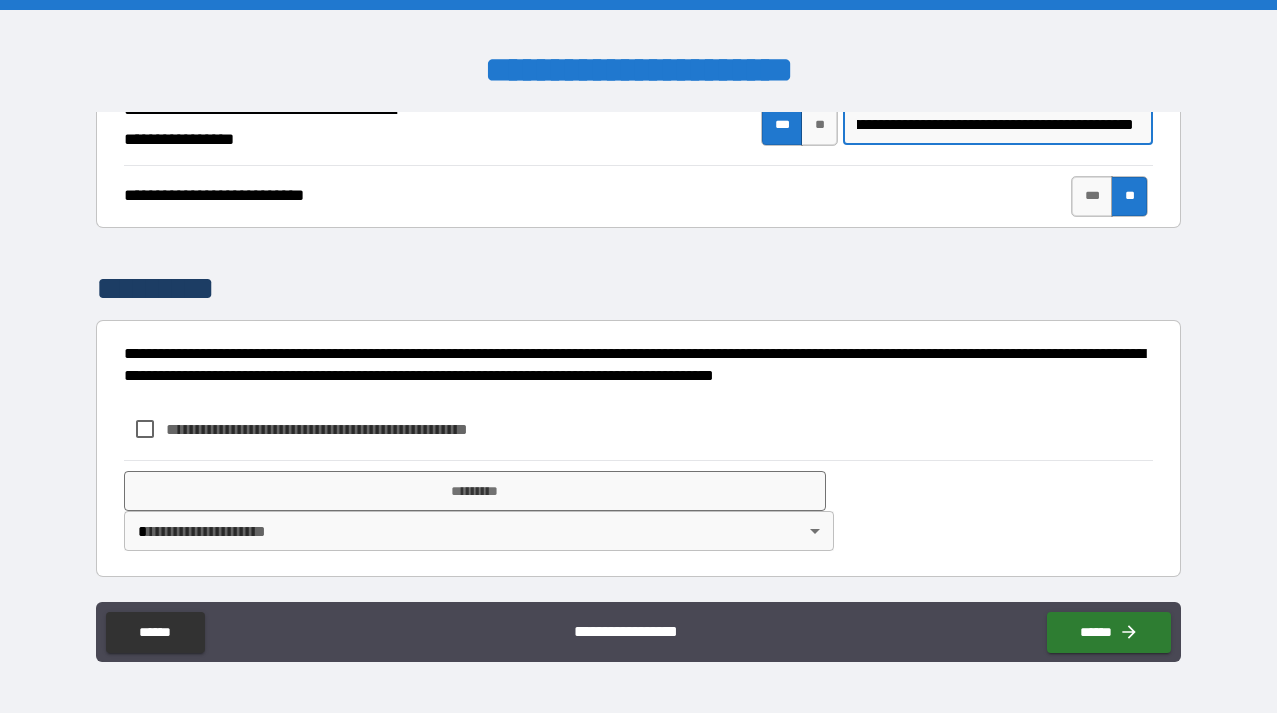 type on "**********" 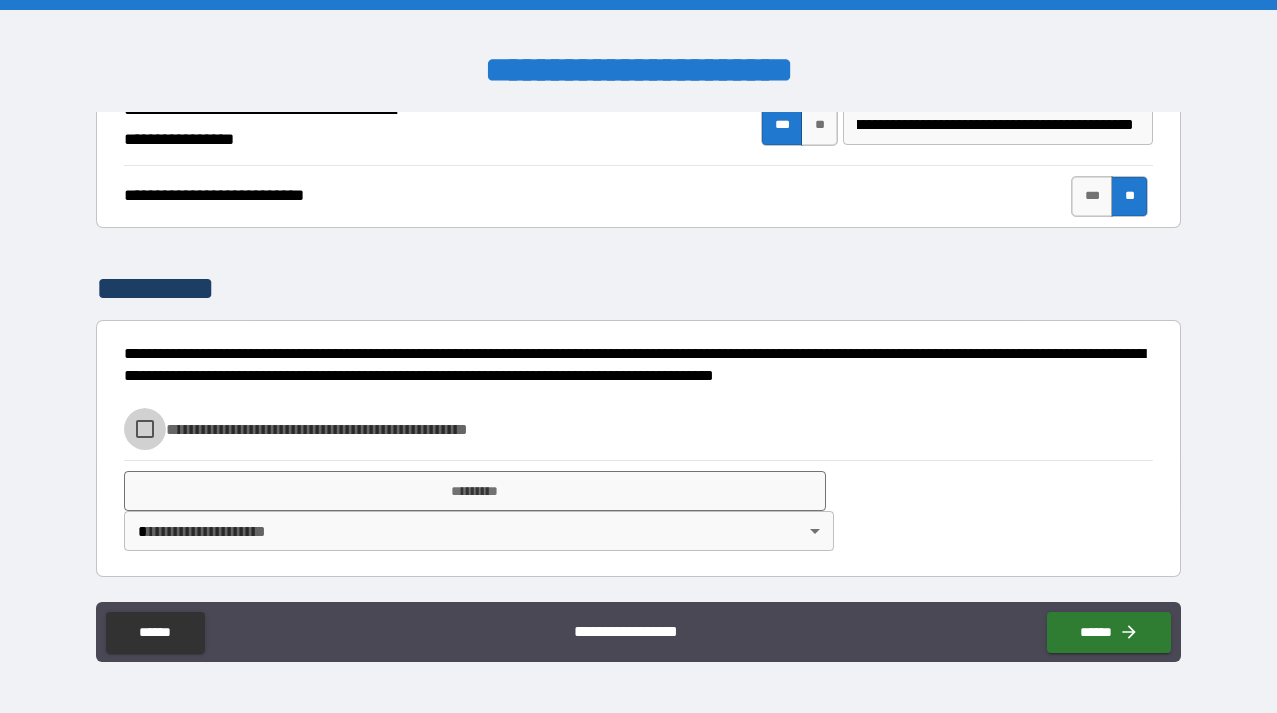 scroll, scrollTop: 0, scrollLeft: 0, axis: both 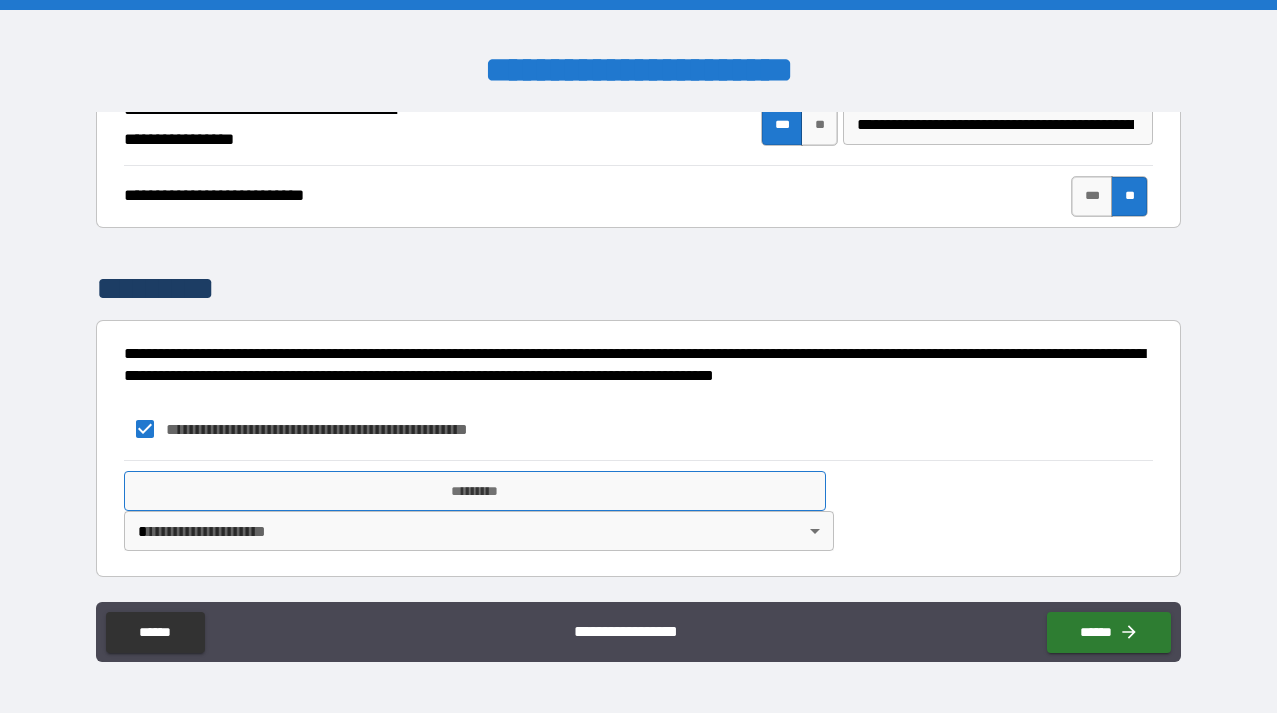 click on "*********" at bounding box center [475, 491] 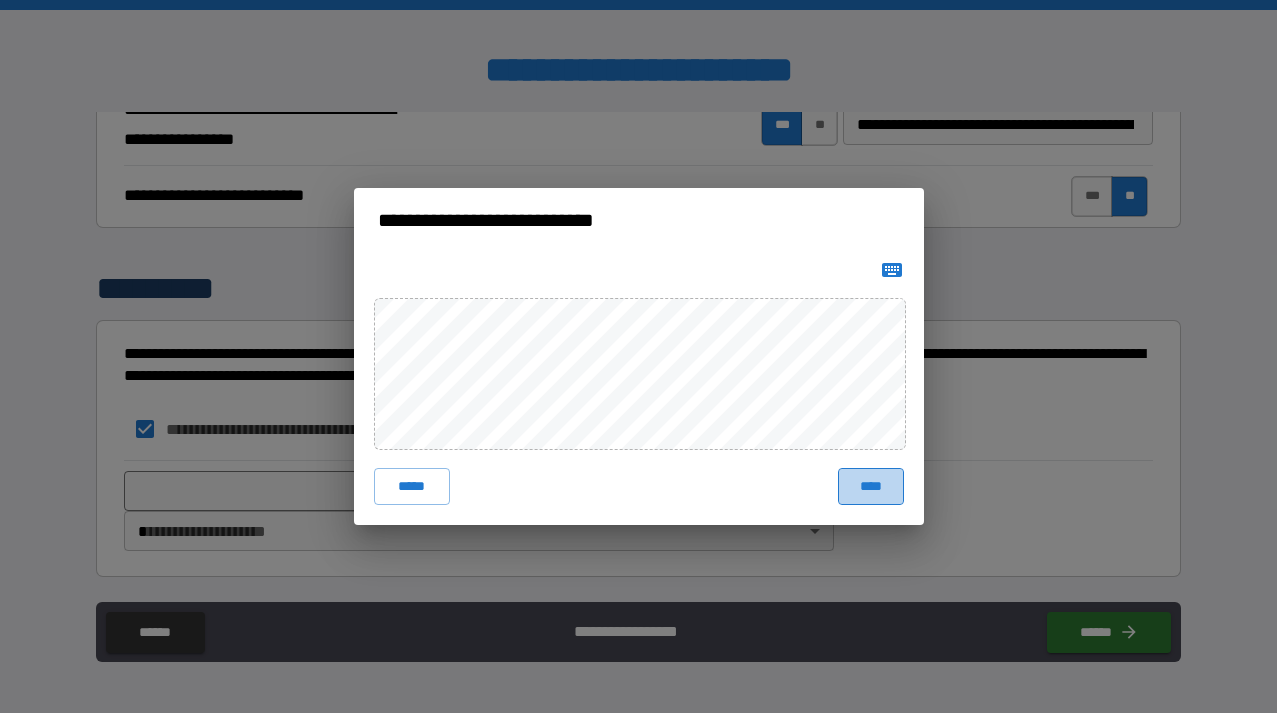 click on "****" at bounding box center [871, 486] 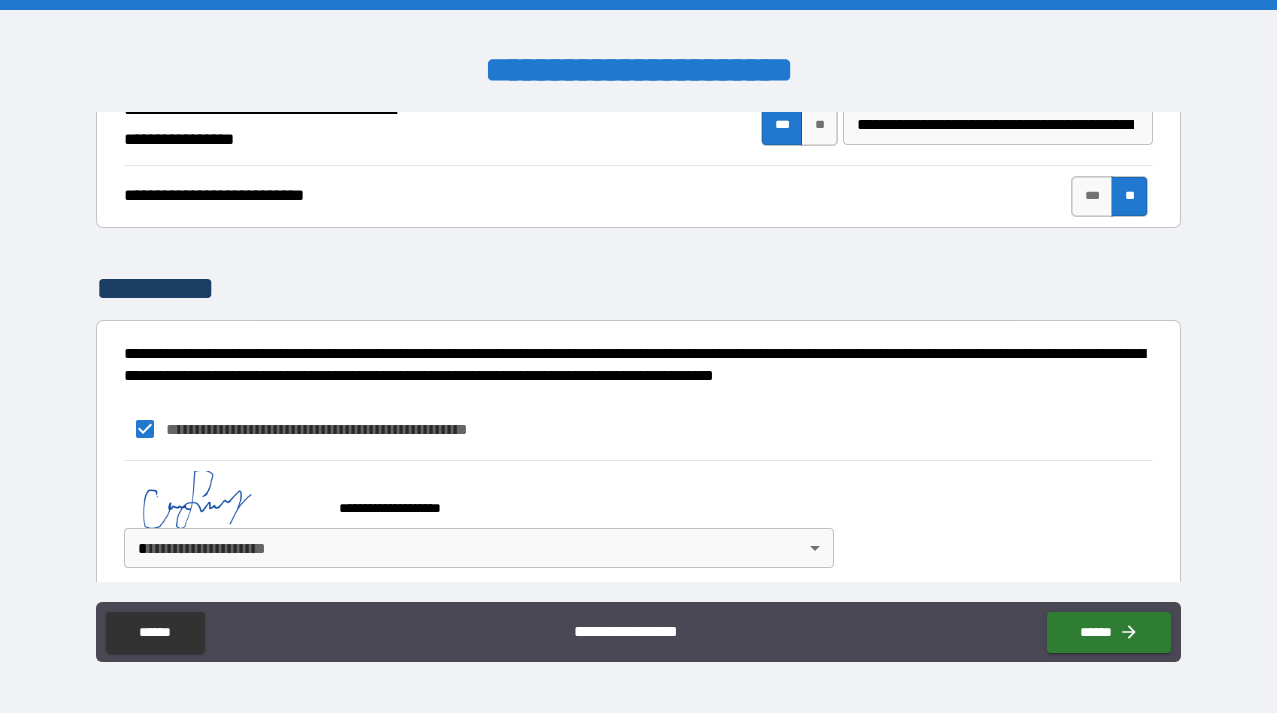 scroll, scrollTop: 3639, scrollLeft: 0, axis: vertical 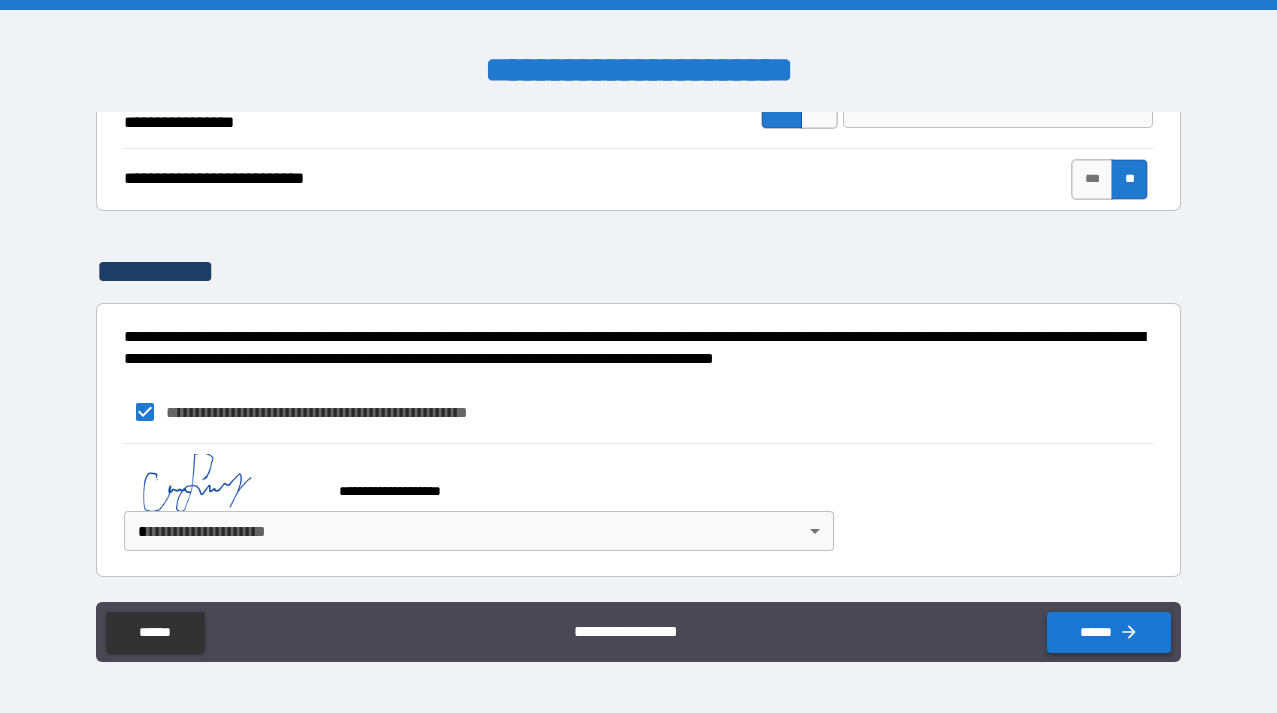 click 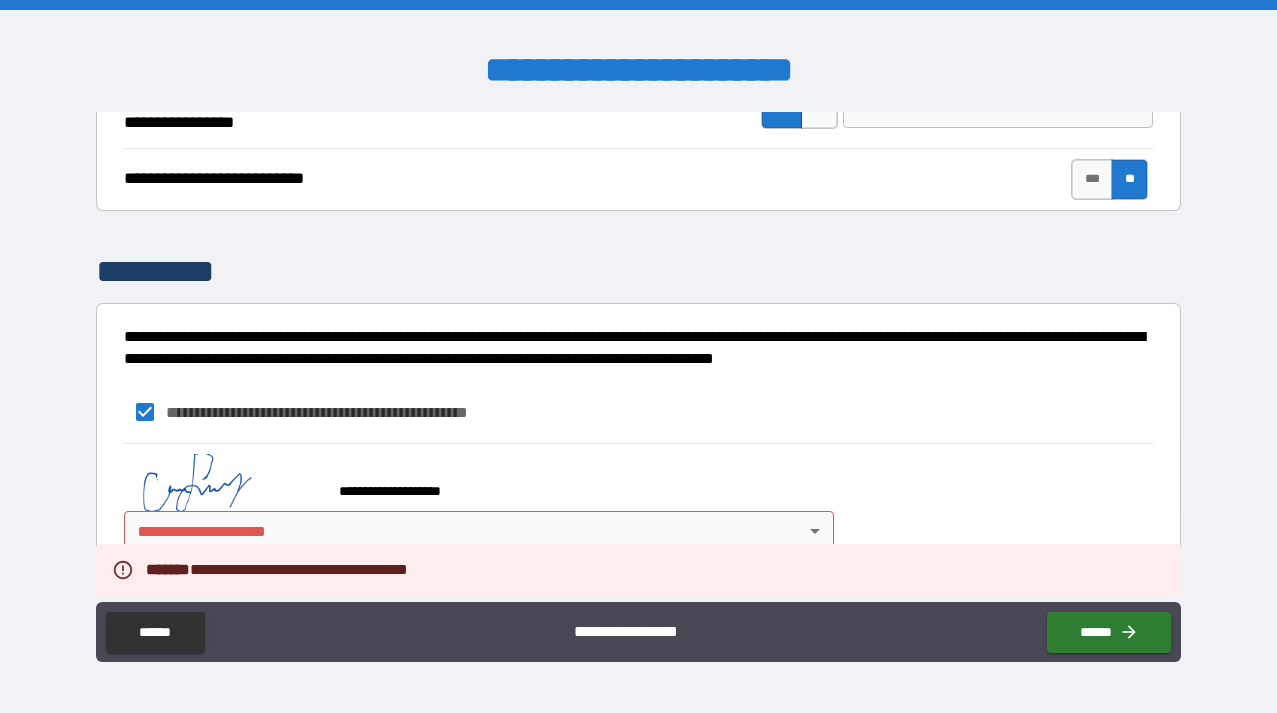 click on "**********" at bounding box center (638, 356) 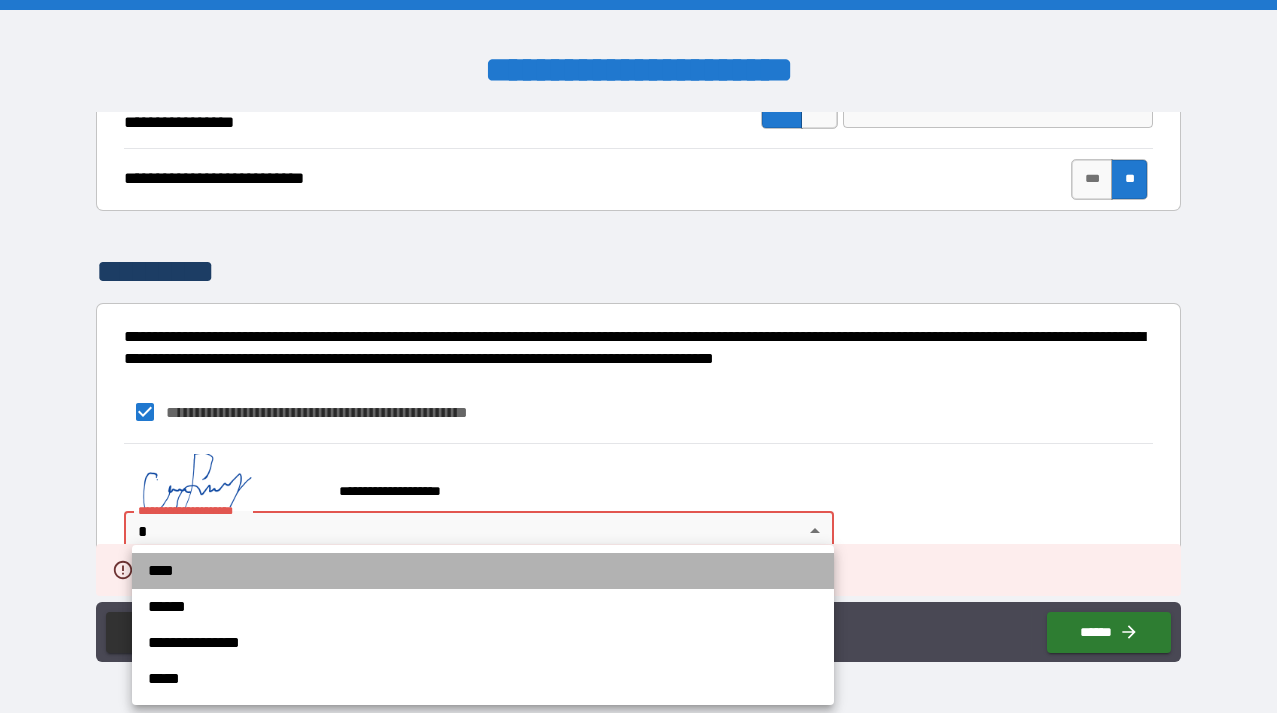 click on "****" at bounding box center (483, 571) 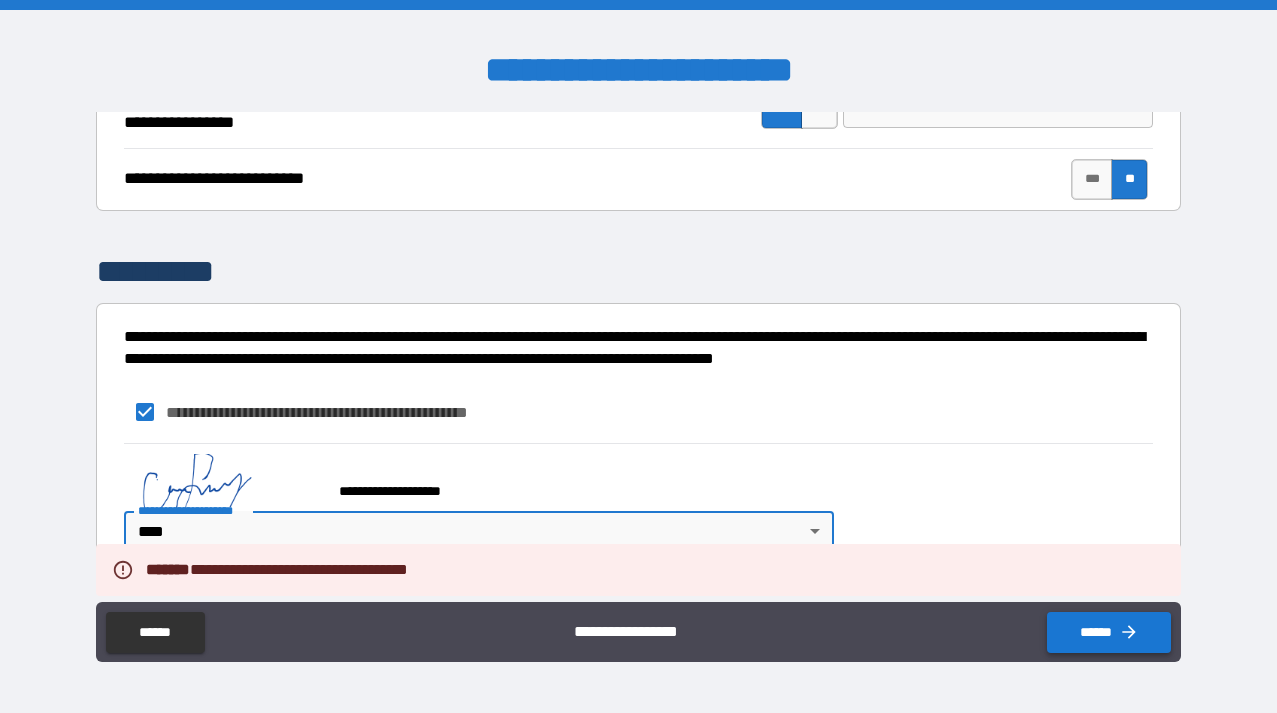 click 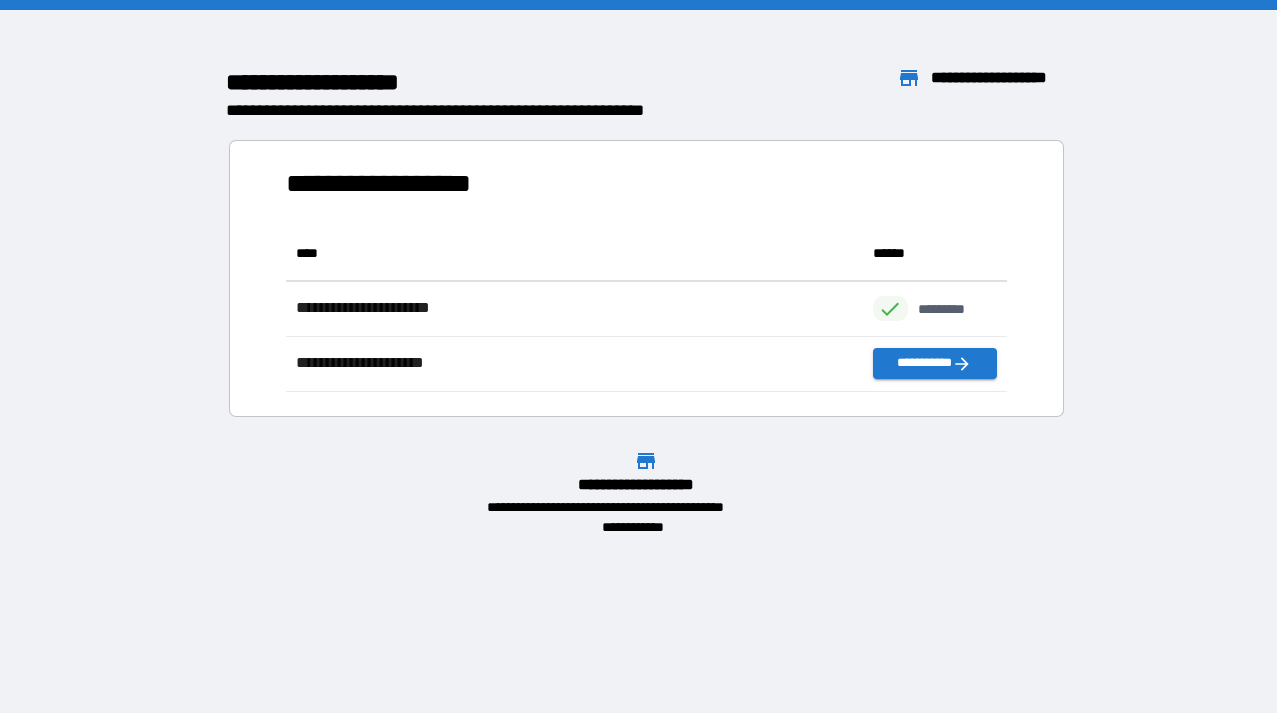 scroll, scrollTop: 1, scrollLeft: 0, axis: vertical 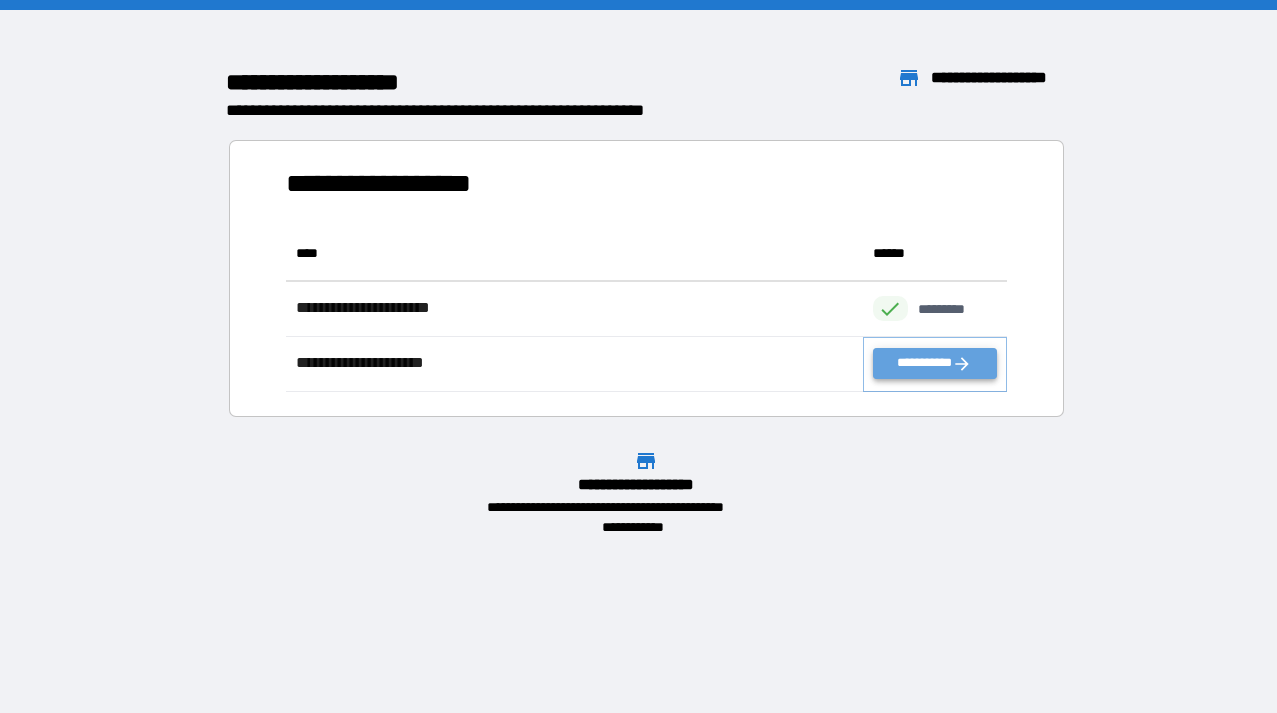 click on "**********" at bounding box center [935, 363] 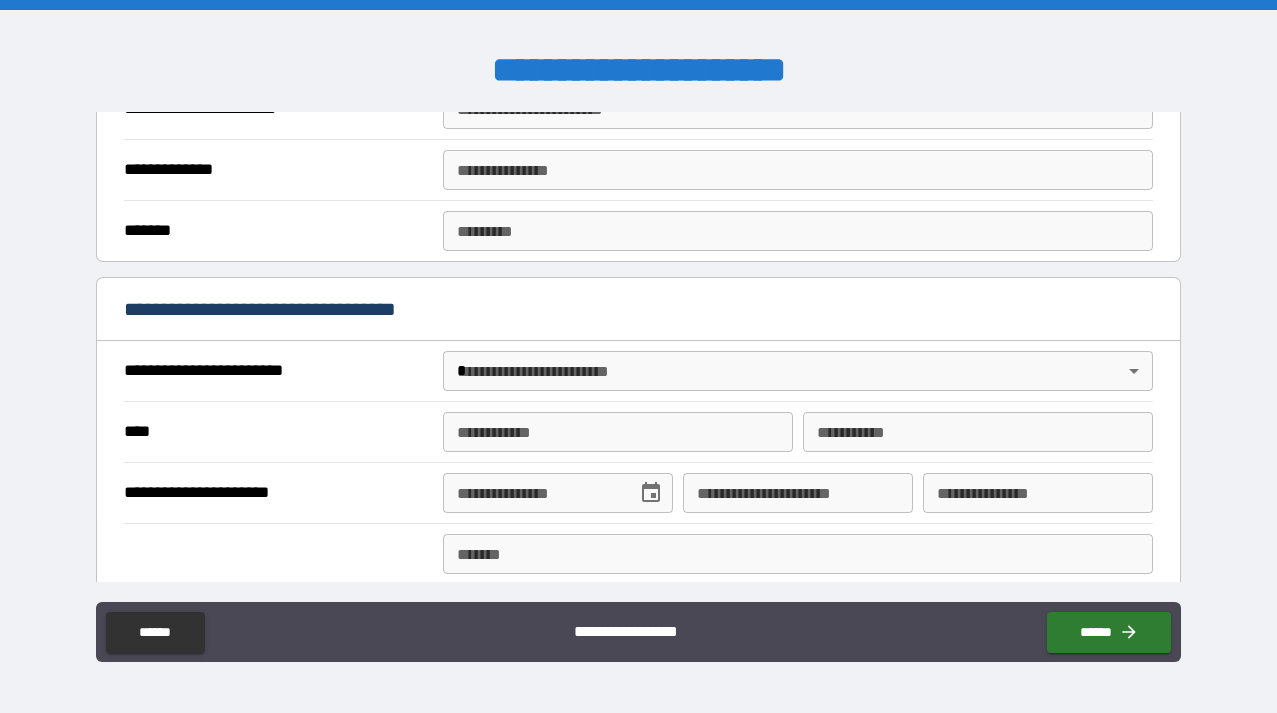 scroll, scrollTop: 0, scrollLeft: 0, axis: both 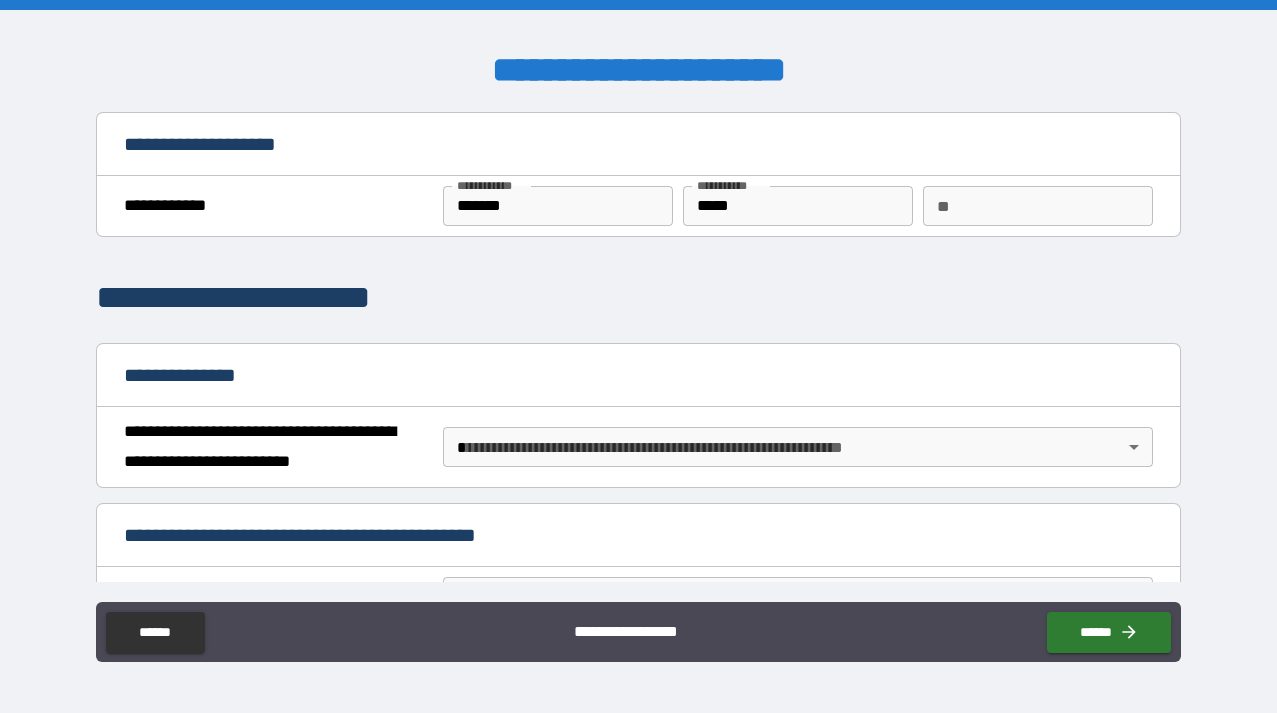 click on "**********" at bounding box center [638, 356] 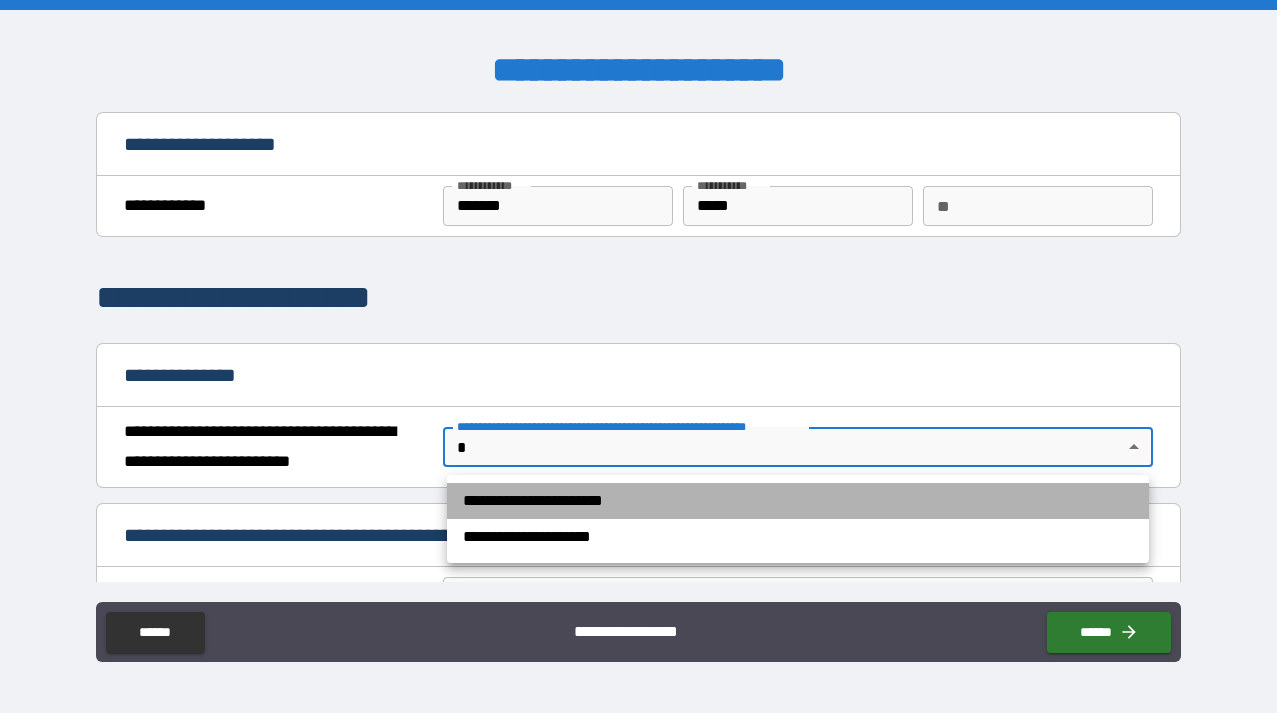 click on "**********" at bounding box center [798, 501] 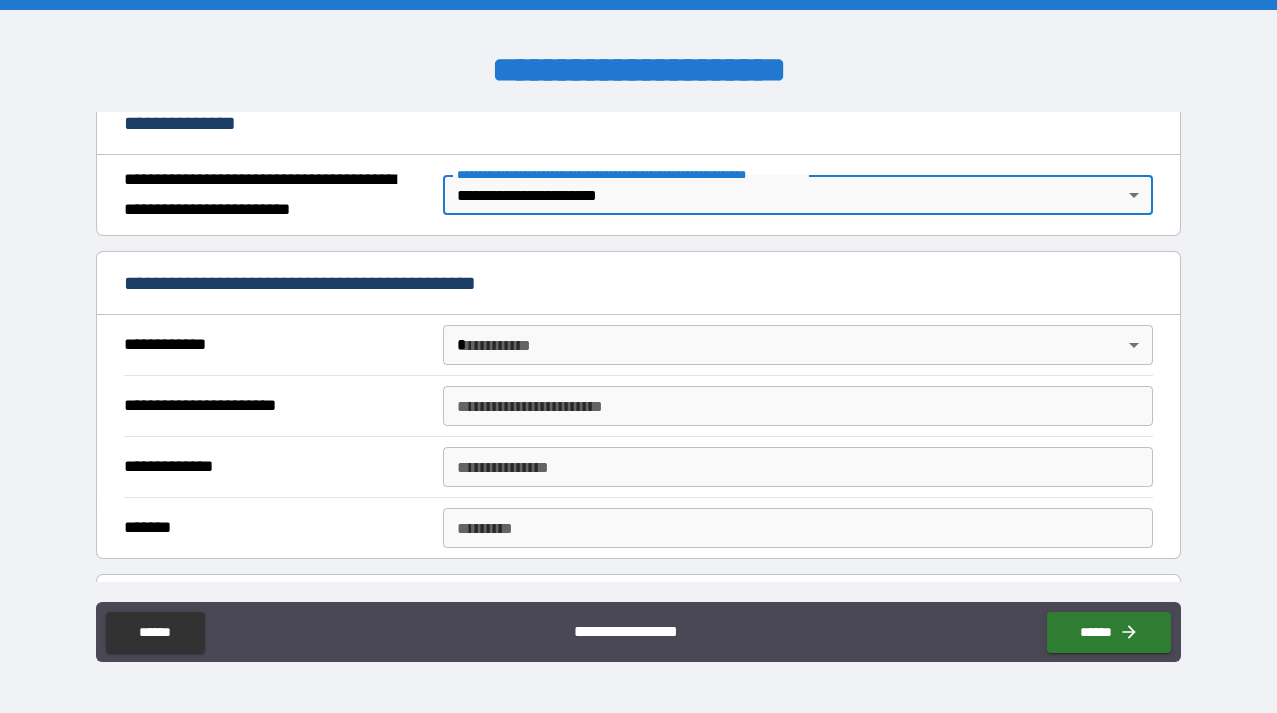 scroll, scrollTop: 273, scrollLeft: 0, axis: vertical 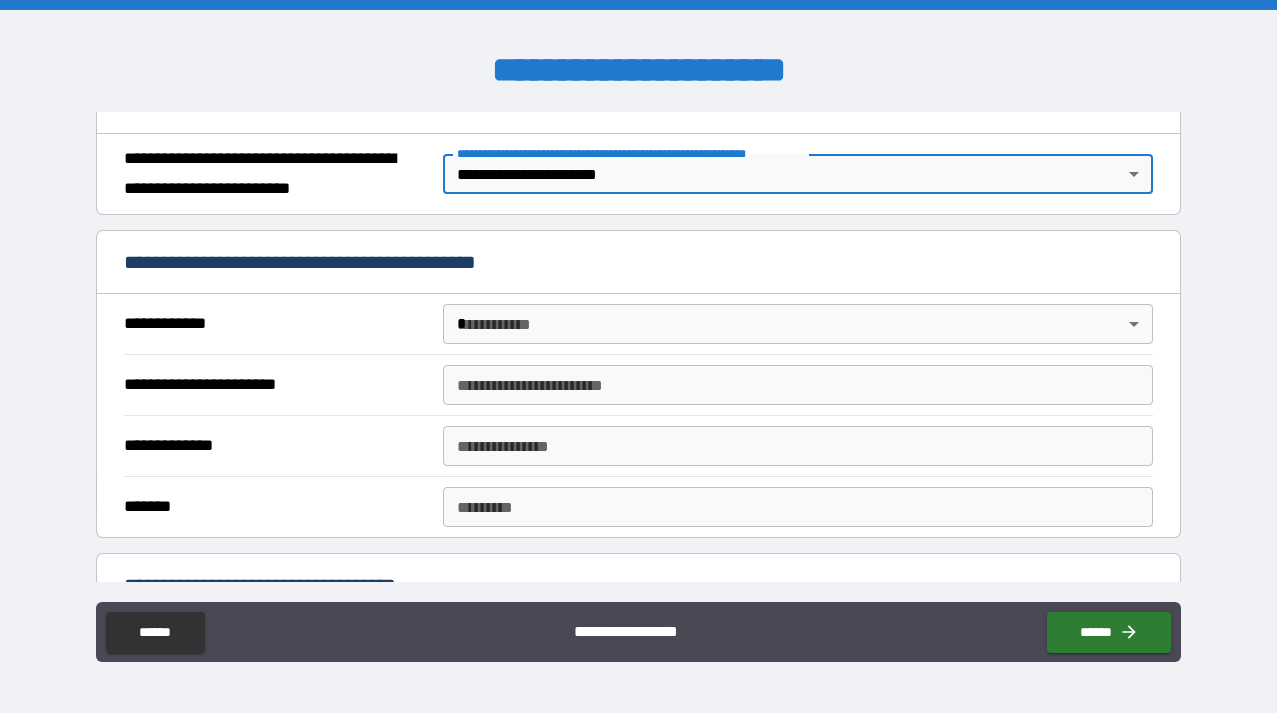 click on "**********" at bounding box center (638, 356) 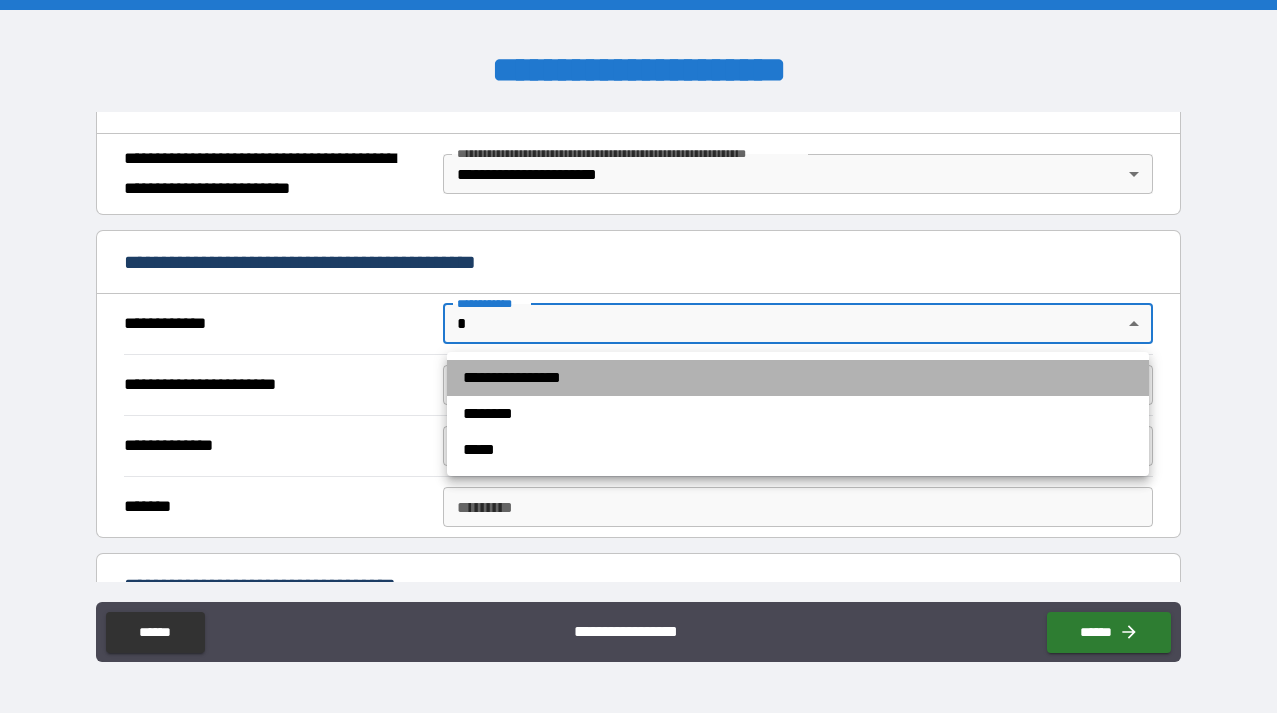 click on "**********" at bounding box center (798, 378) 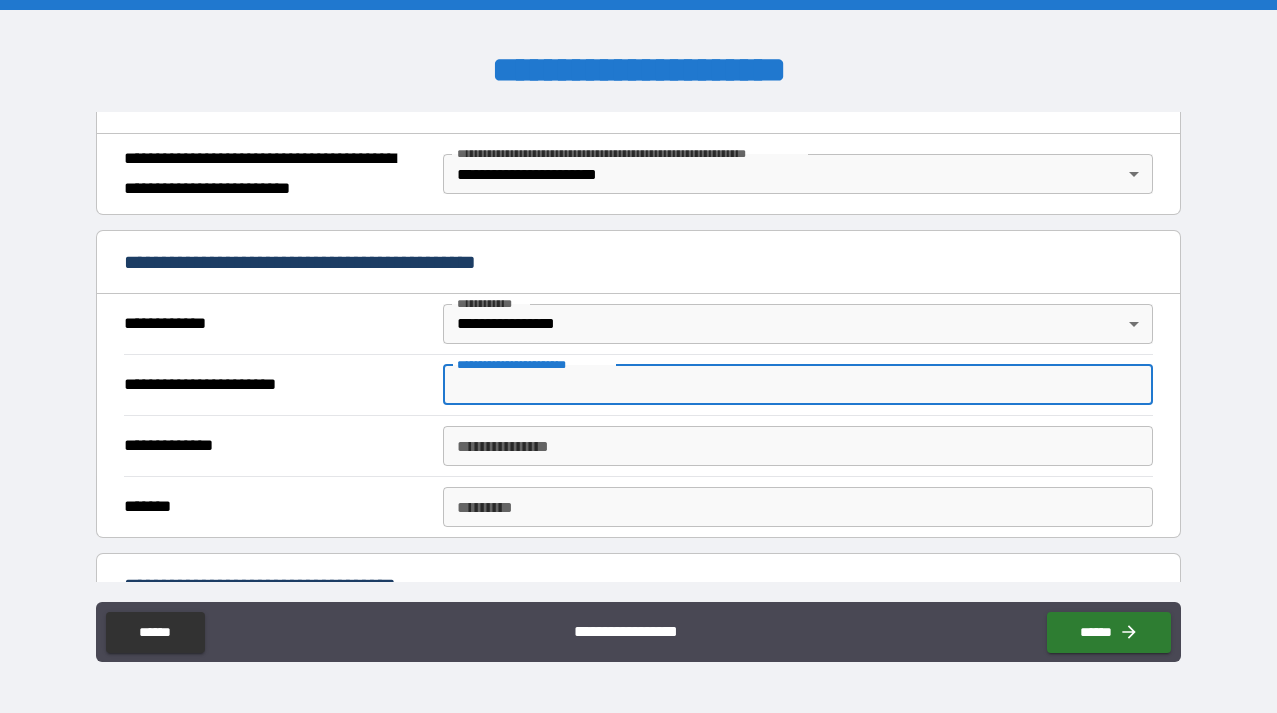 click on "**********" at bounding box center (798, 385) 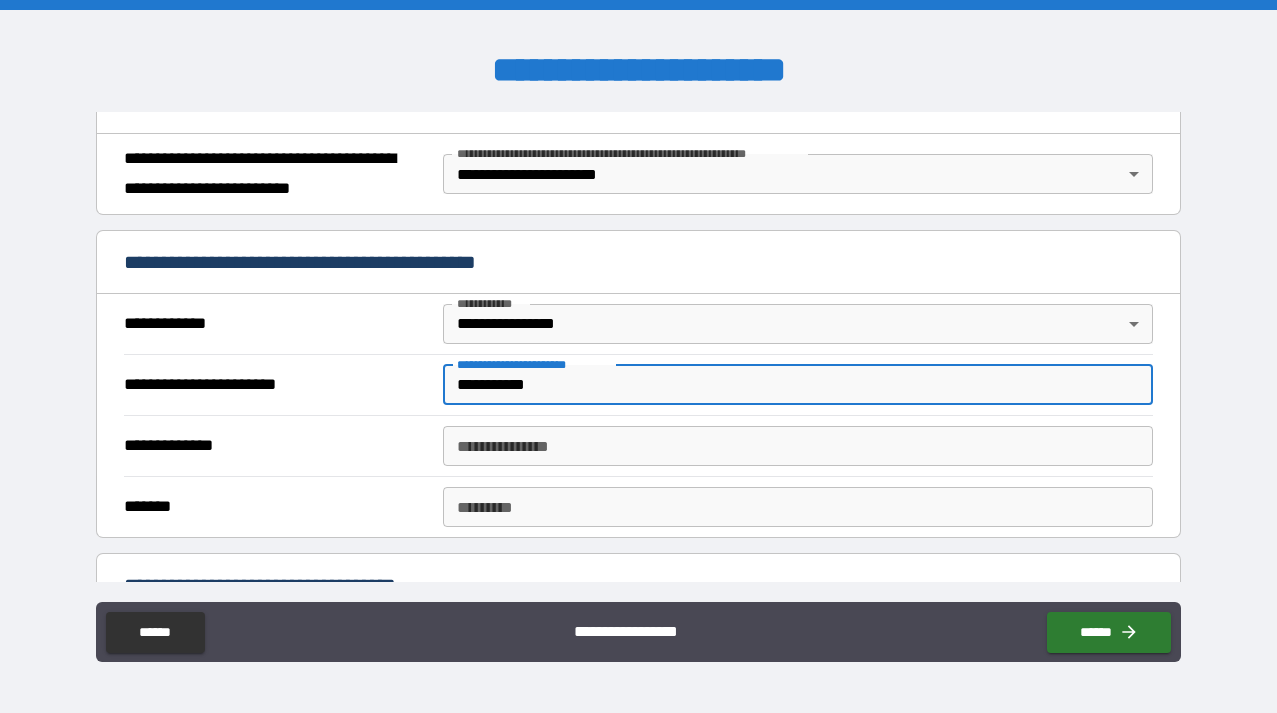 type on "**********" 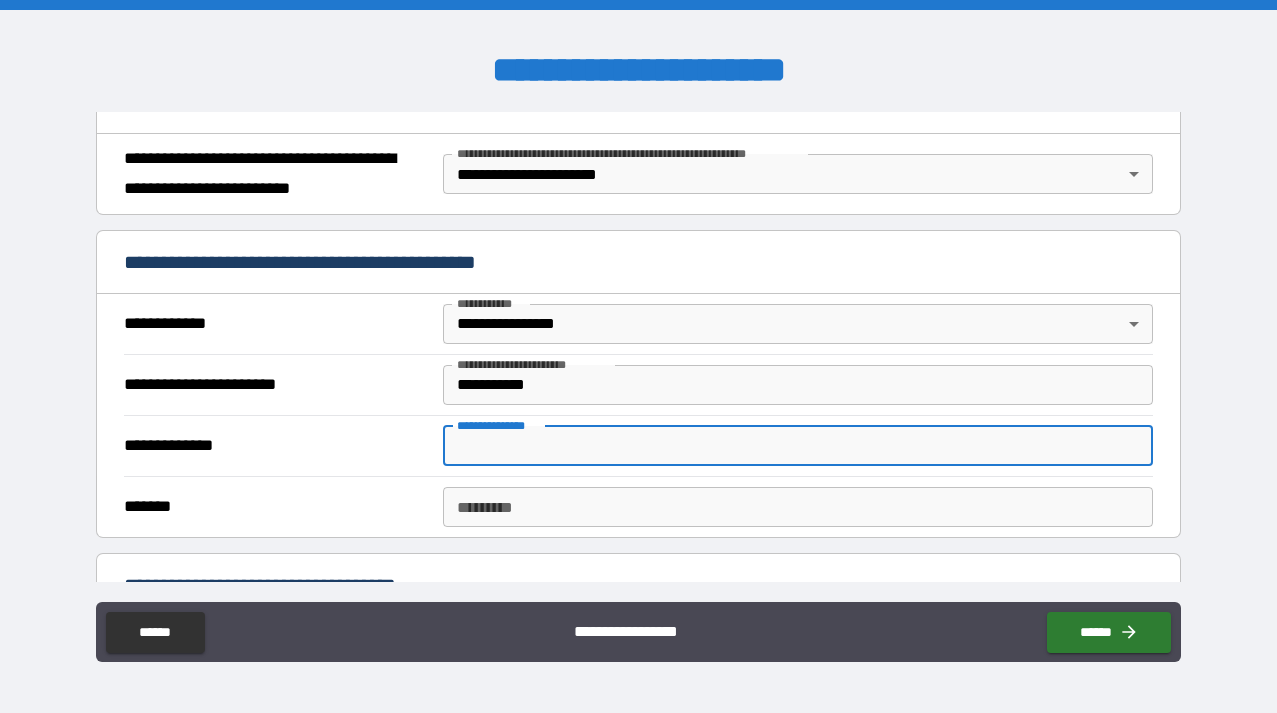 click on "**********" at bounding box center (798, 446) 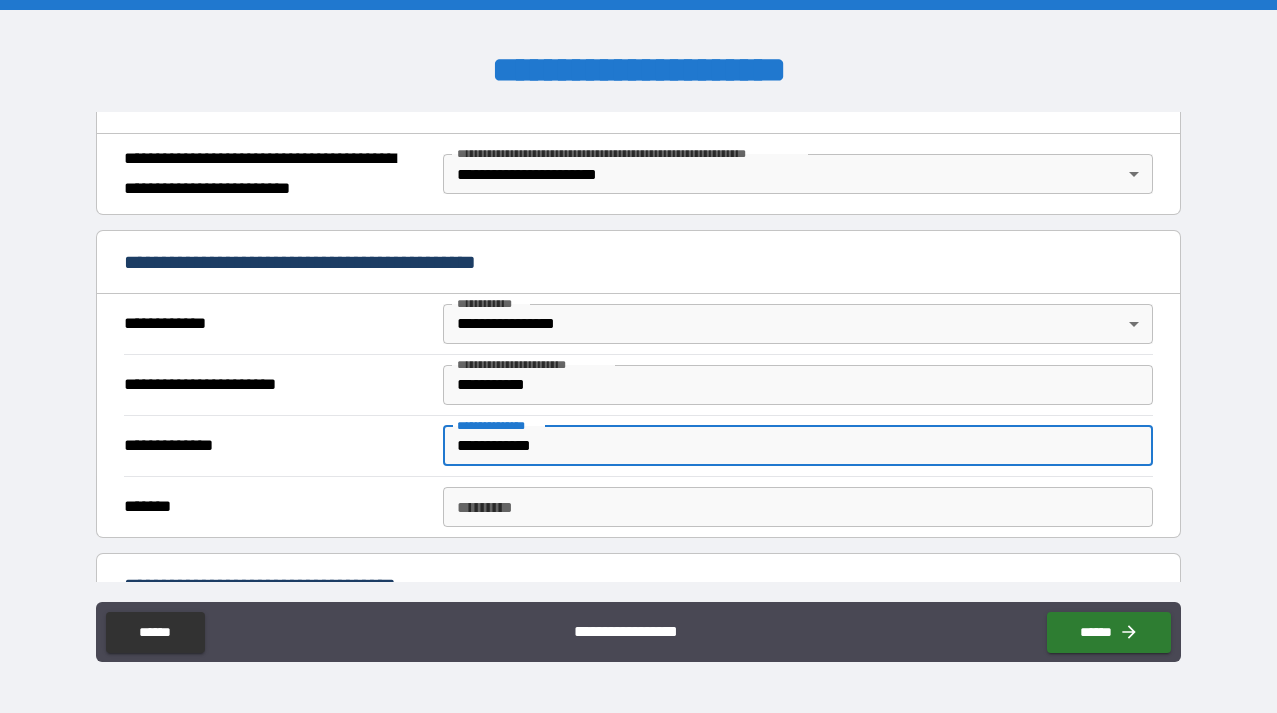 type on "**********" 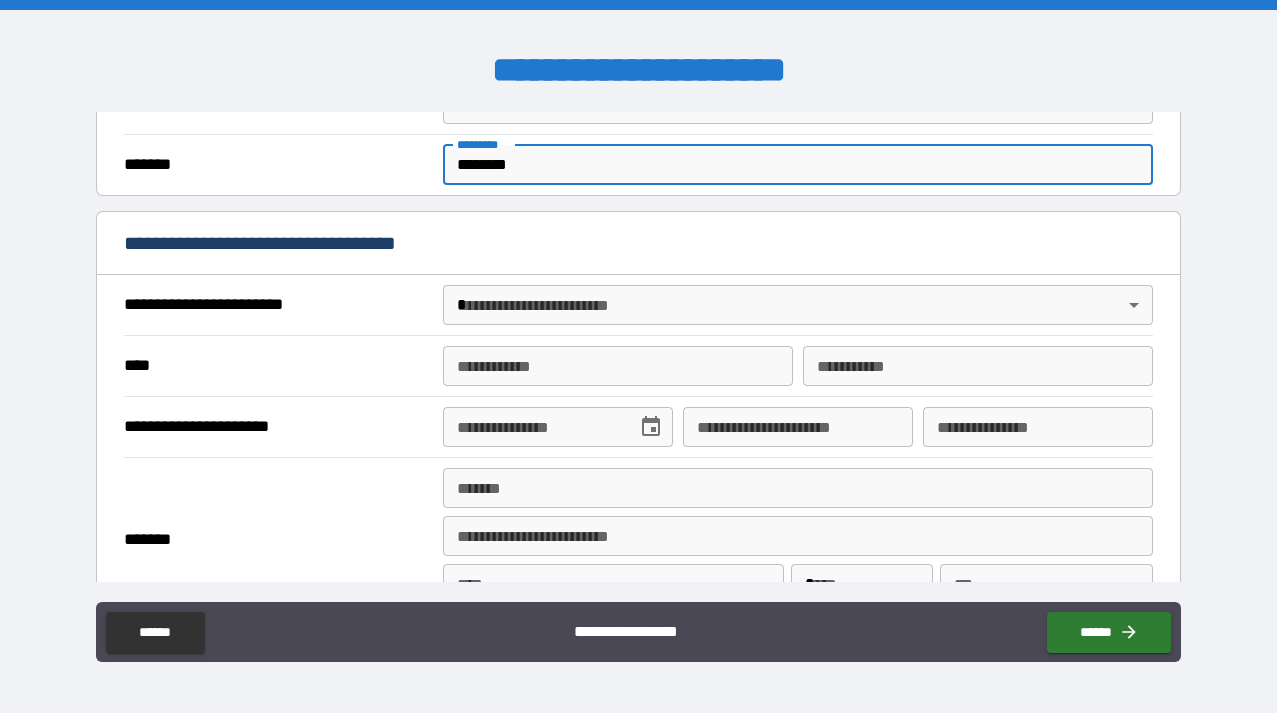 scroll, scrollTop: 635, scrollLeft: 0, axis: vertical 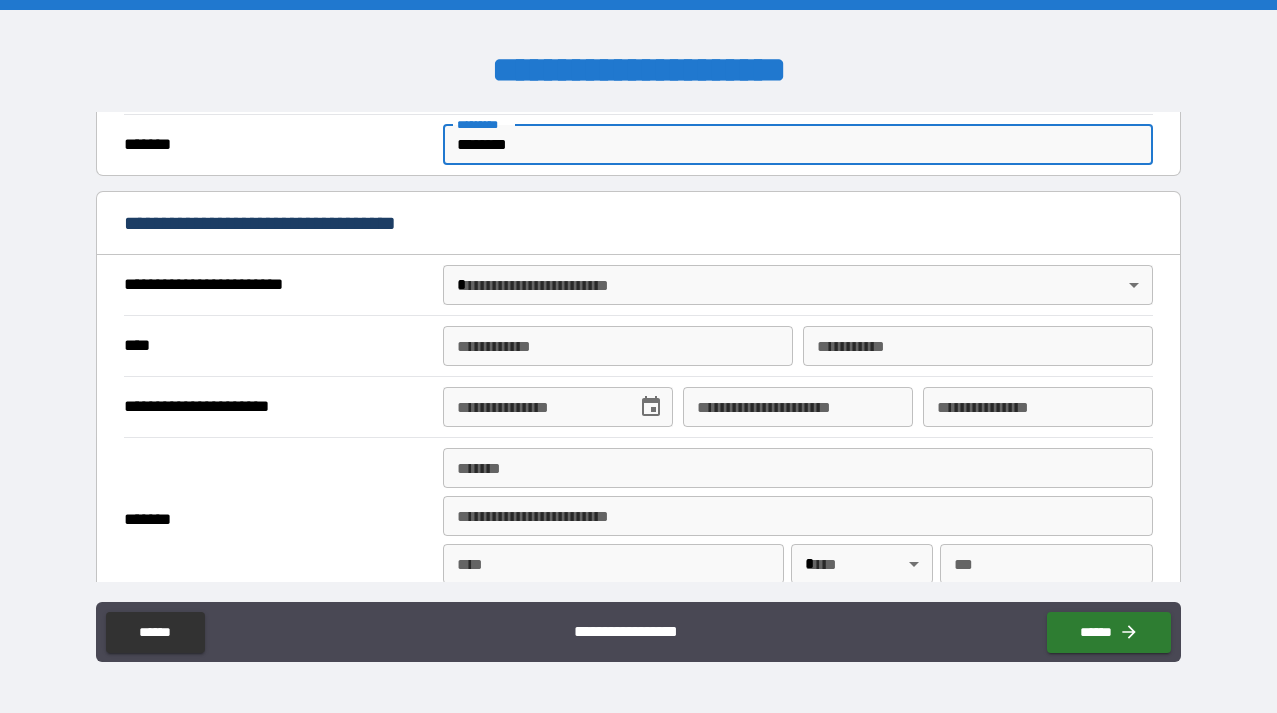 type on "********" 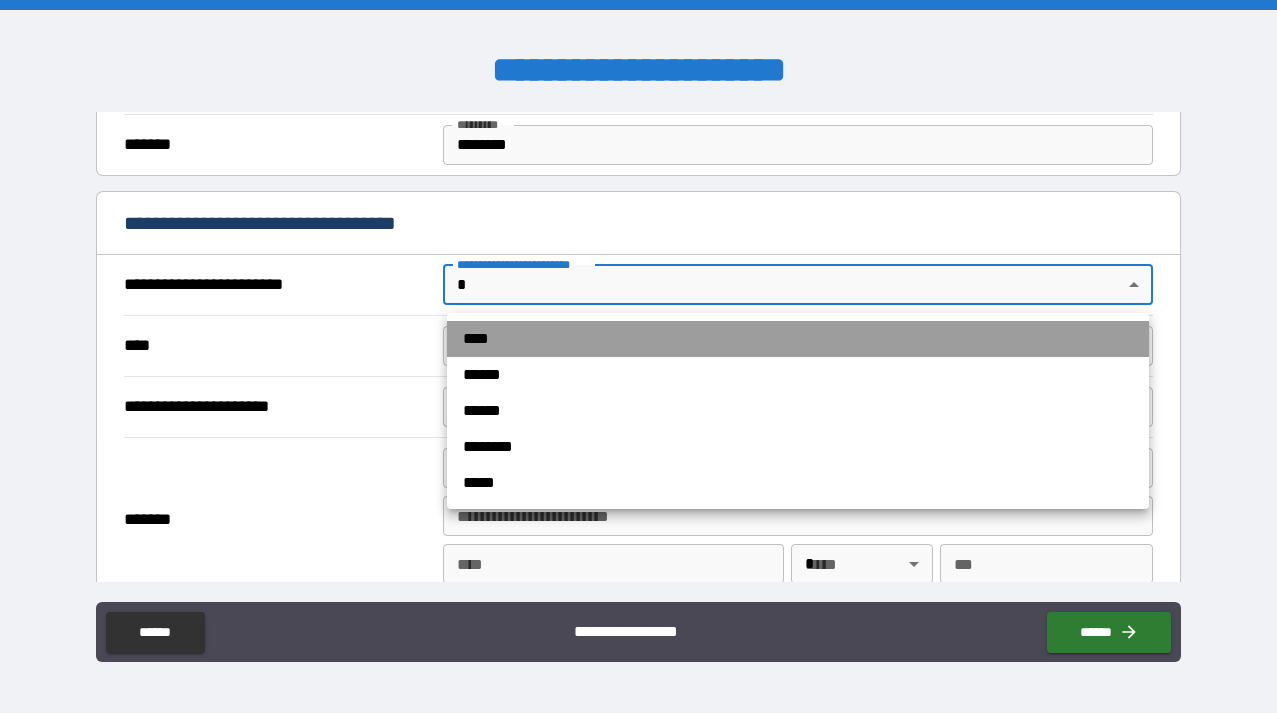 click on "****" at bounding box center [798, 339] 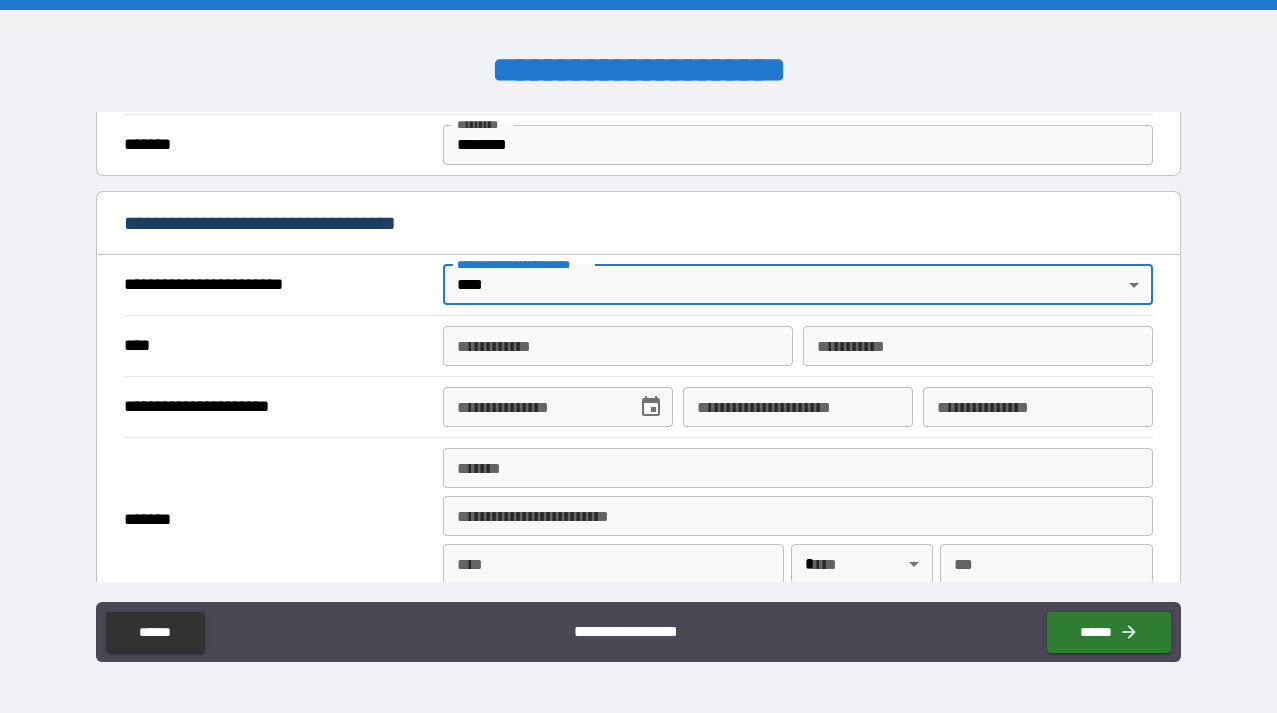 click on "**********" at bounding box center [618, 346] 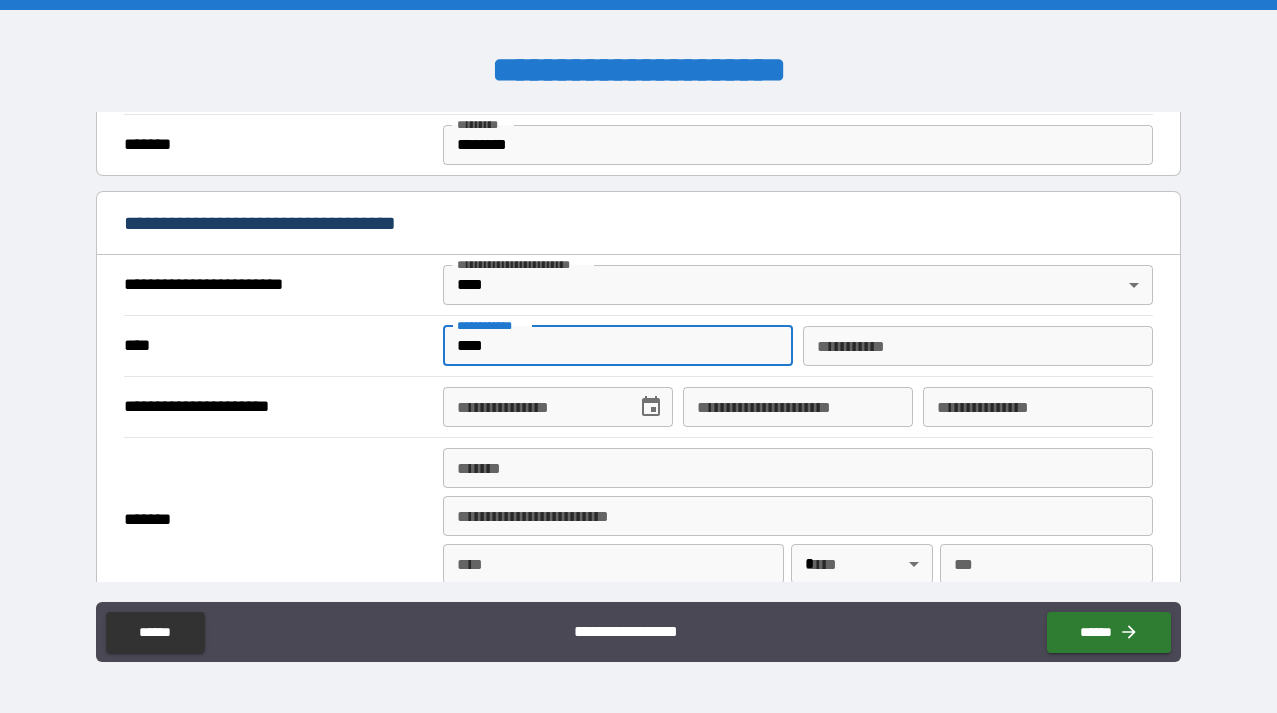 type on "****" 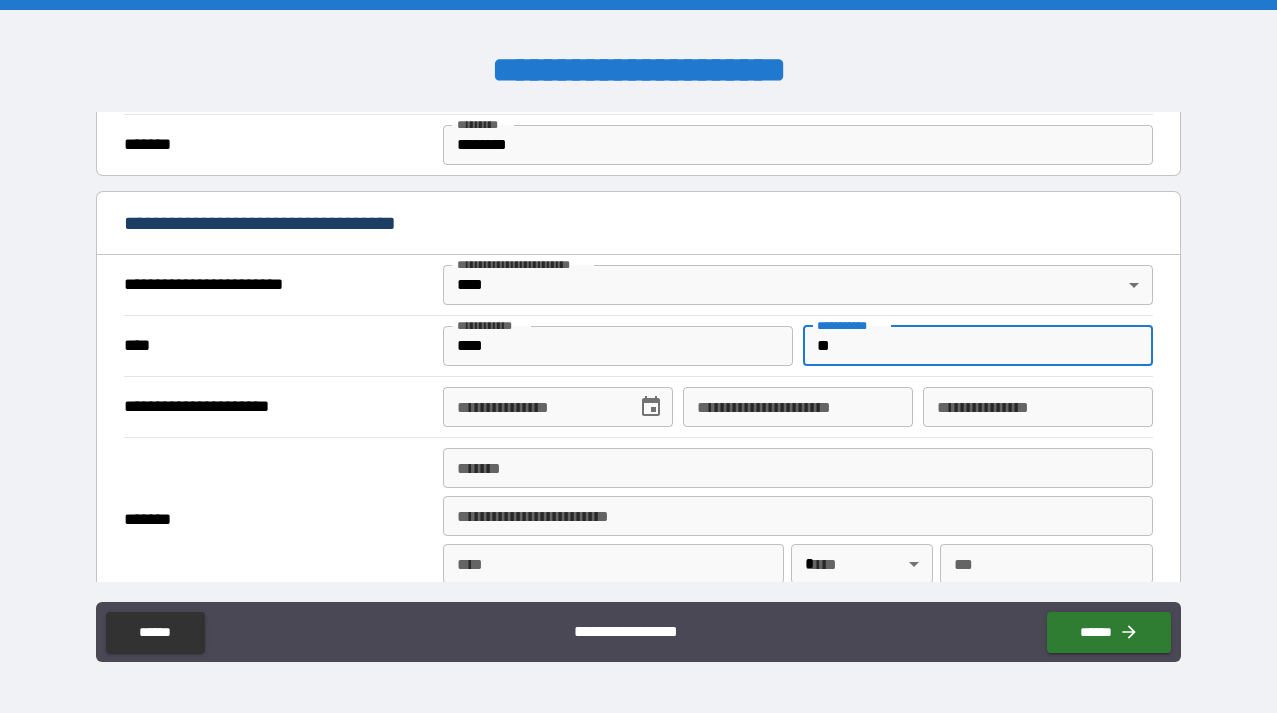 type on "*" 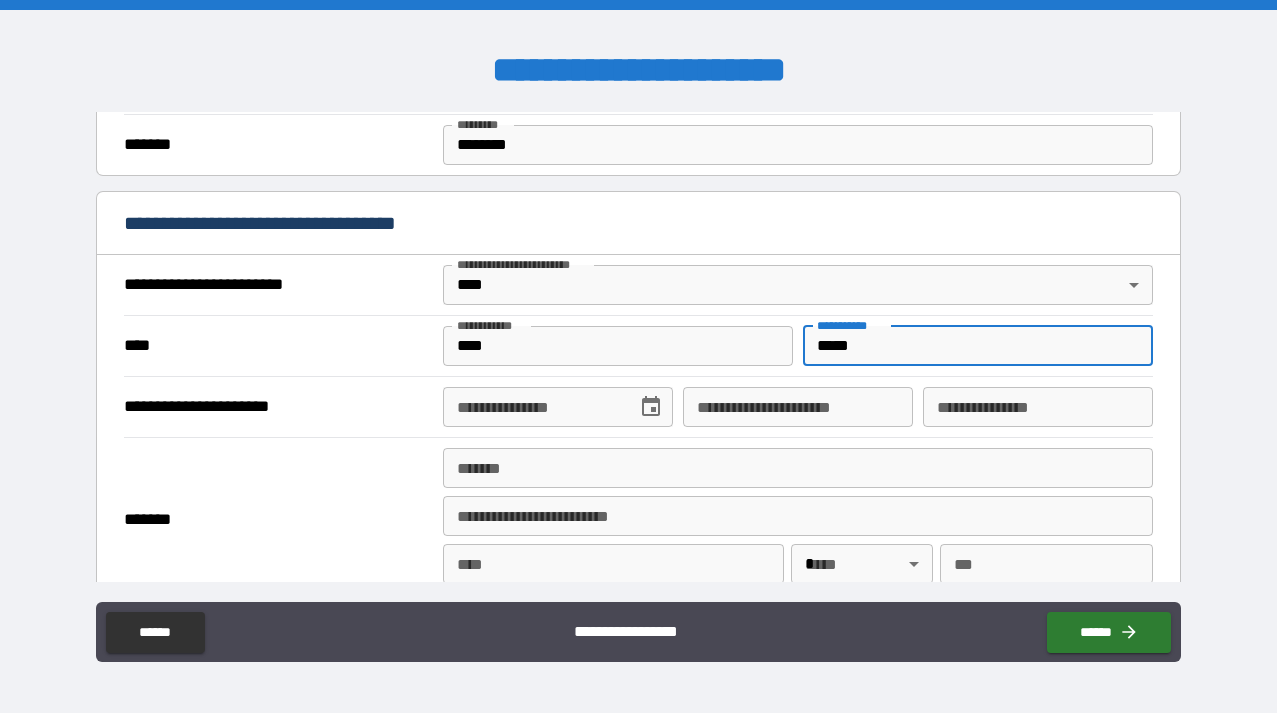 type on "*****" 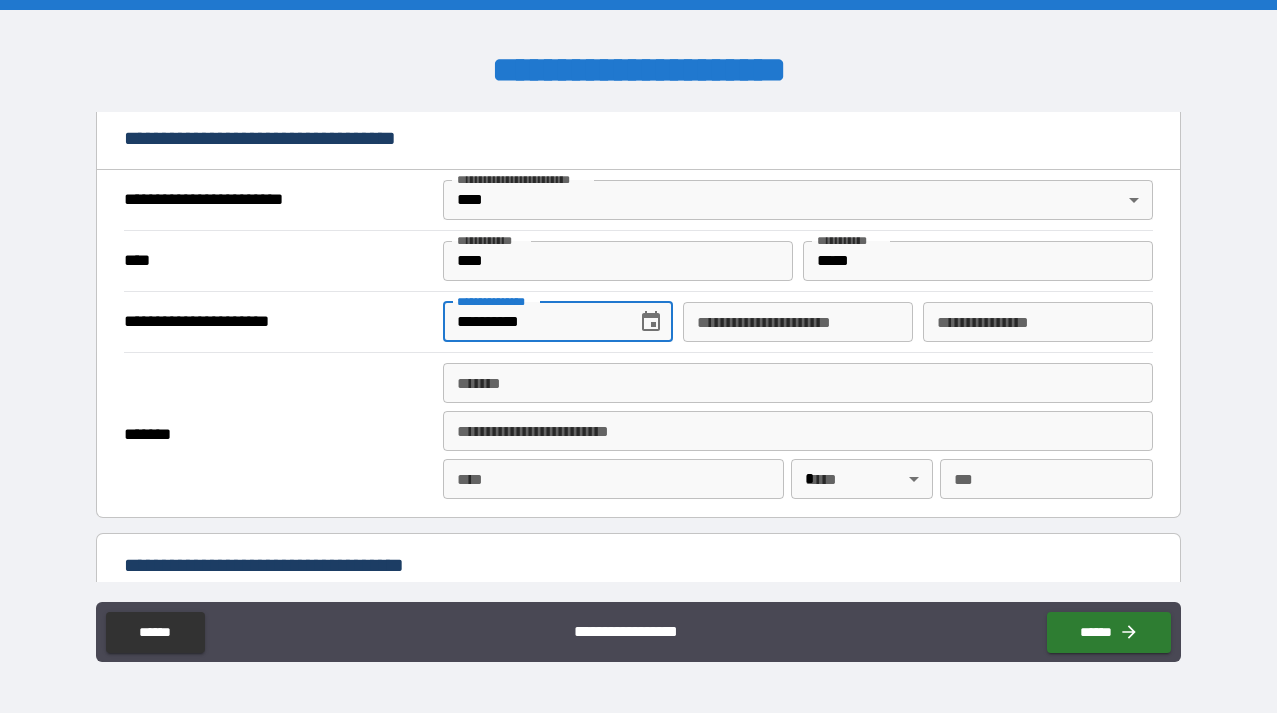 scroll, scrollTop: 721, scrollLeft: 0, axis: vertical 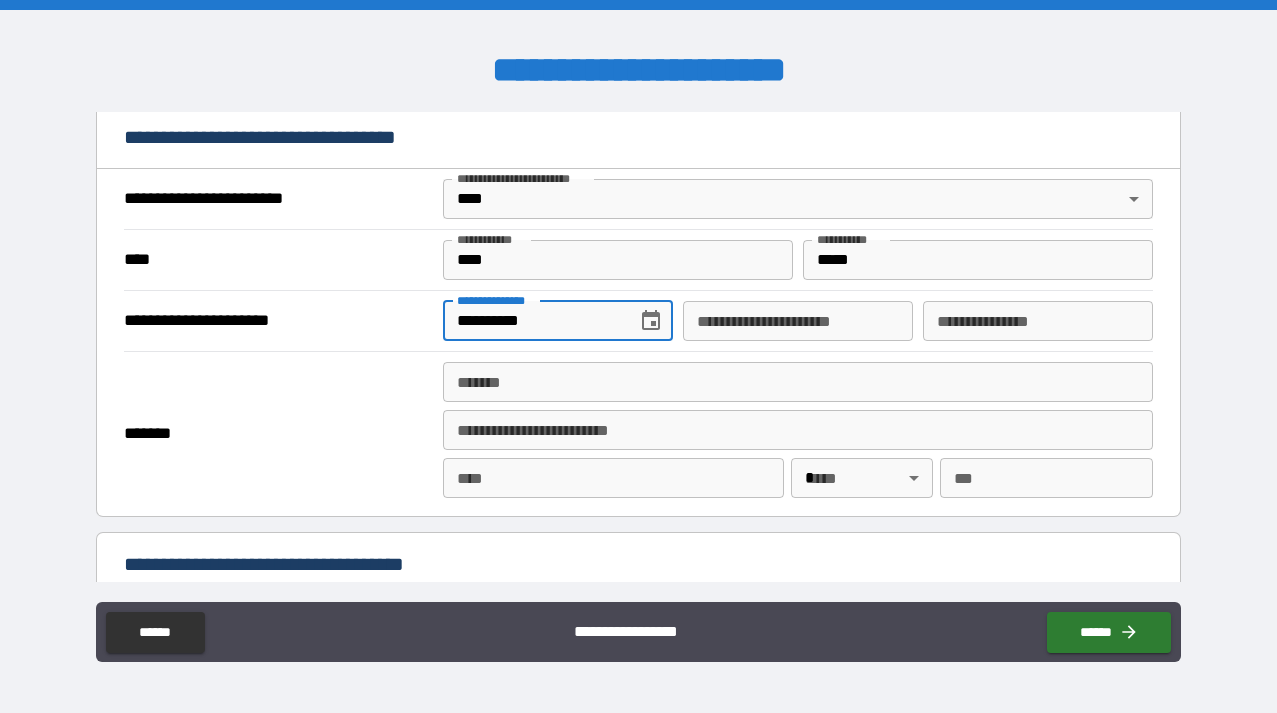 type on "**********" 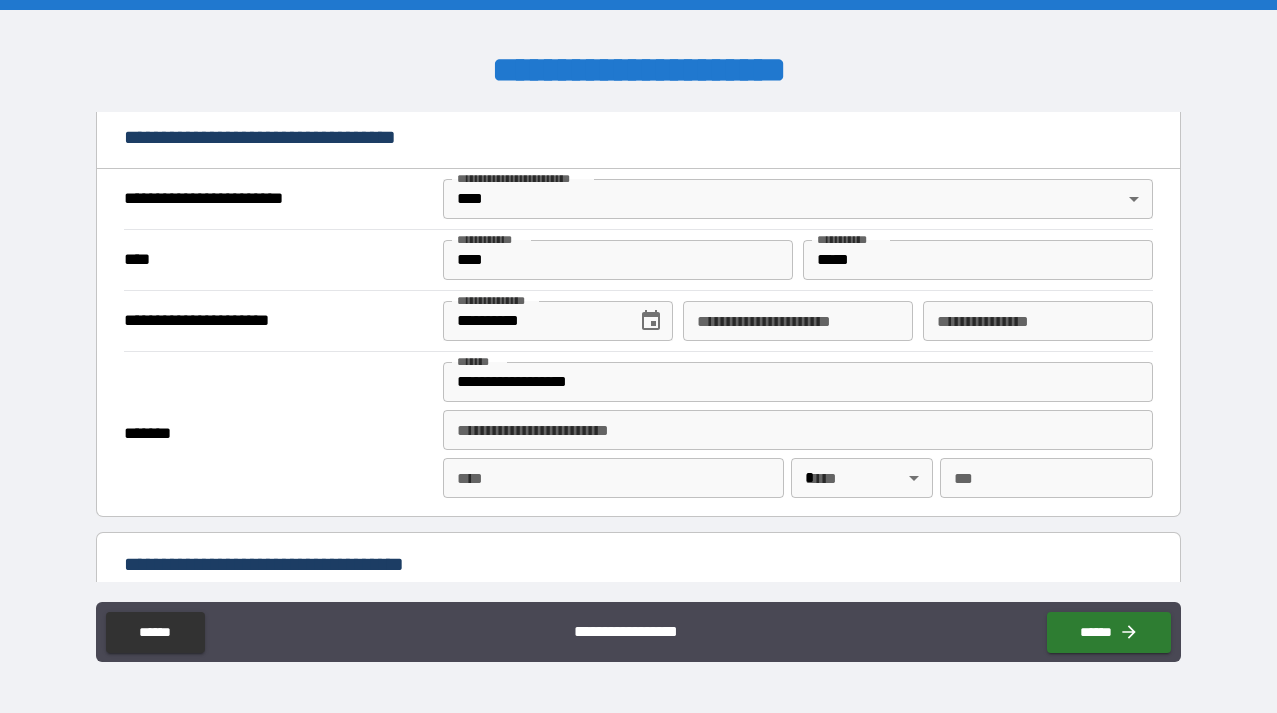 type on "**********" 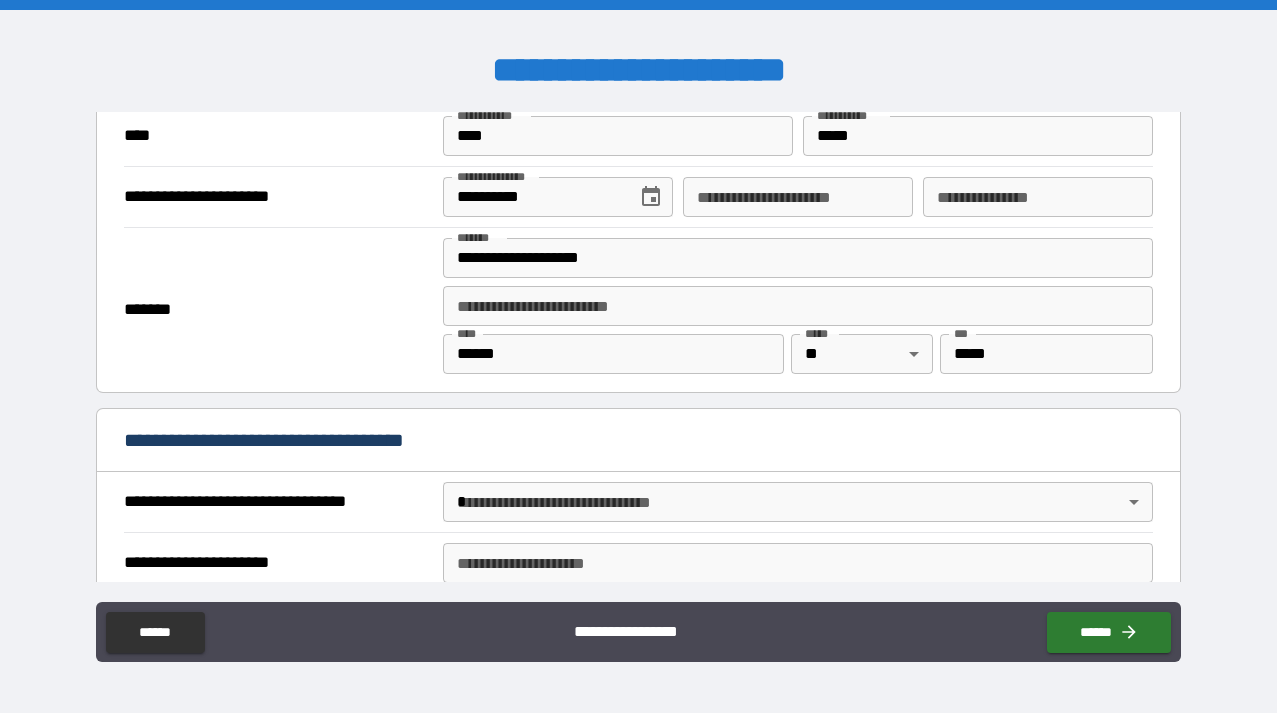 scroll, scrollTop: 845, scrollLeft: 0, axis: vertical 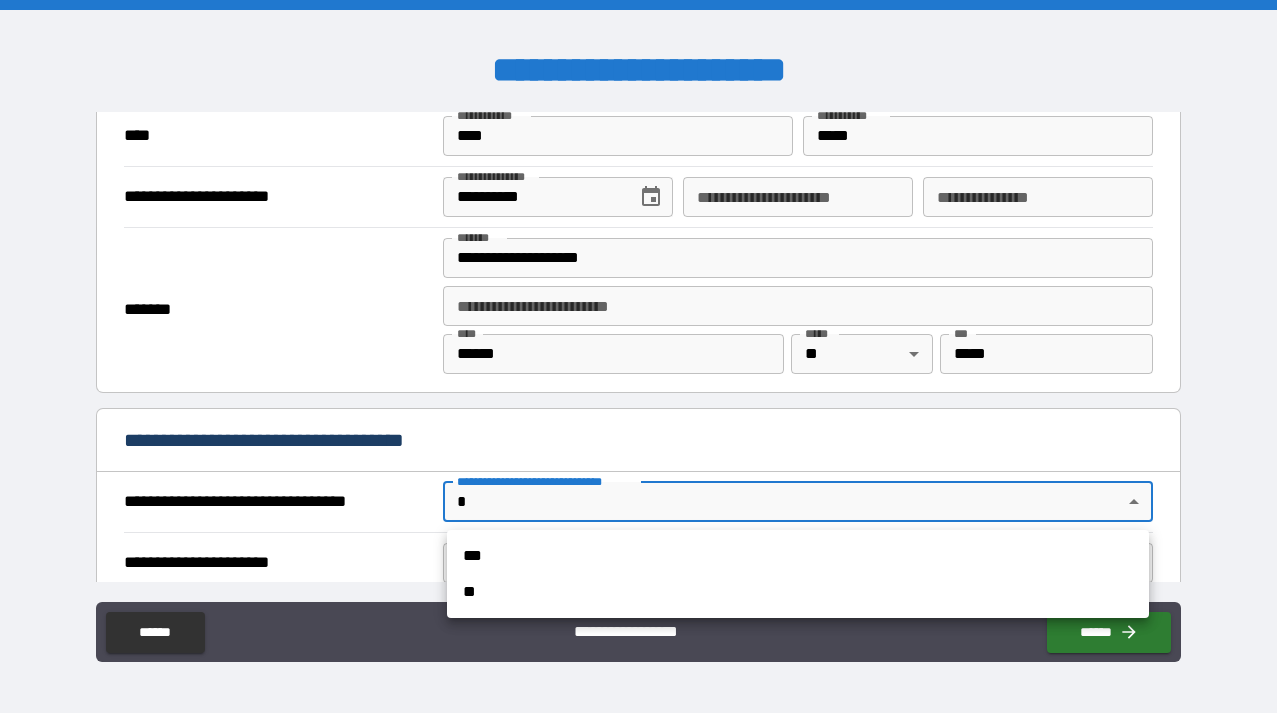 click on "***" at bounding box center (798, 556) 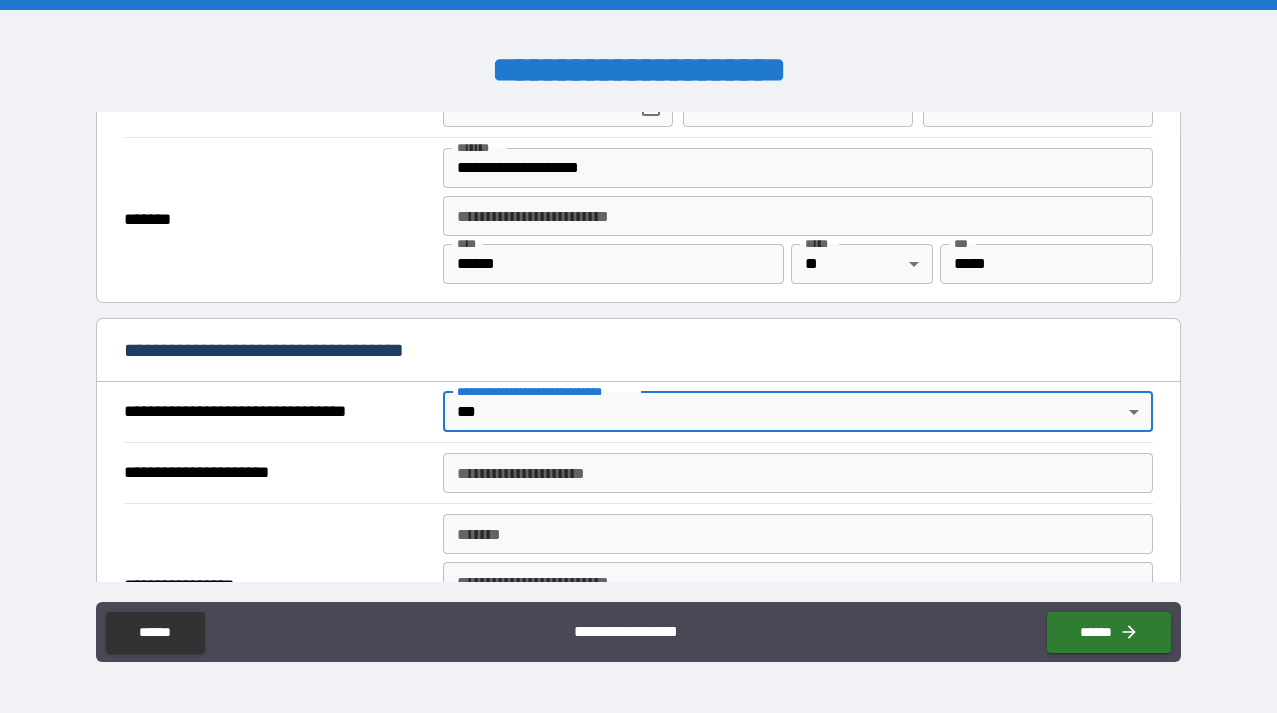 scroll, scrollTop: 952, scrollLeft: 0, axis: vertical 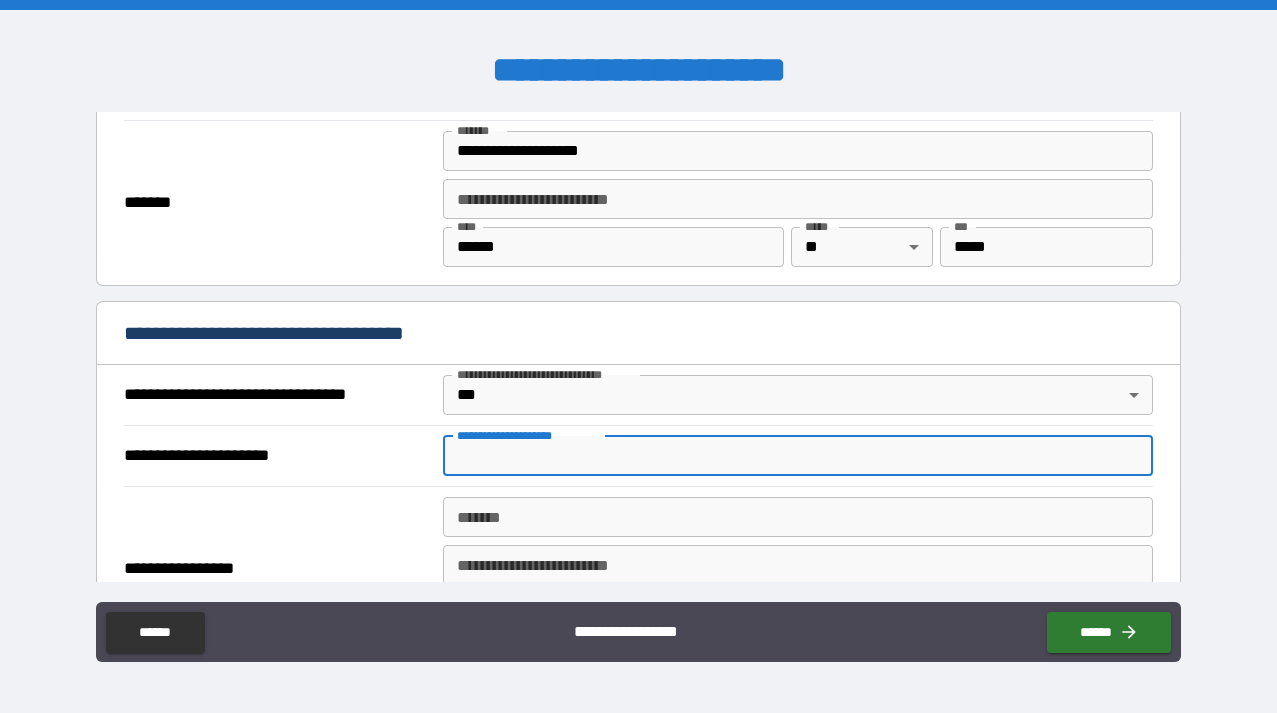 click on "**********" at bounding box center (798, 456) 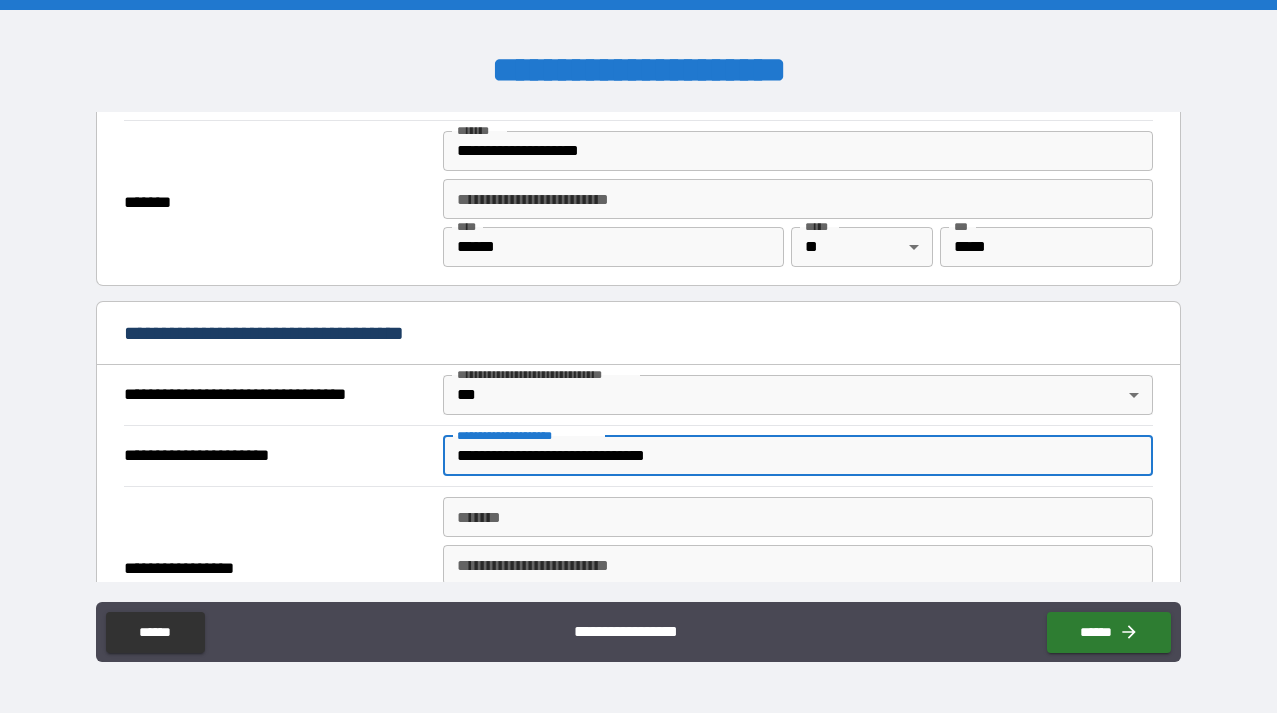 type on "**********" 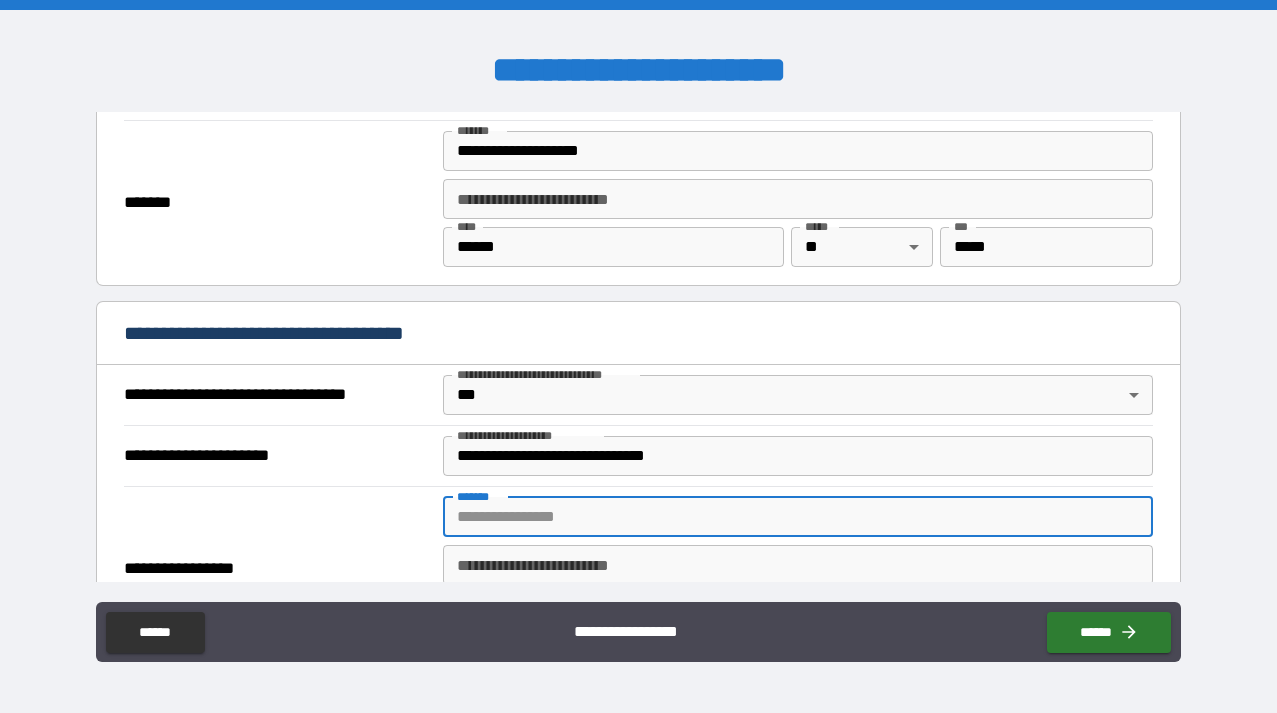 click on "*******" at bounding box center [798, 517] 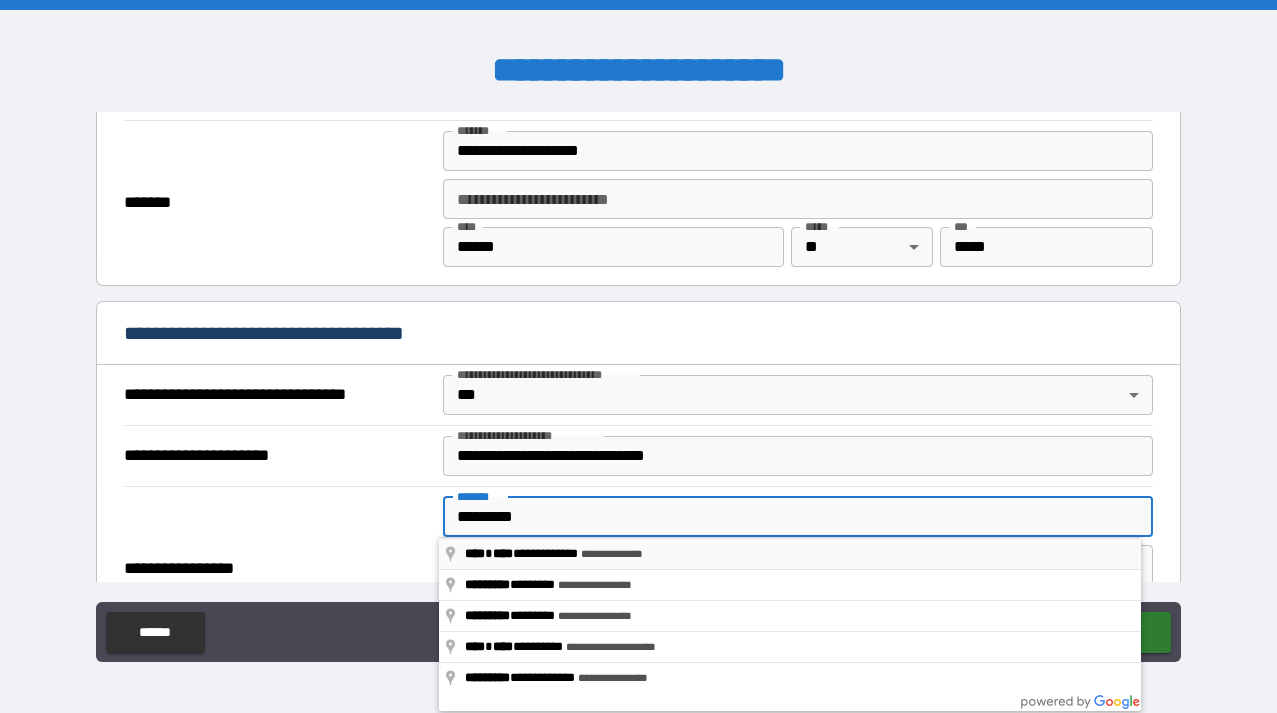 type on "**********" 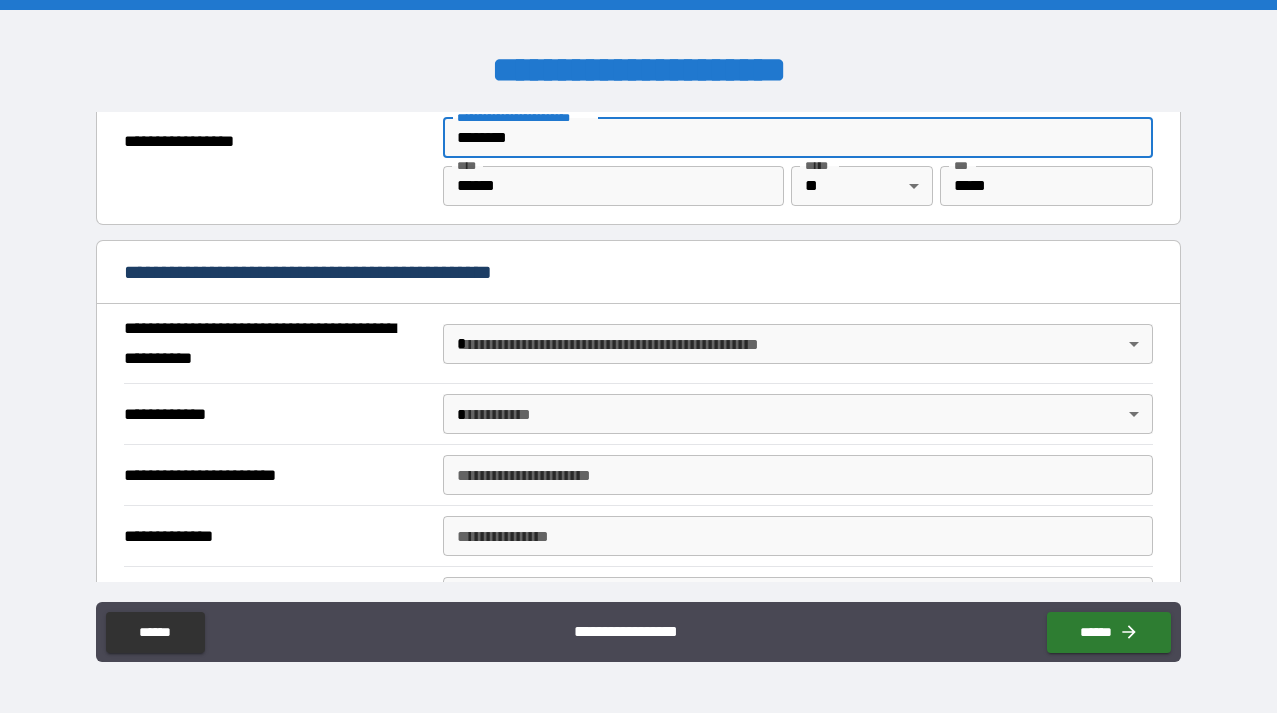 scroll, scrollTop: 1395, scrollLeft: 0, axis: vertical 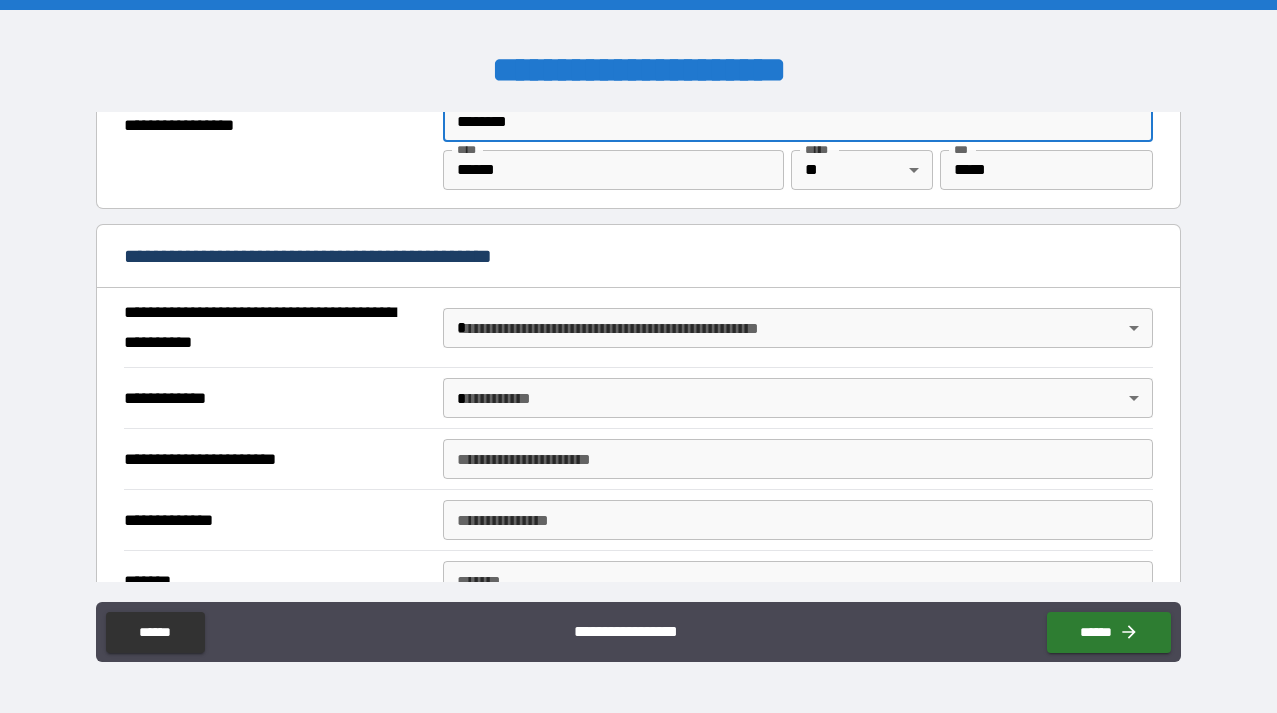 type on "********" 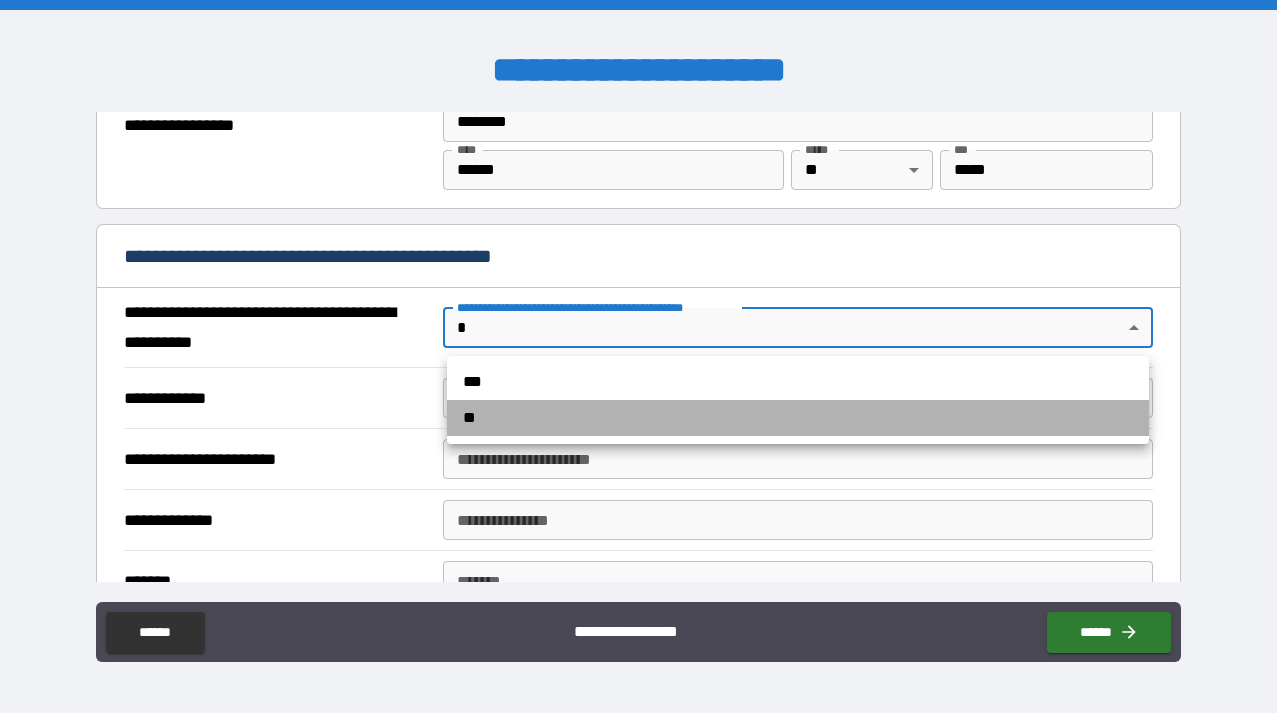 click on "**" at bounding box center [798, 418] 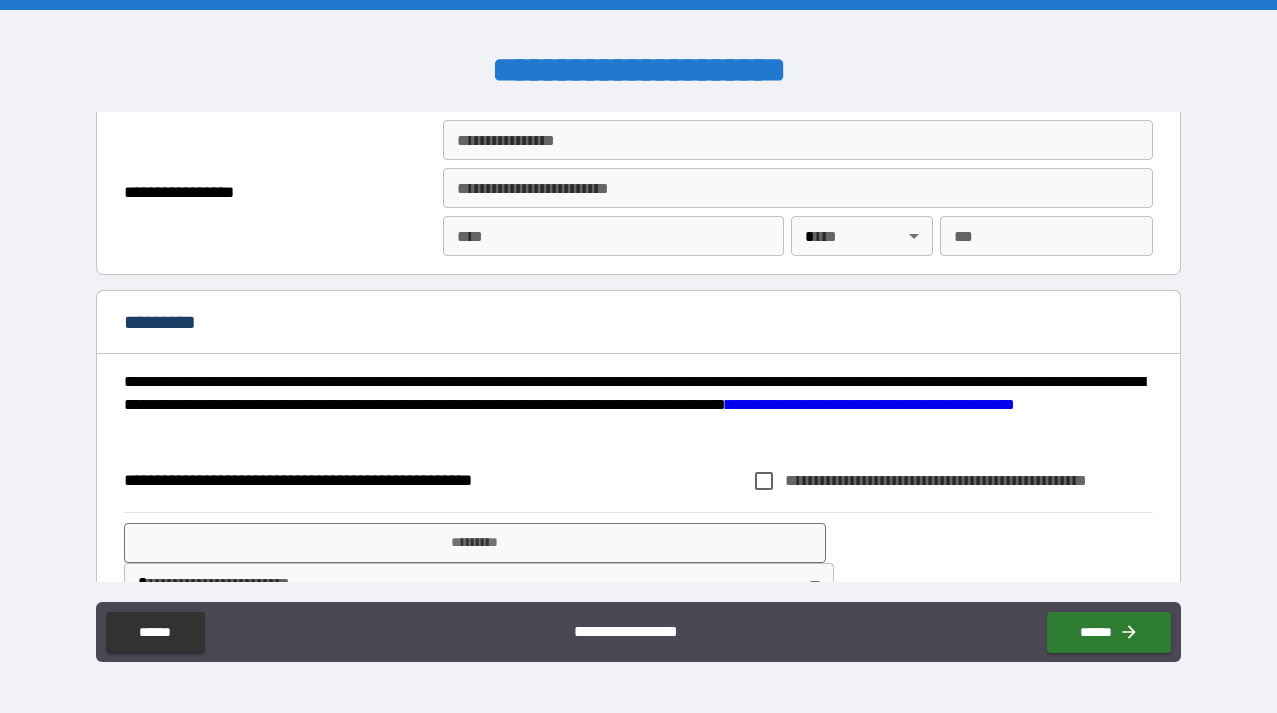 scroll, scrollTop: 2576, scrollLeft: 0, axis: vertical 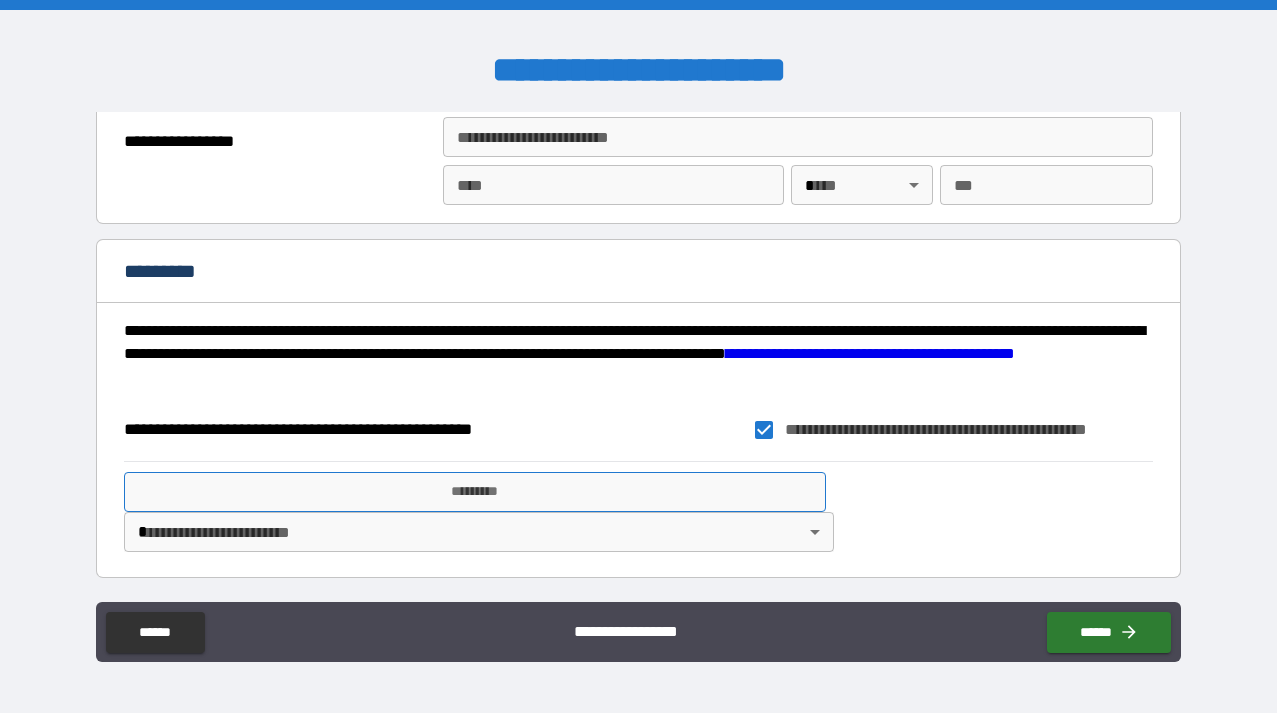 click on "*********" at bounding box center [475, 492] 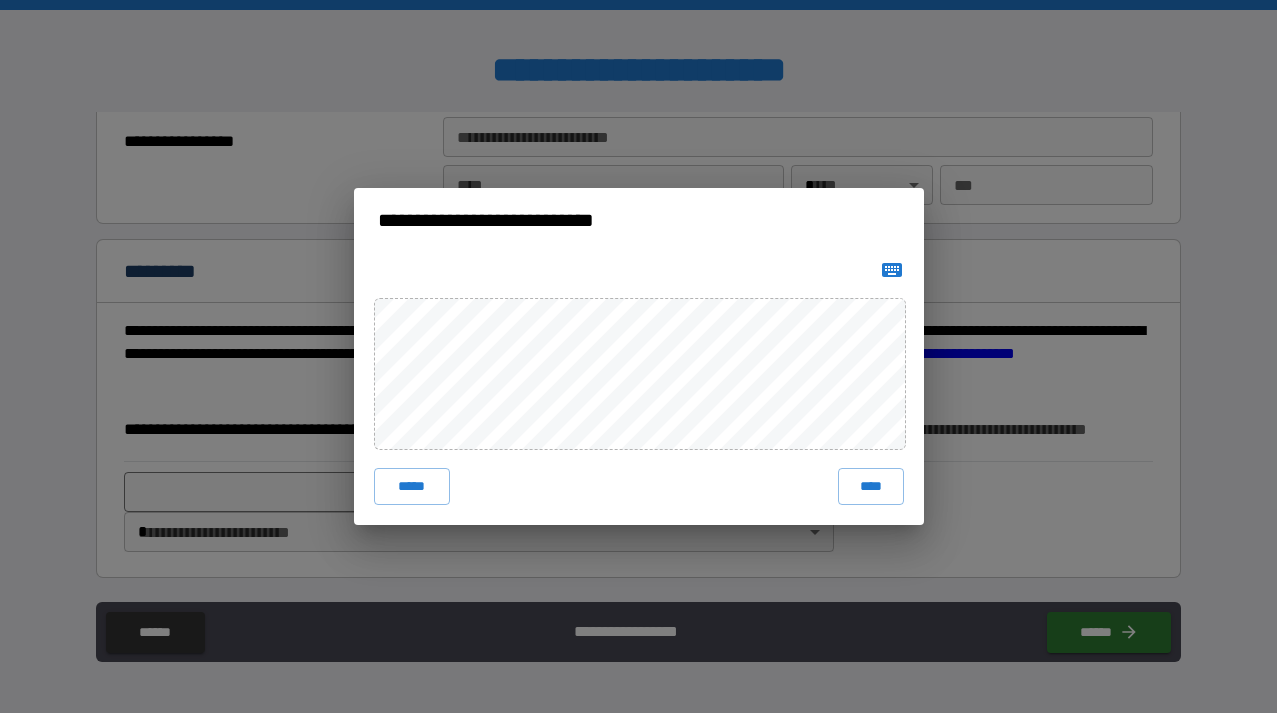 click on "****" at bounding box center [871, 486] 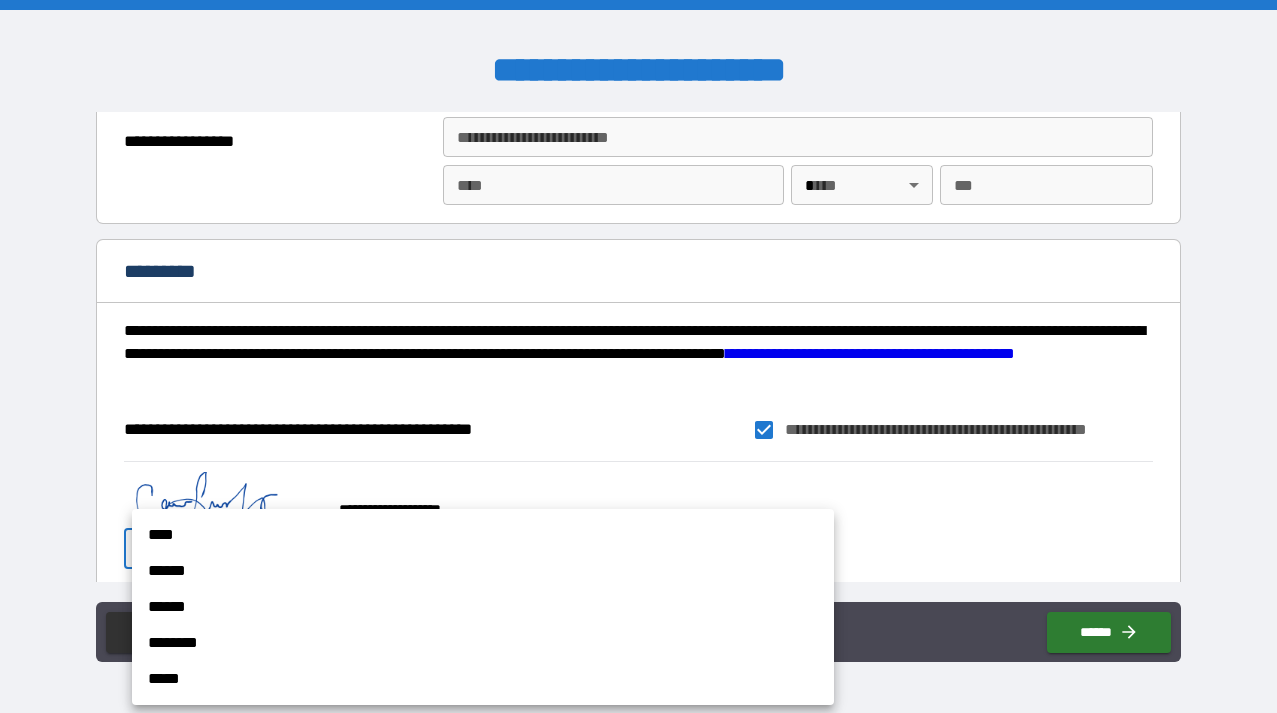 click on "**********" at bounding box center (638, 356) 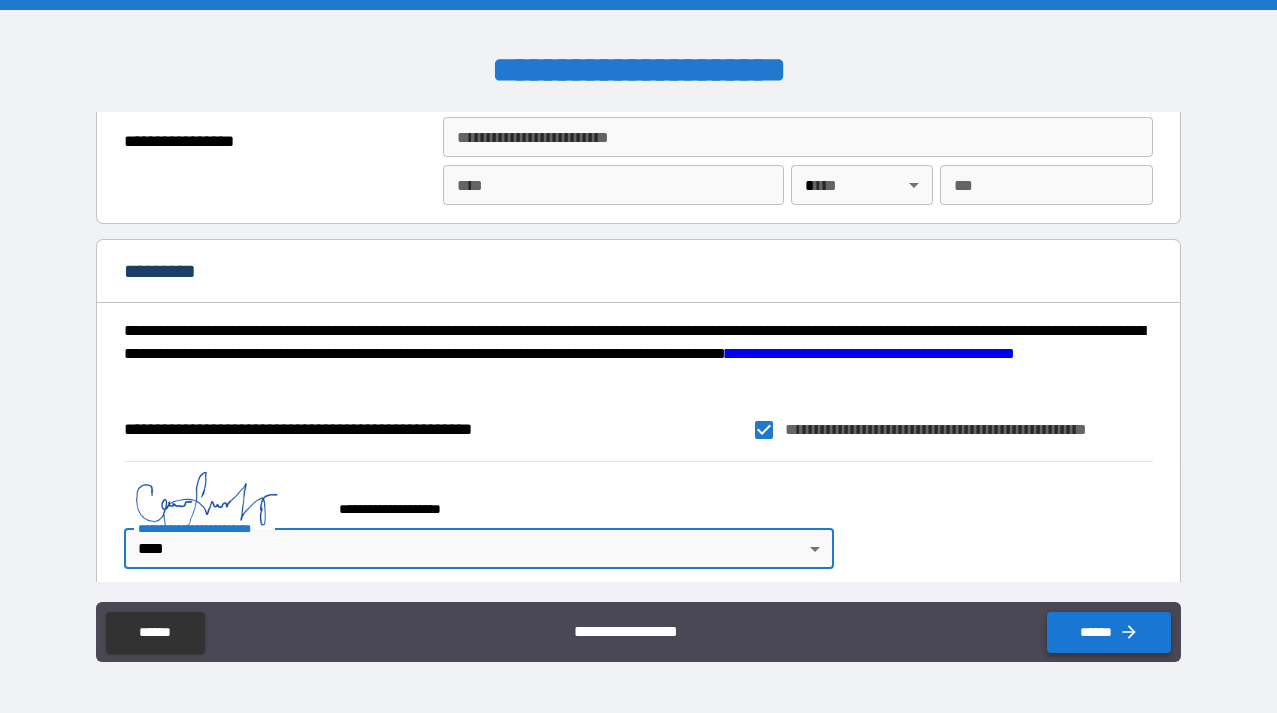 click on "******" at bounding box center (1109, 632) 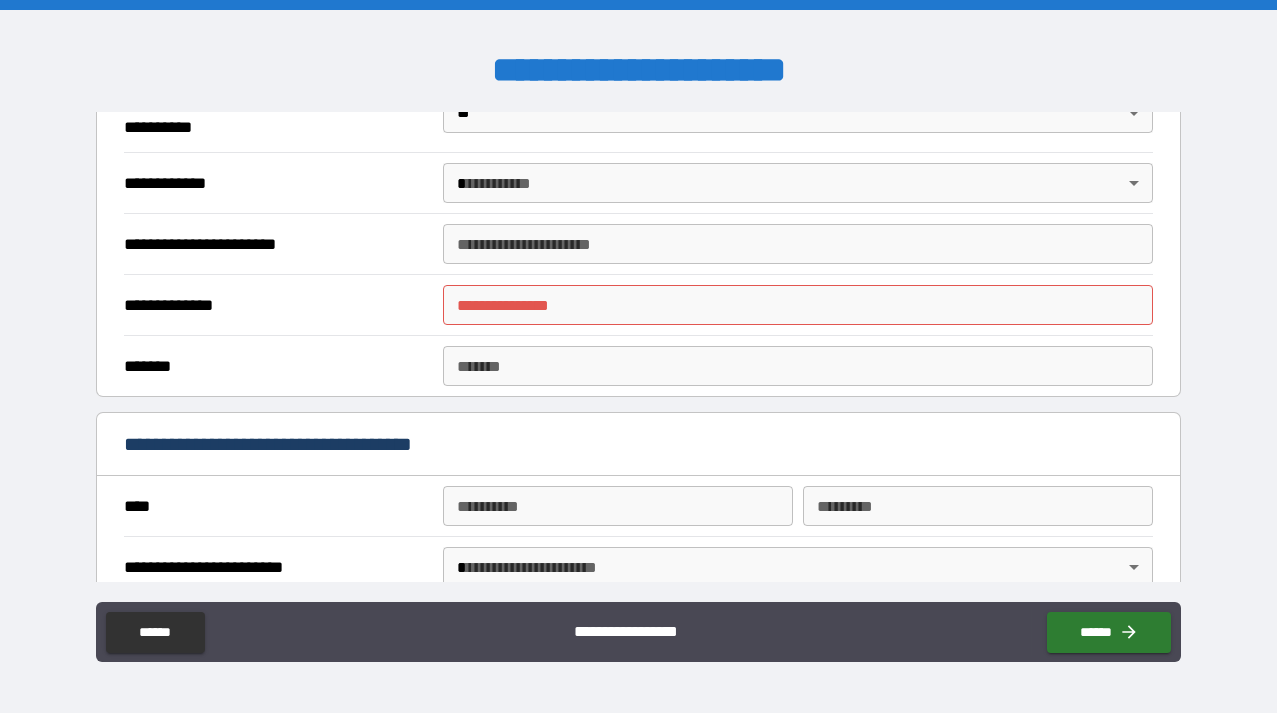 scroll, scrollTop: 1616, scrollLeft: 0, axis: vertical 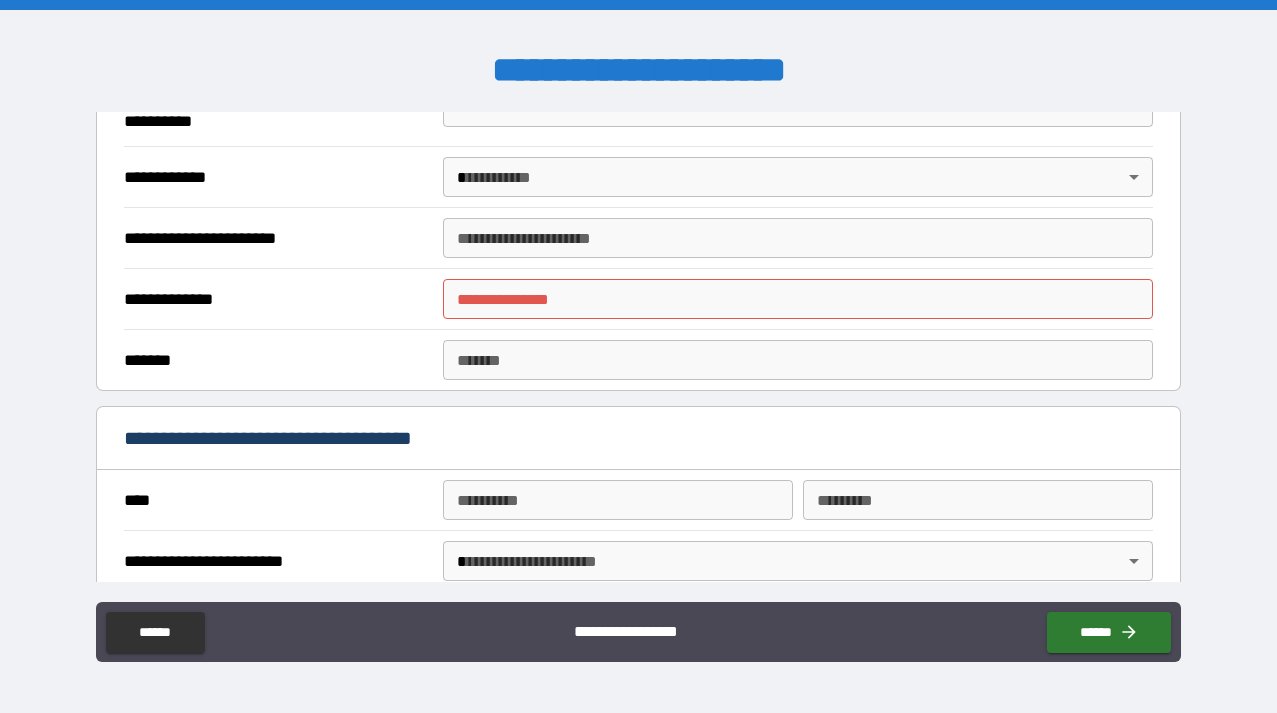 click on "**********" at bounding box center [798, 299] 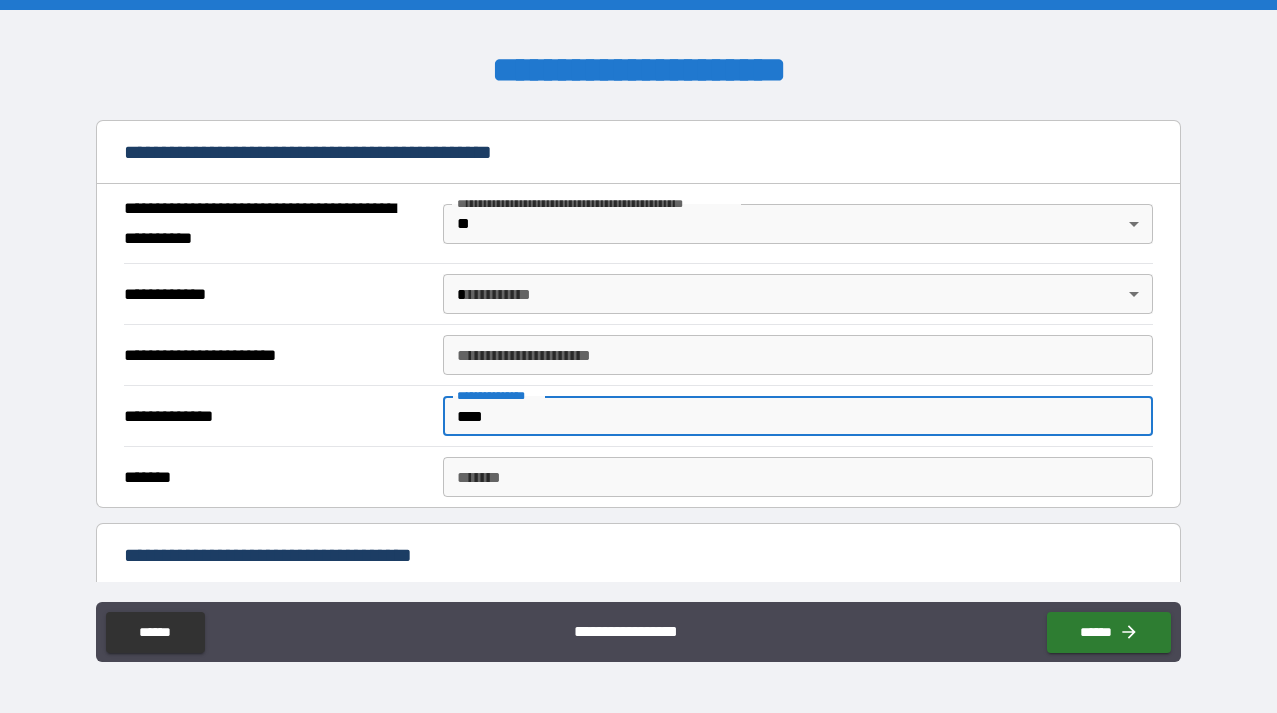 scroll, scrollTop: 1436, scrollLeft: 0, axis: vertical 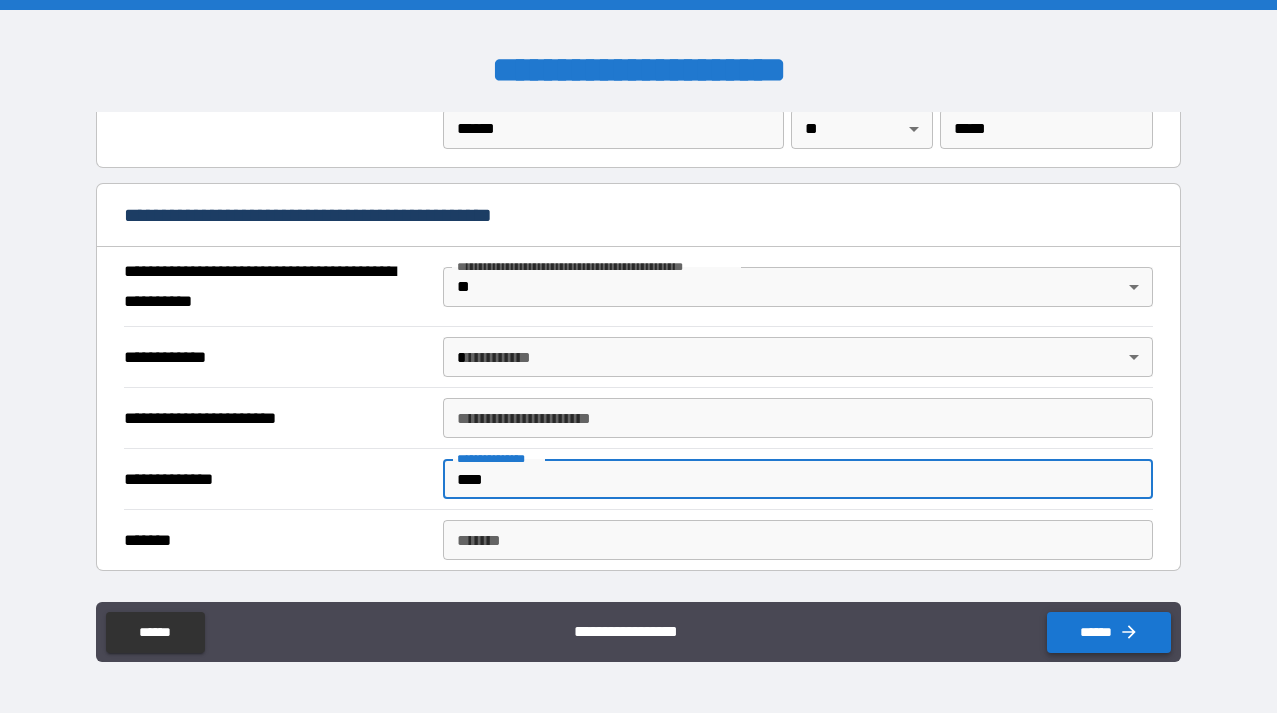 type on "****" 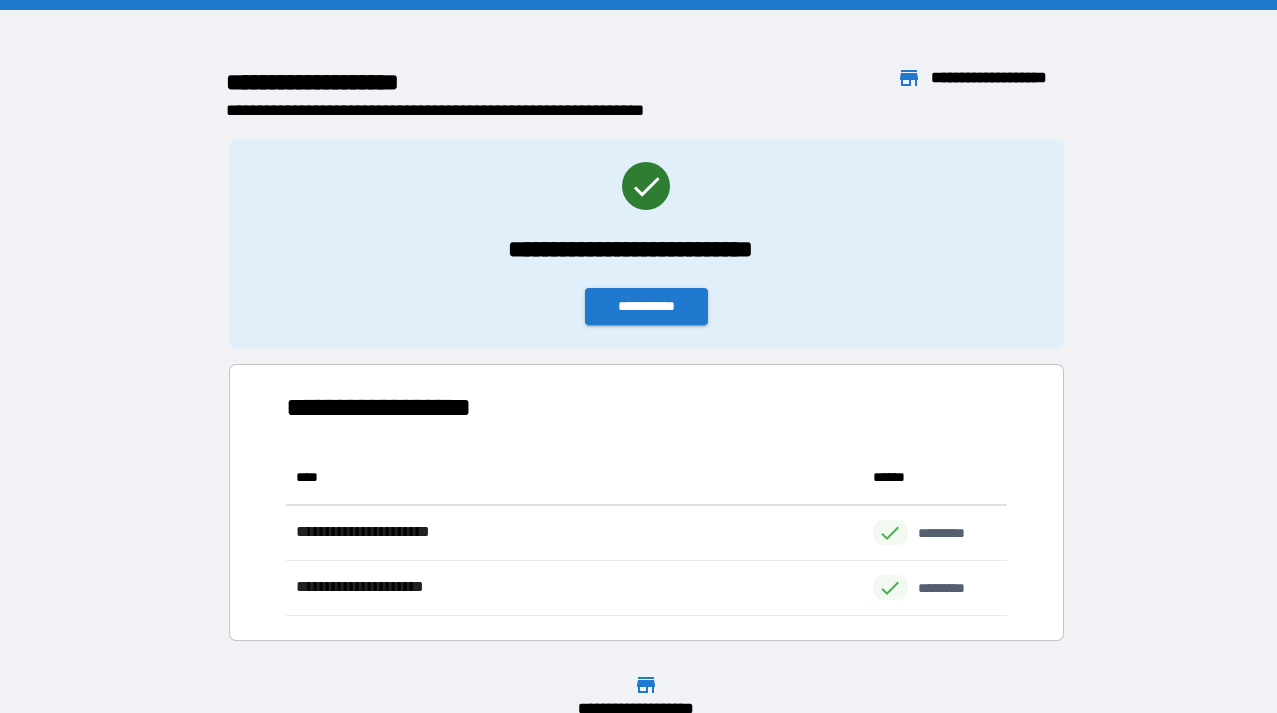 scroll, scrollTop: 1, scrollLeft: 0, axis: vertical 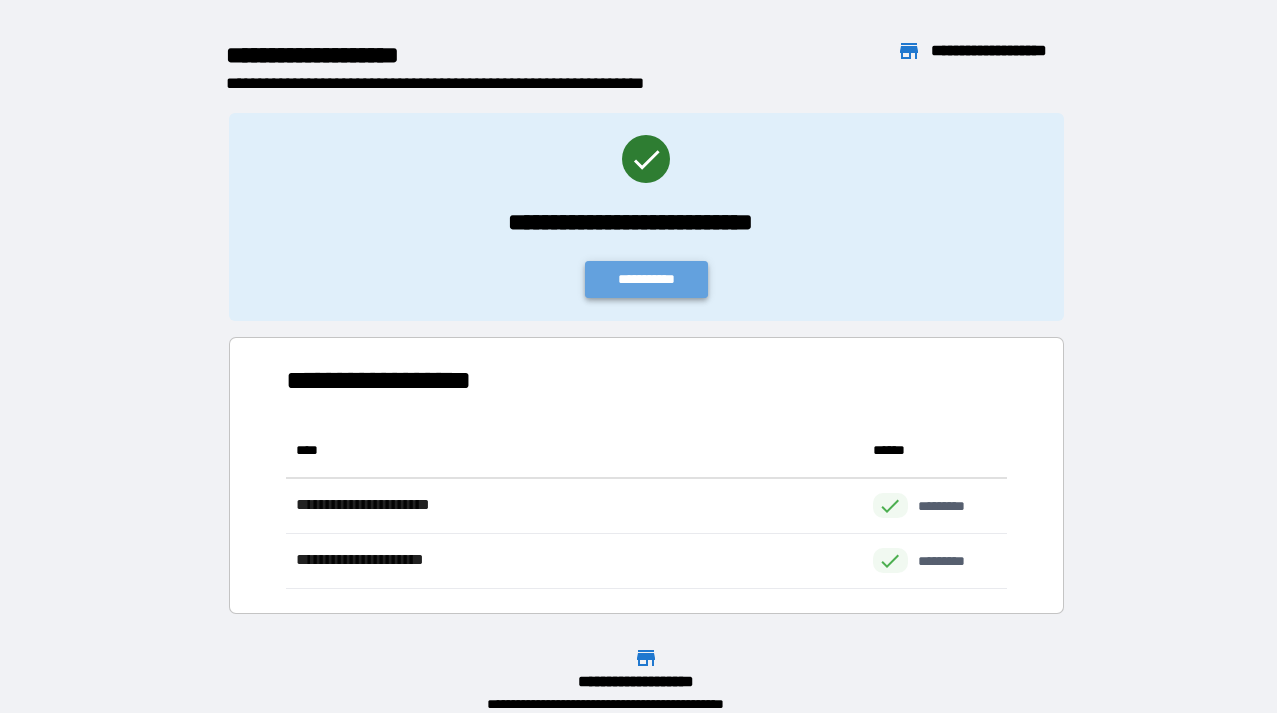 click on "**********" at bounding box center (647, 279) 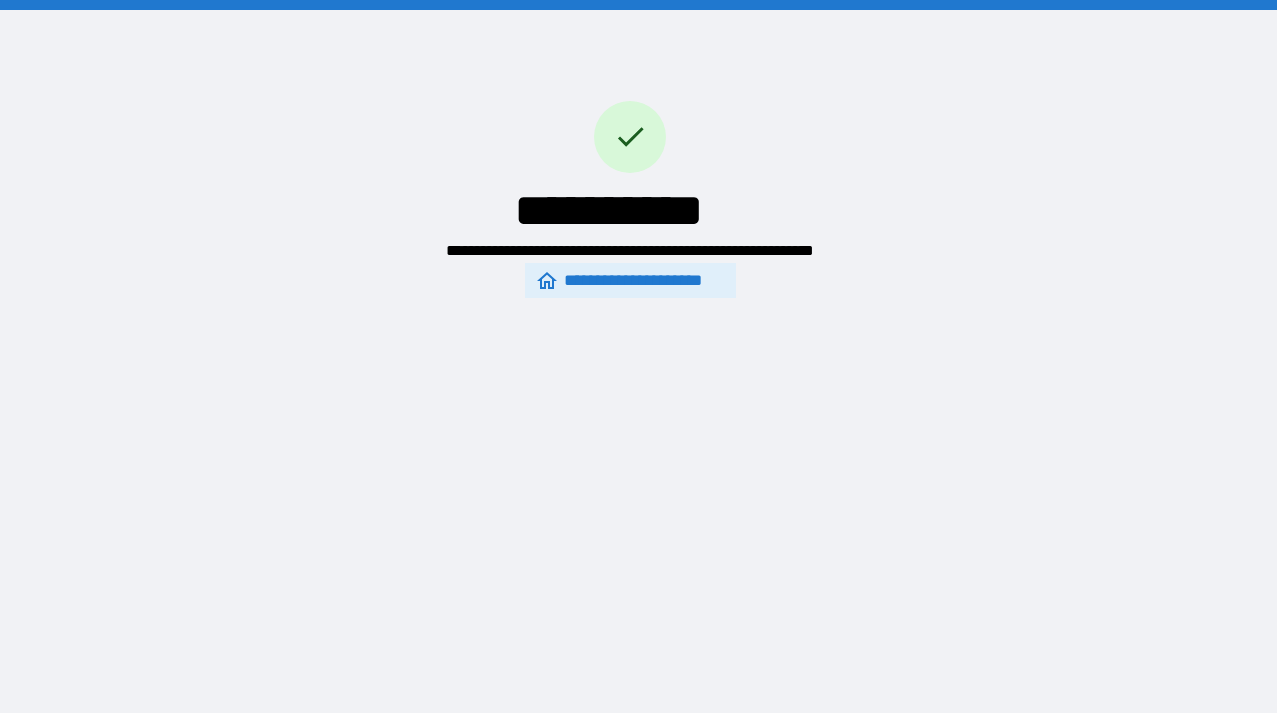 scroll, scrollTop: 0, scrollLeft: 0, axis: both 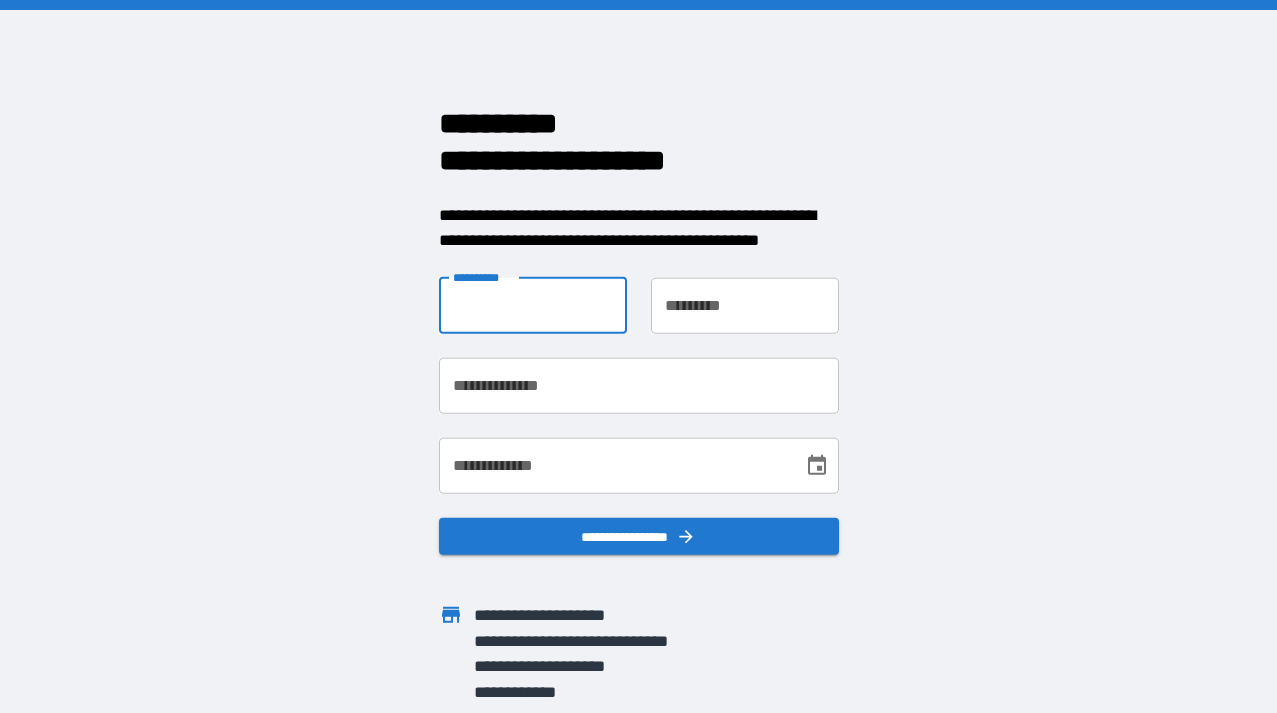 click on "**********" at bounding box center [533, 305] 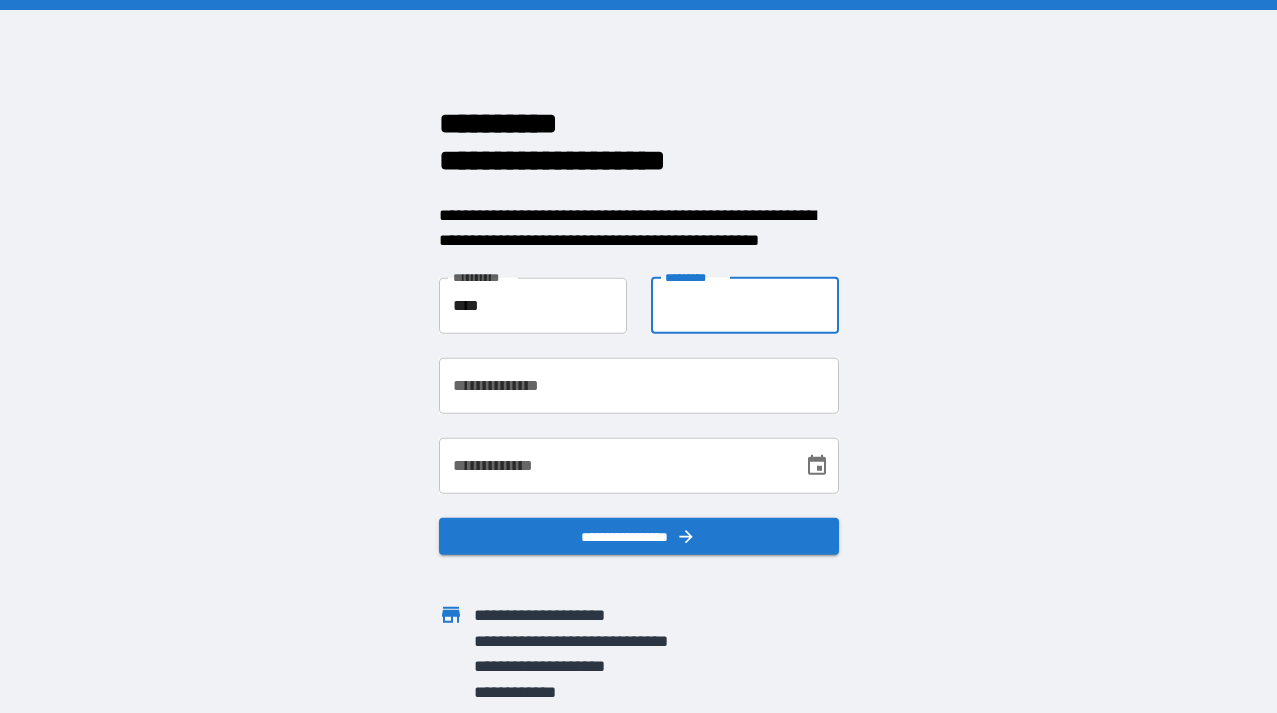 click on "**********" at bounding box center [745, 305] 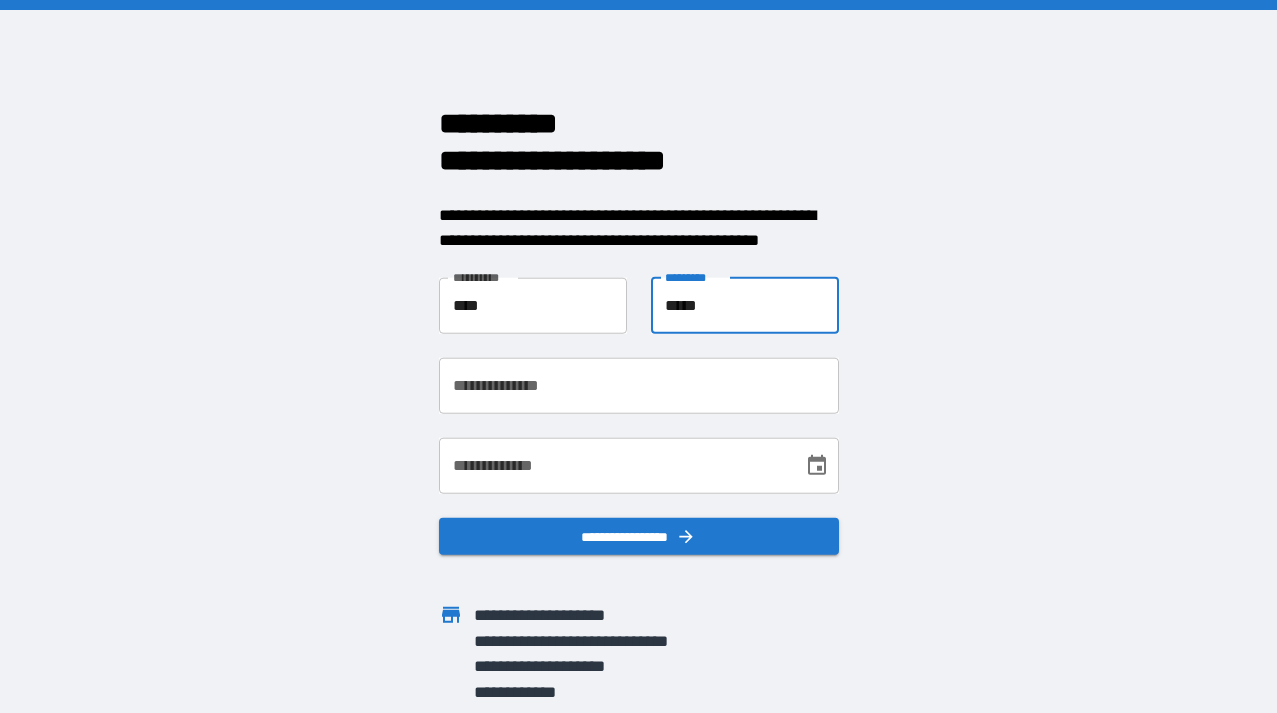 click on "**********" at bounding box center [639, 385] 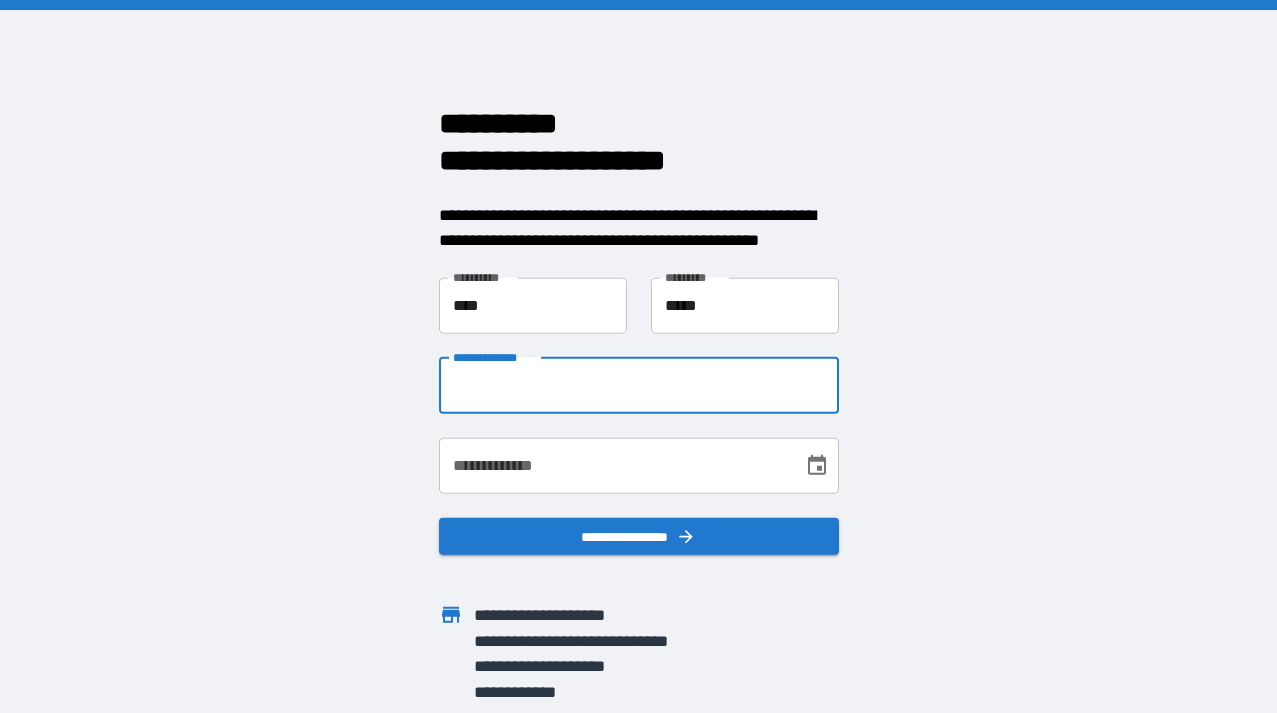 type on "**********" 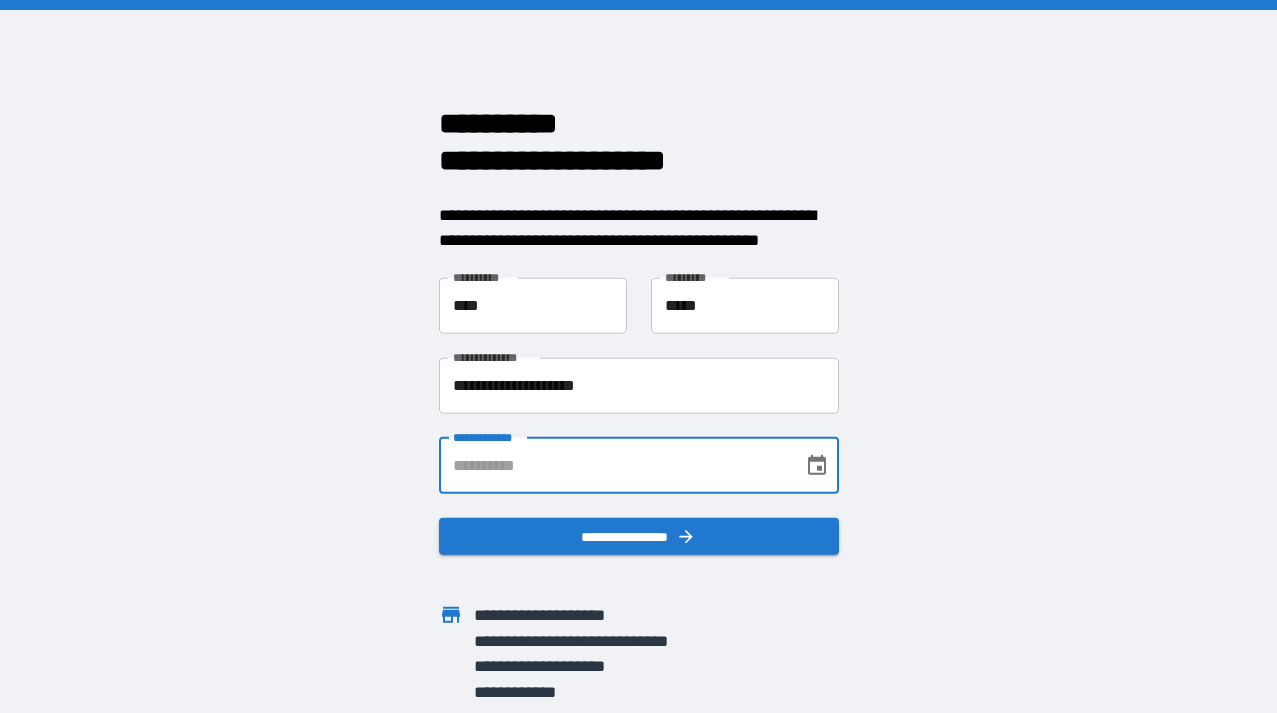 click on "**********" at bounding box center (614, 465) 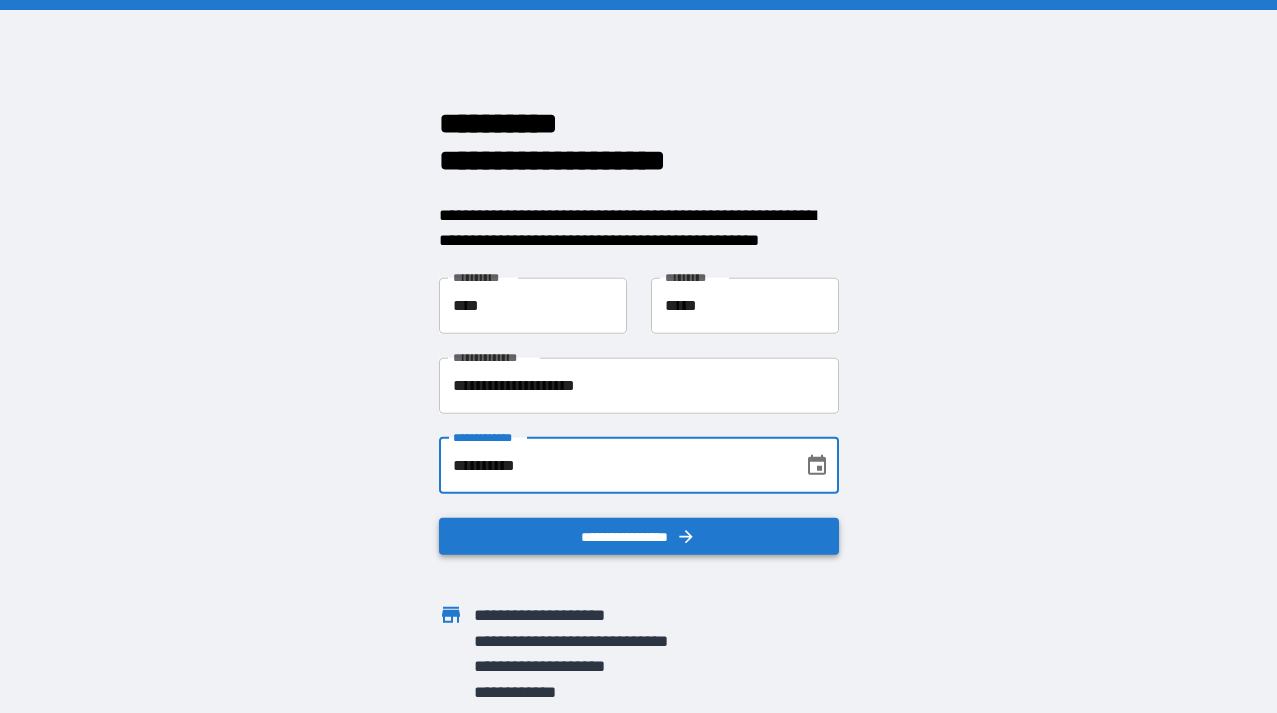 click on "**********" at bounding box center [639, 536] 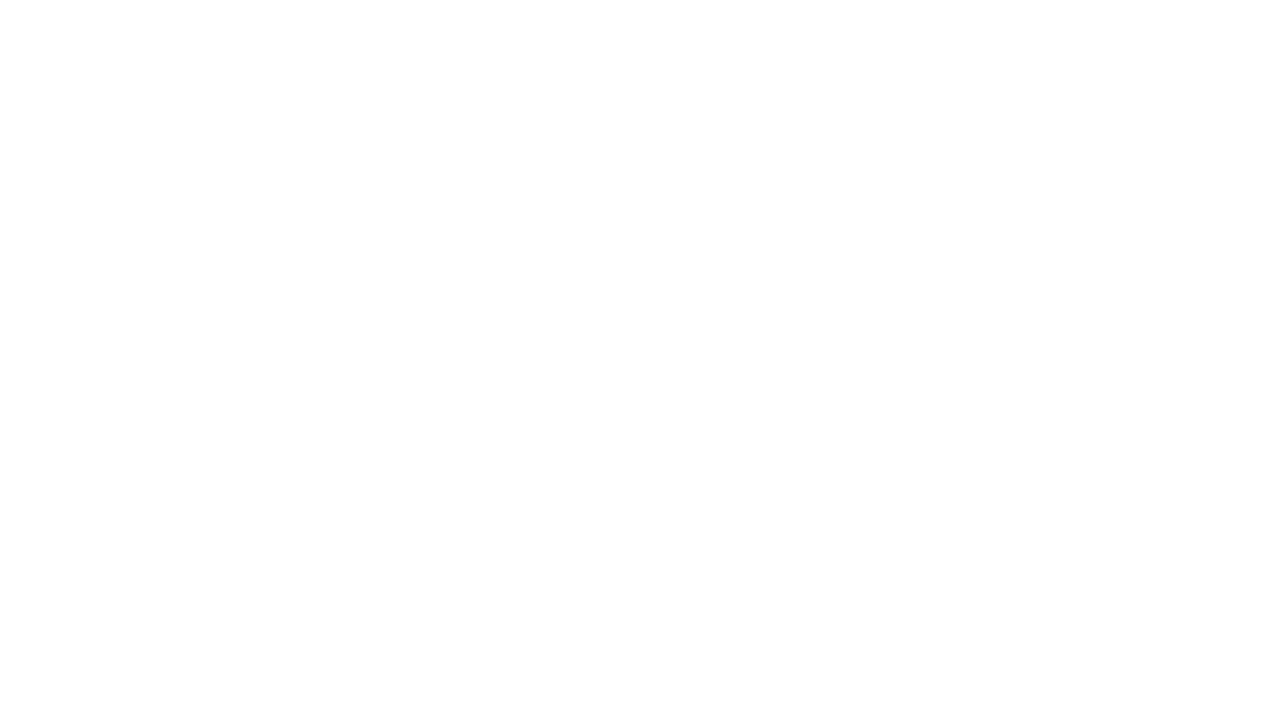 scroll, scrollTop: 0, scrollLeft: 0, axis: both 